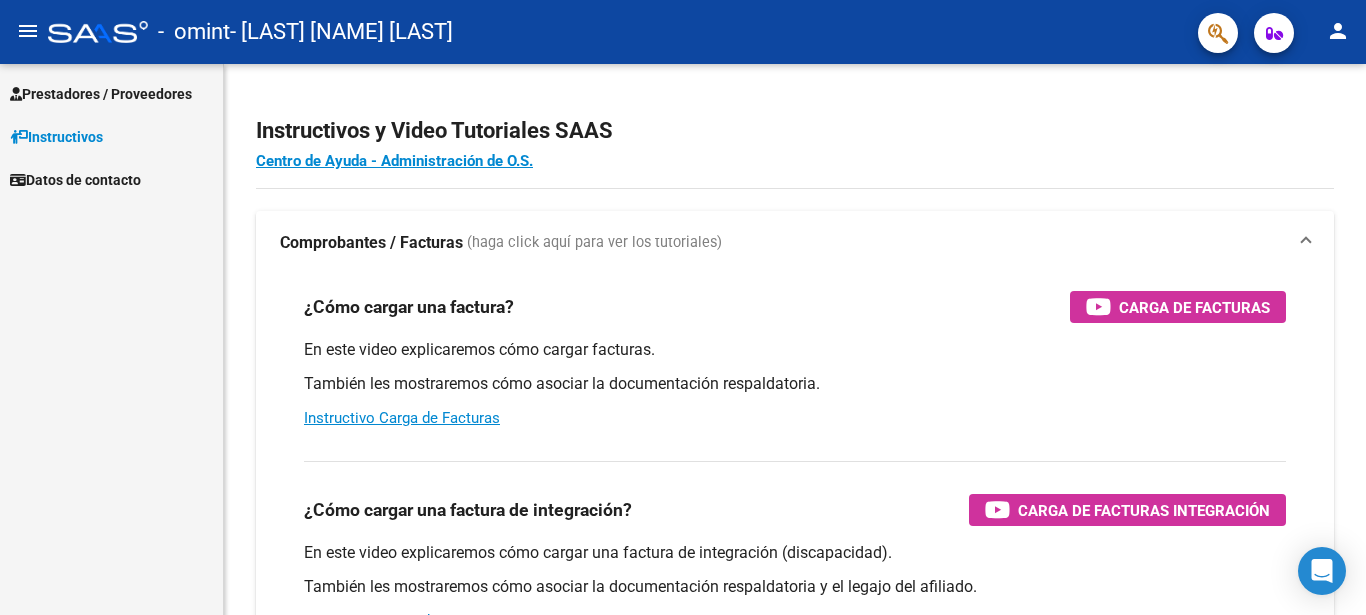 scroll, scrollTop: 0, scrollLeft: 0, axis: both 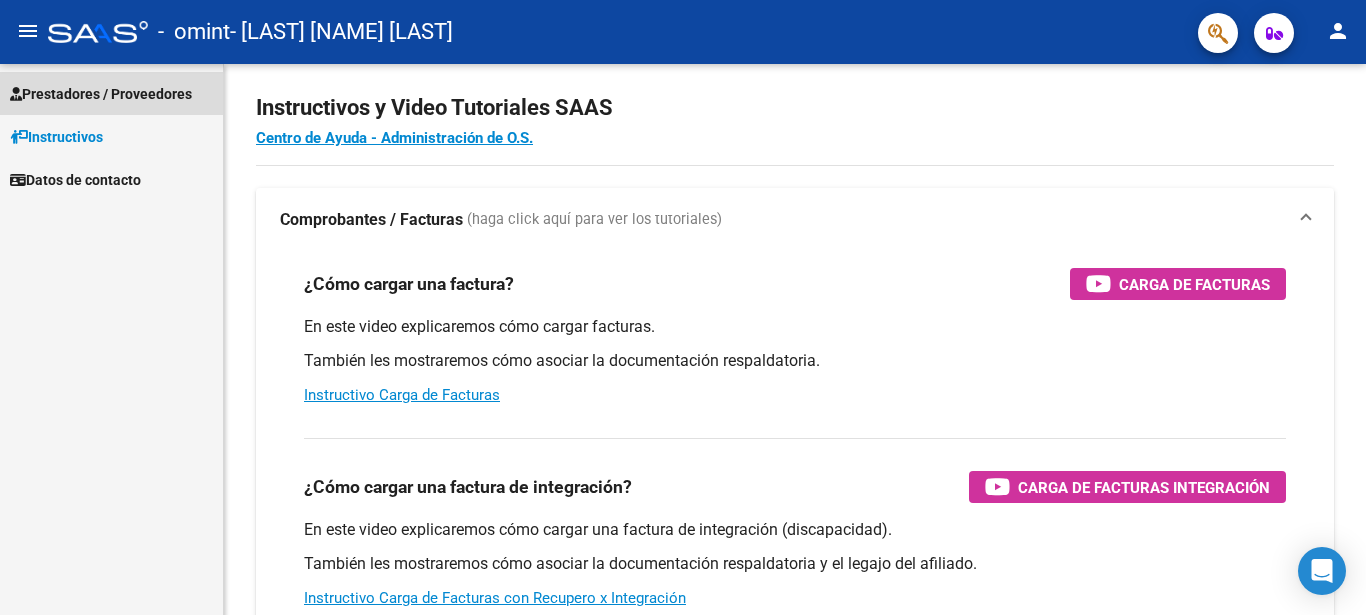 click on "Prestadores / Proveedores" at bounding box center (101, 94) 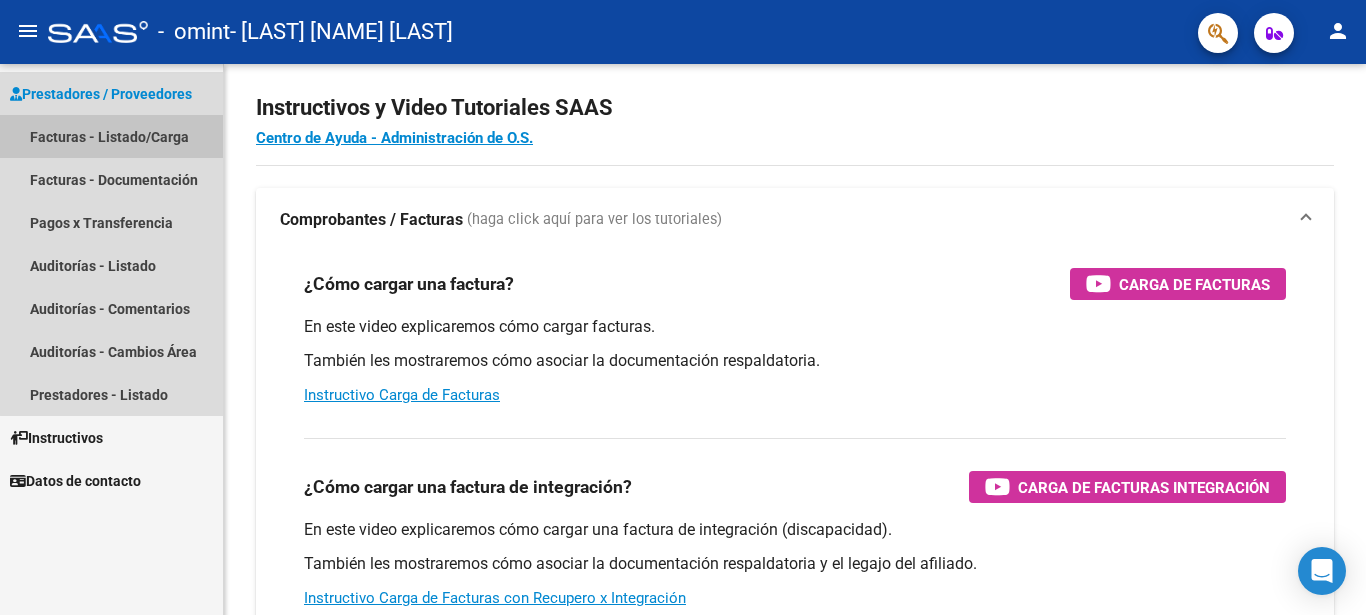 click on "Facturas - Listado/Carga" at bounding box center [111, 136] 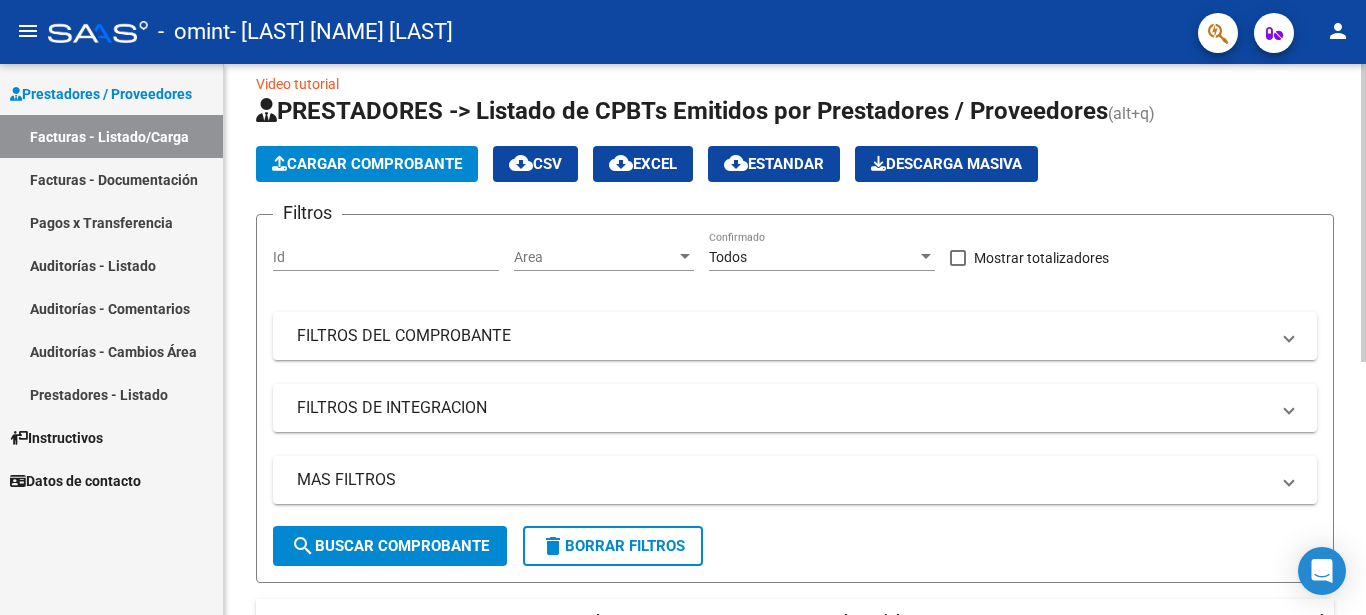 click on "Cargar Comprobante" 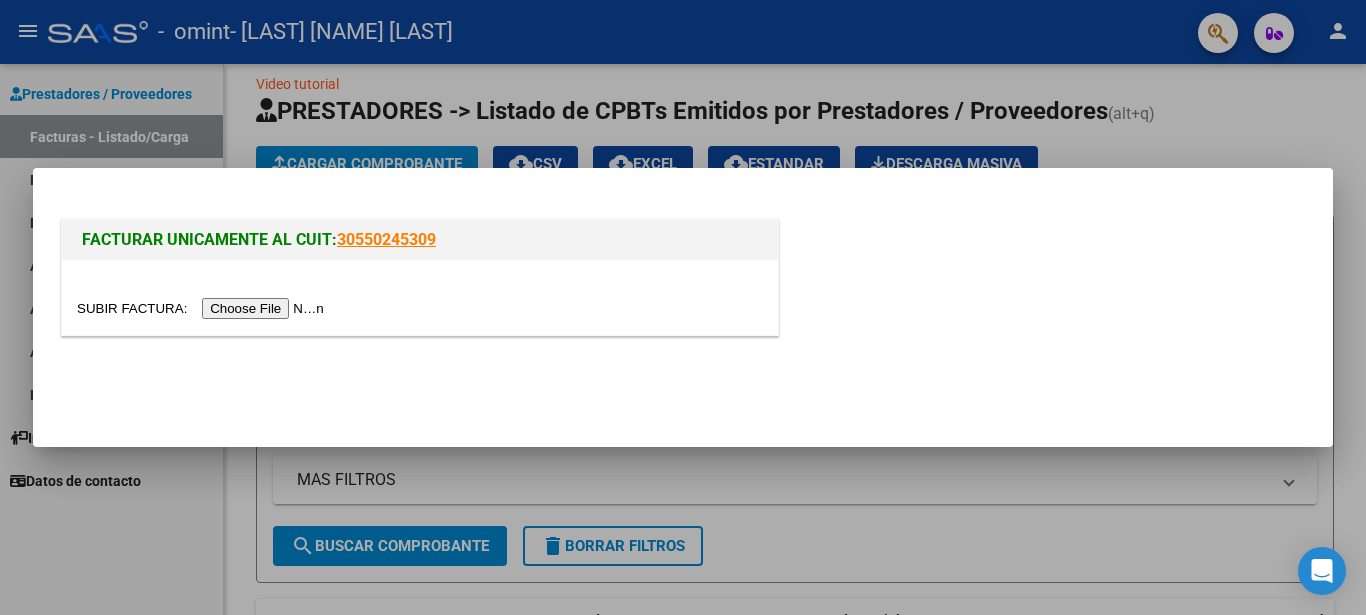 click at bounding box center [203, 308] 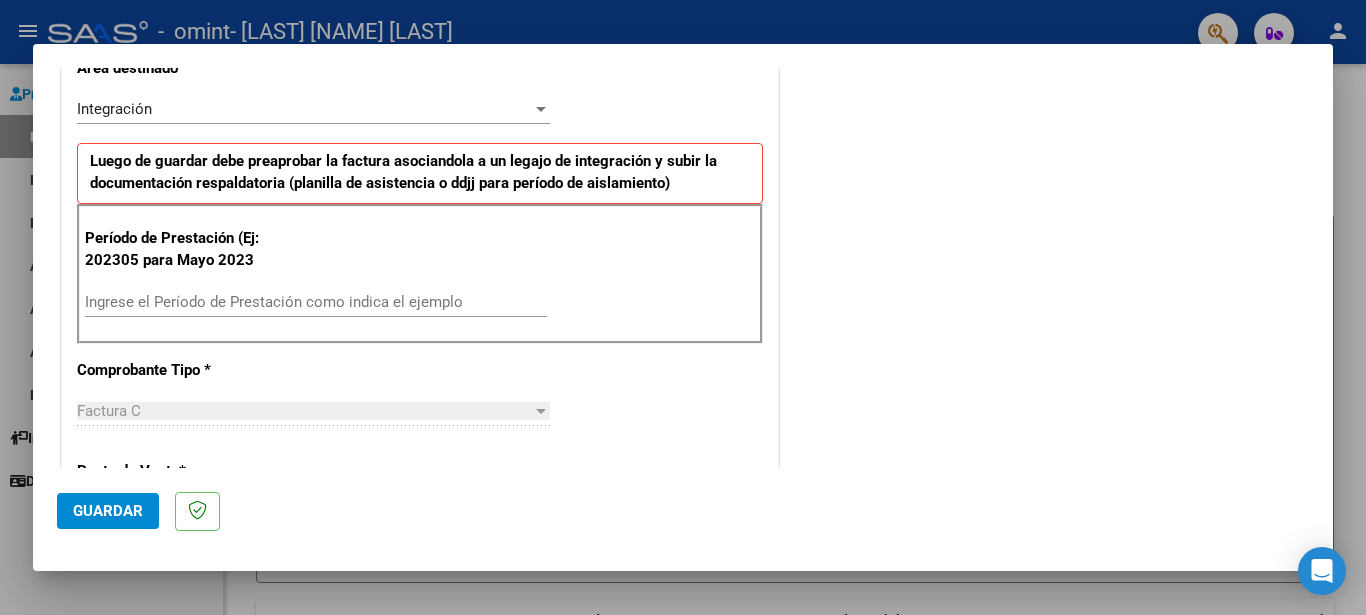 scroll, scrollTop: 447, scrollLeft: 0, axis: vertical 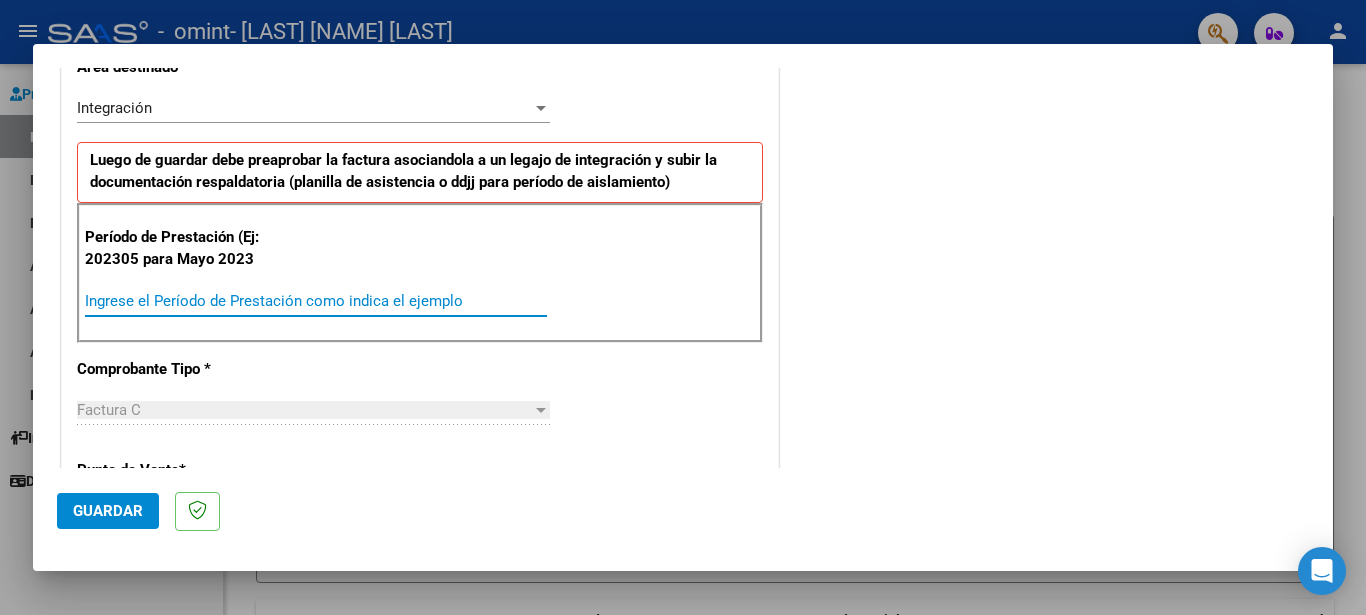 click on "Ingrese el Período de Prestación como indica el ejemplo" at bounding box center (316, 301) 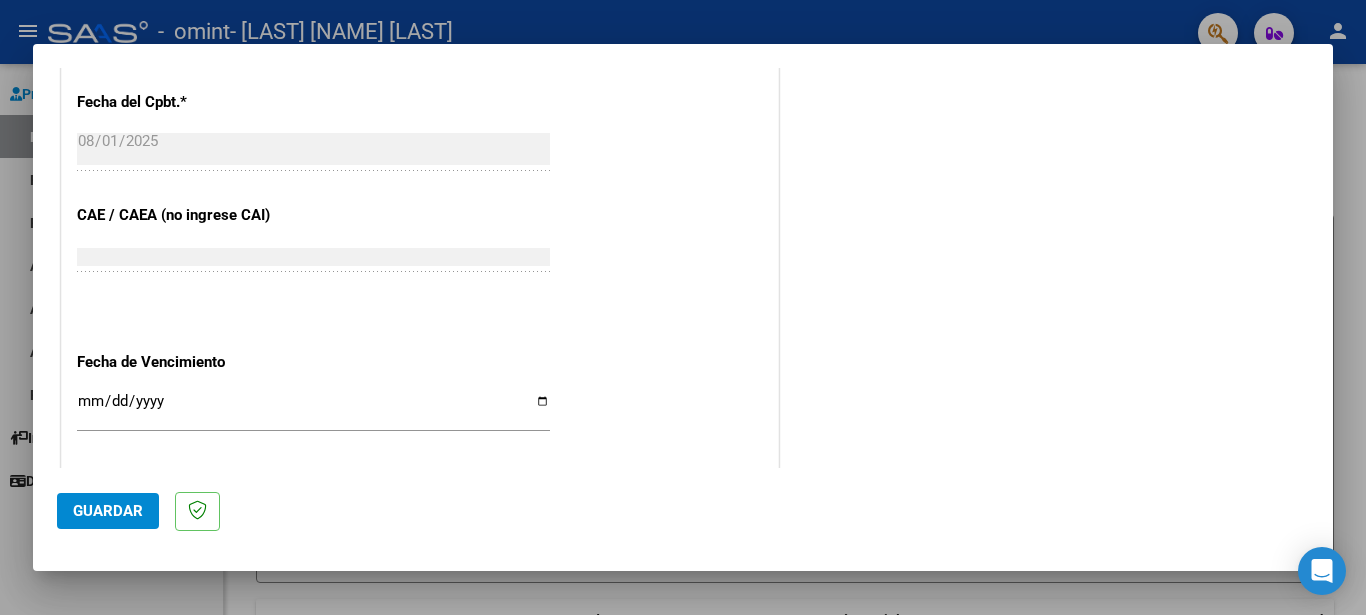 scroll, scrollTop: 1119, scrollLeft: 0, axis: vertical 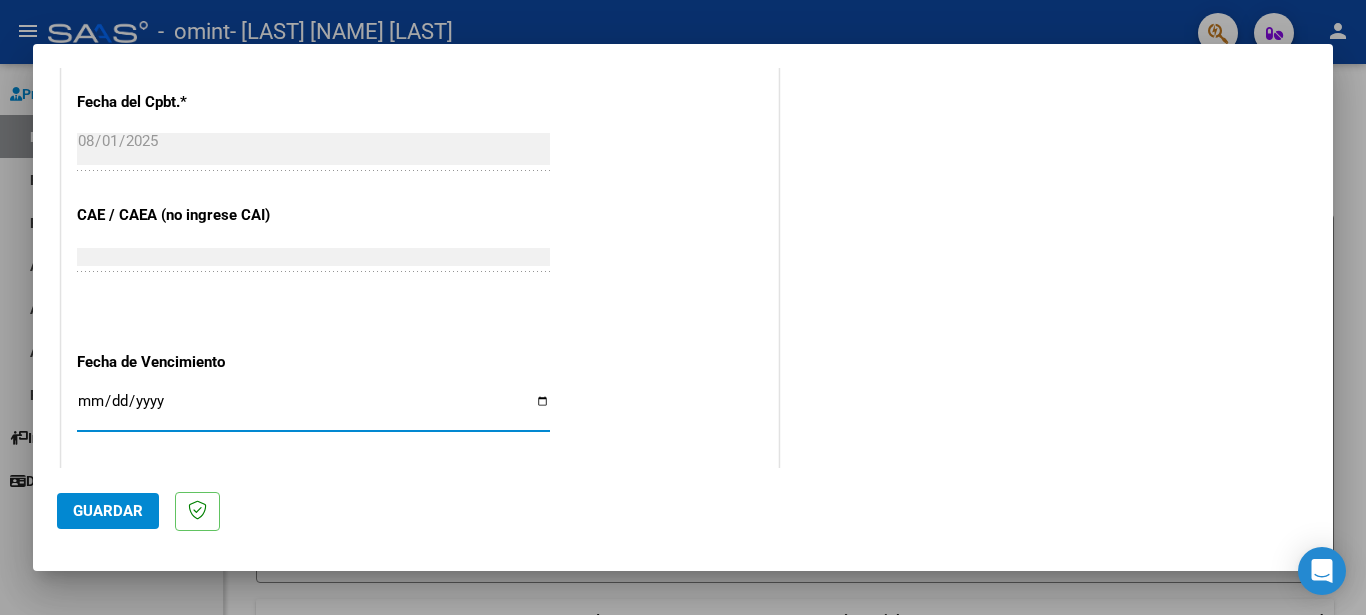 click on "Ingresar la fecha" at bounding box center (313, 409) 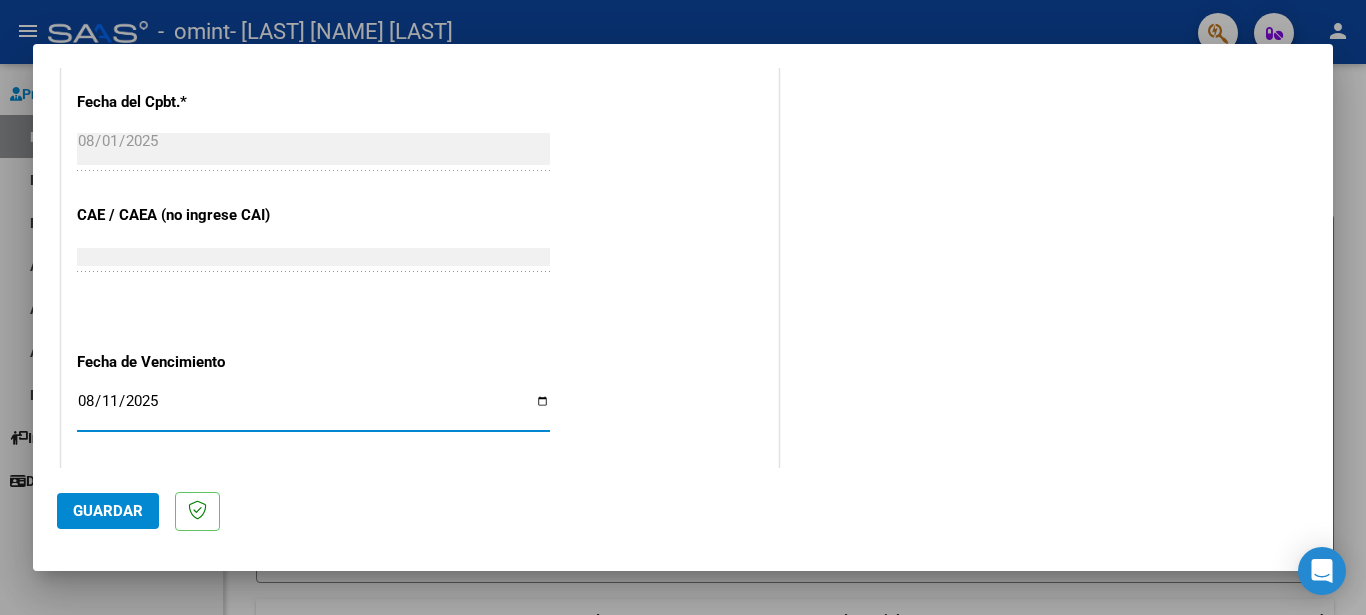 type on "2025-08-11" 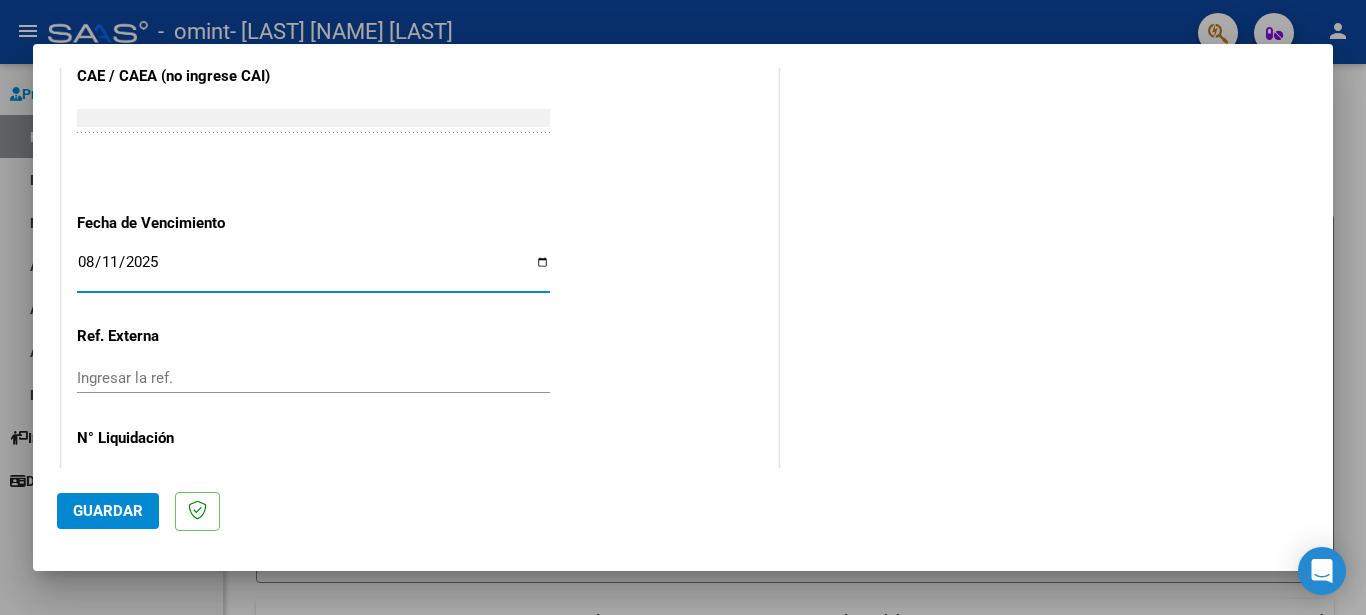 scroll, scrollTop: 1323, scrollLeft: 0, axis: vertical 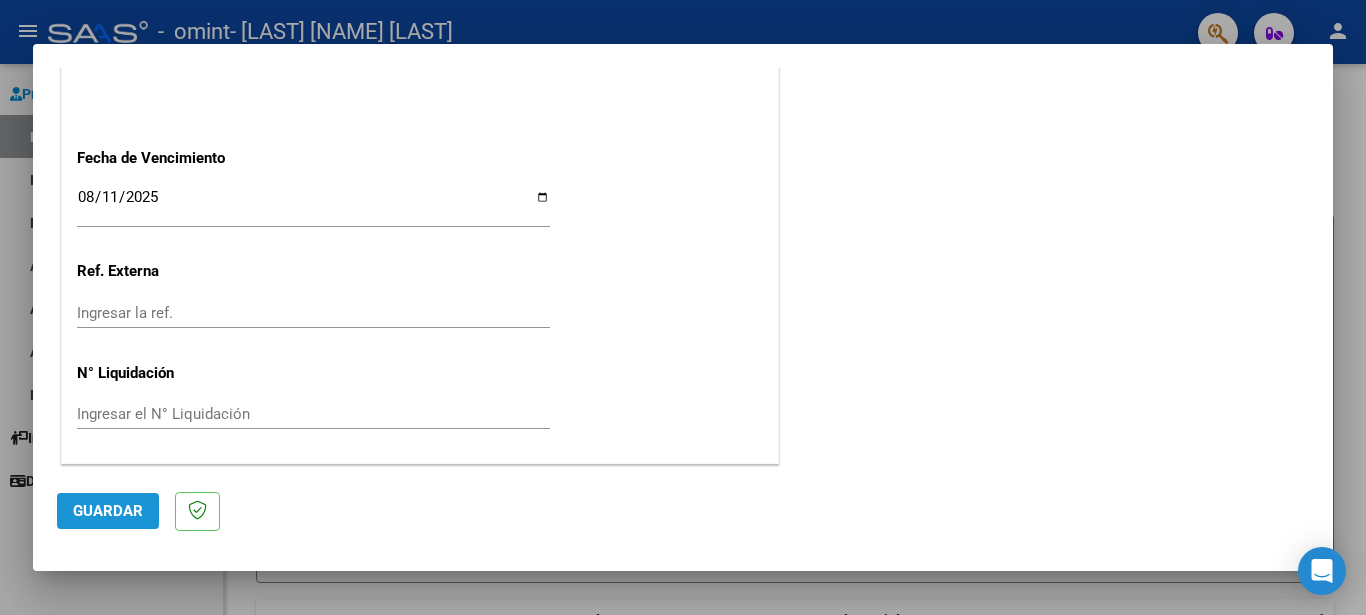 click on "Guardar" 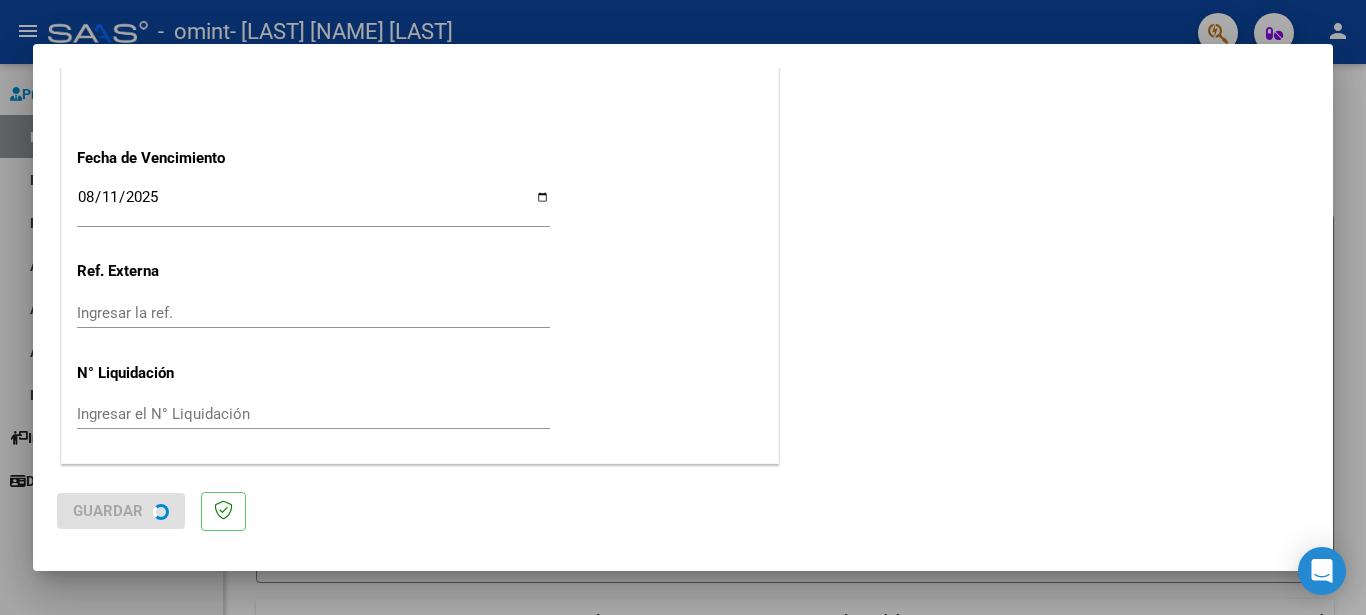 scroll, scrollTop: 0, scrollLeft: 0, axis: both 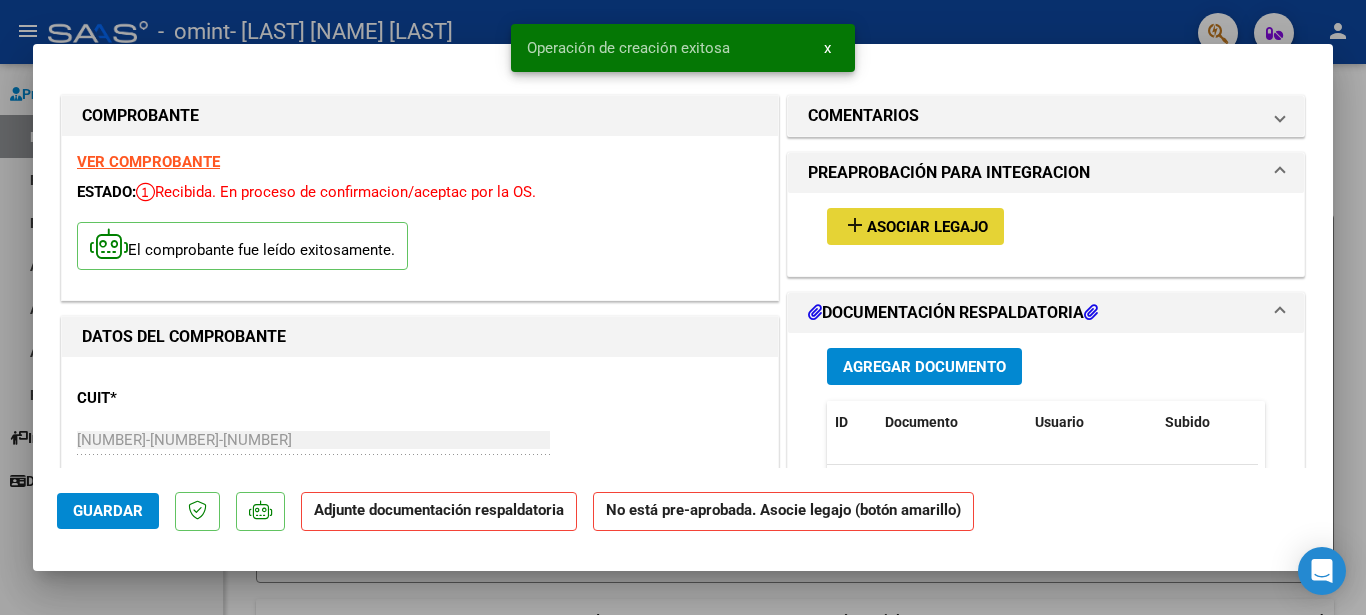 click on "Asociar Legajo" at bounding box center [927, 227] 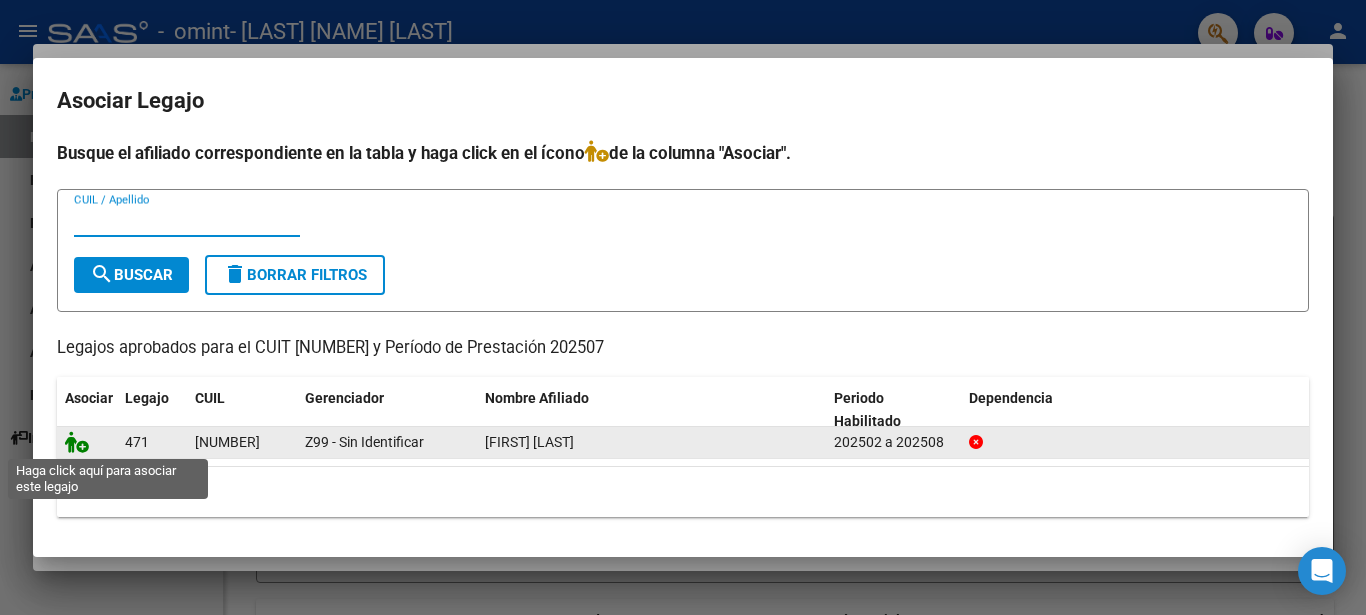 click 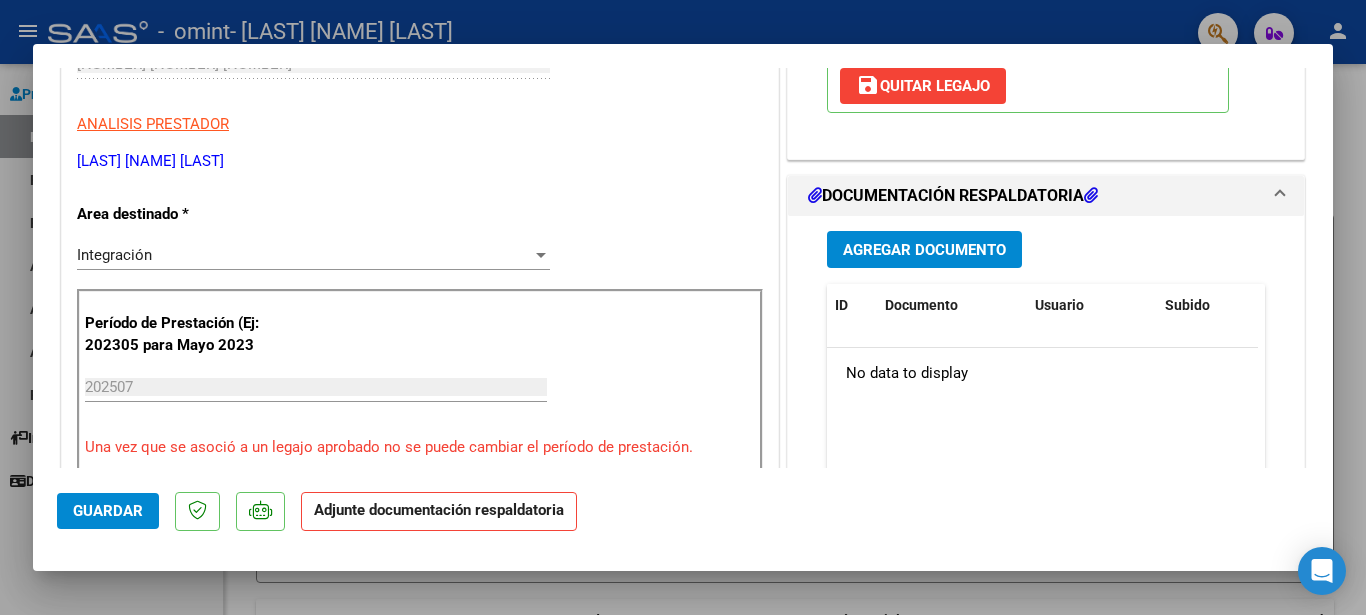 scroll, scrollTop: 378, scrollLeft: 0, axis: vertical 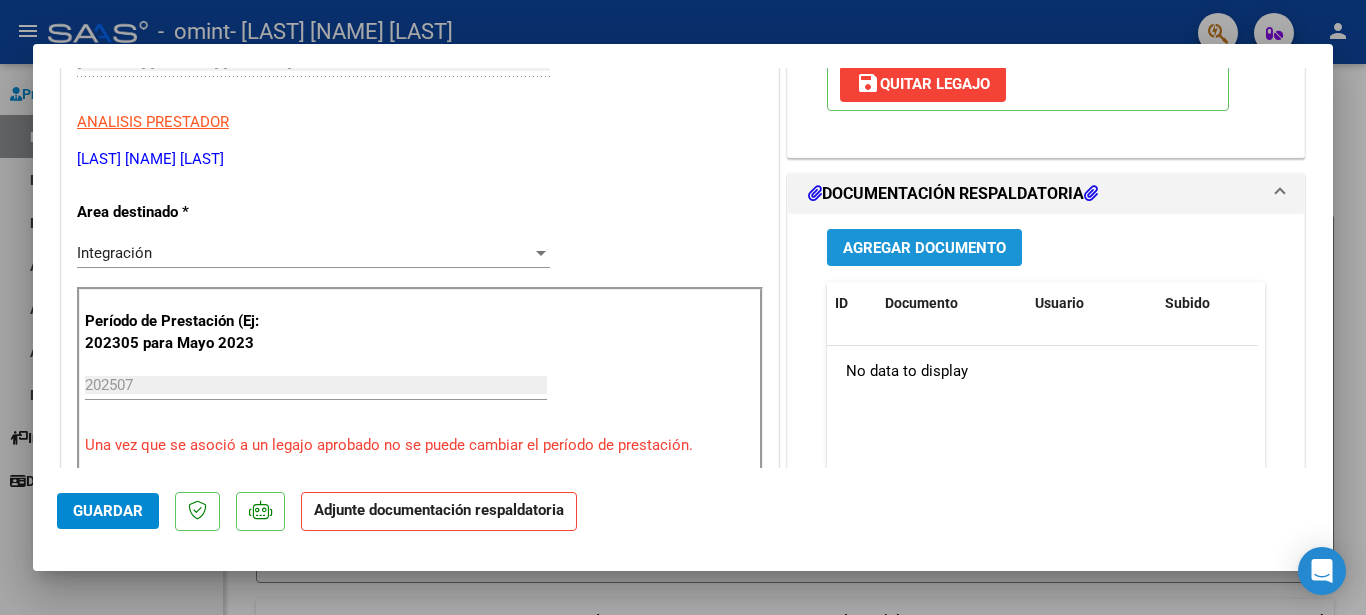 click on "Agregar Documento" at bounding box center [924, 248] 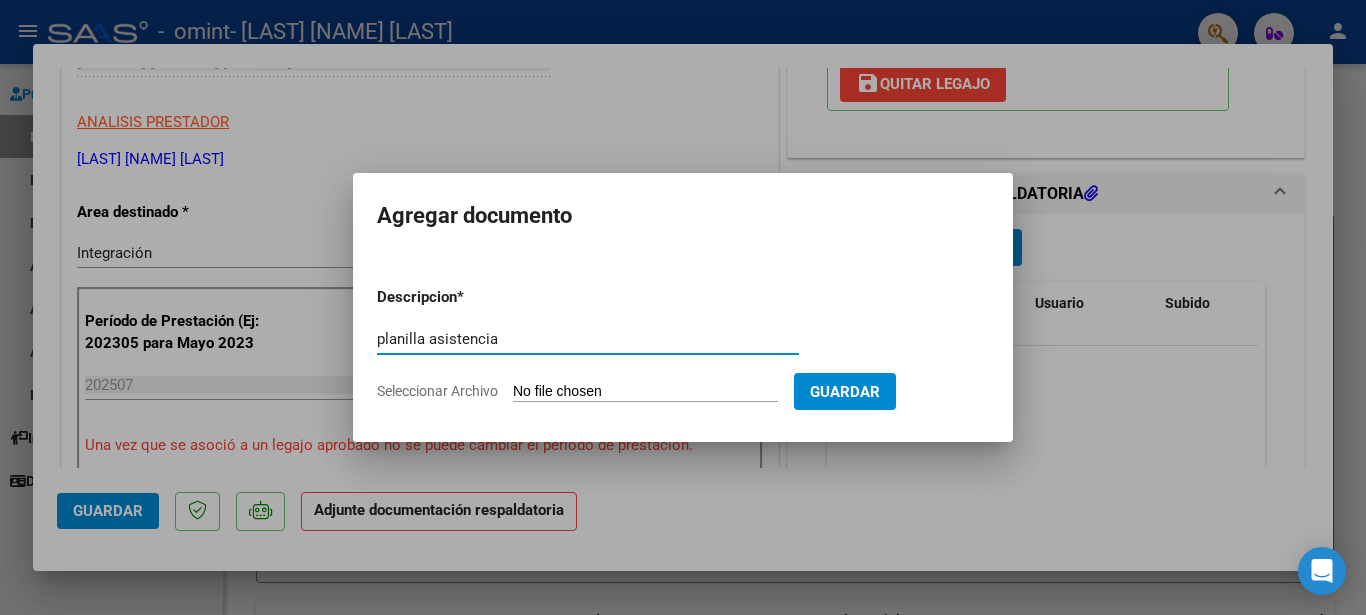 type on "planilla asistencia" 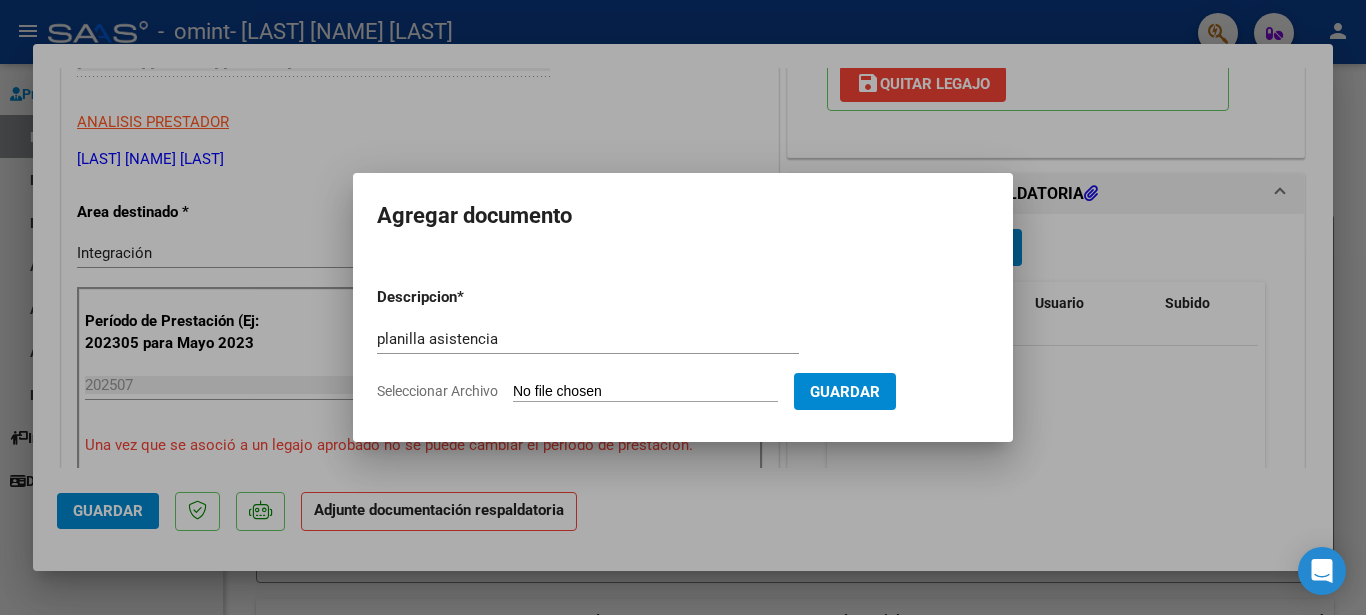 click on "Seleccionar Archivo" 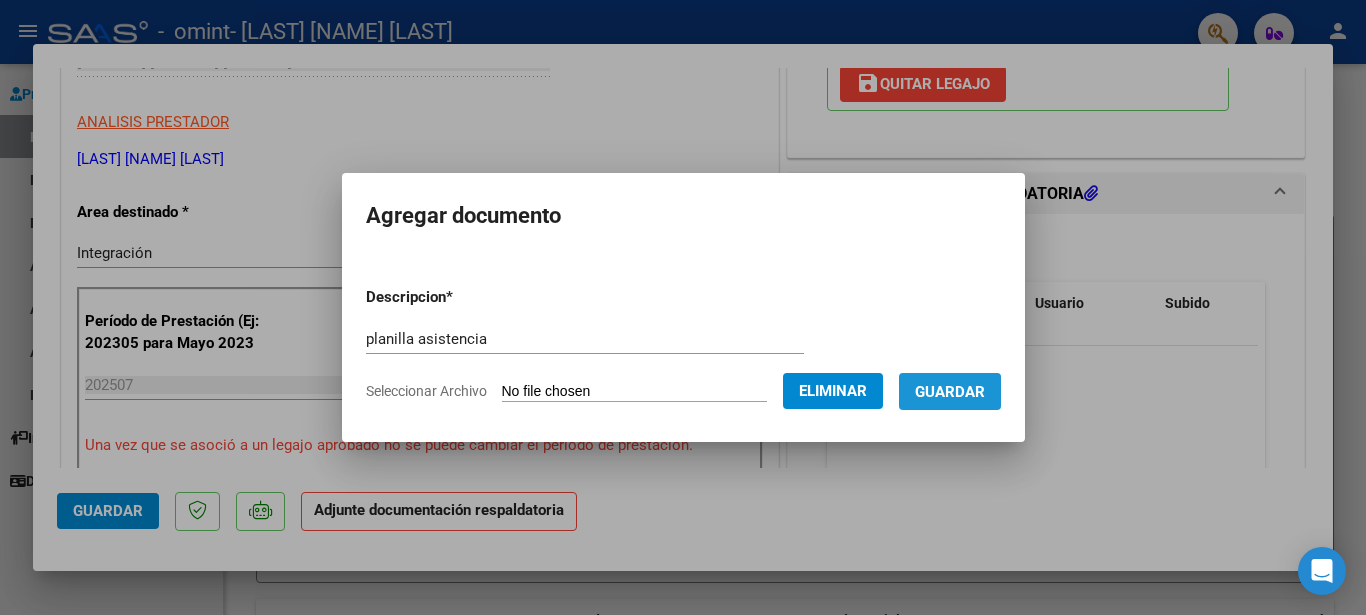 click on "Guardar" at bounding box center [950, 392] 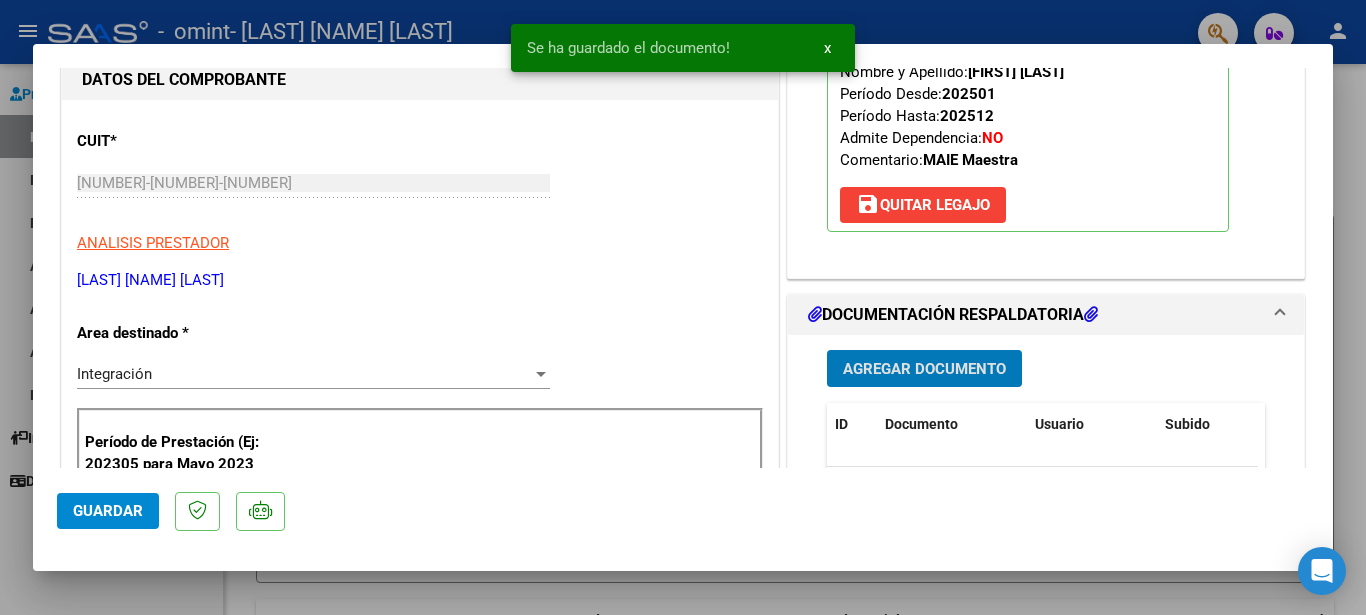 scroll, scrollTop: 0, scrollLeft: 0, axis: both 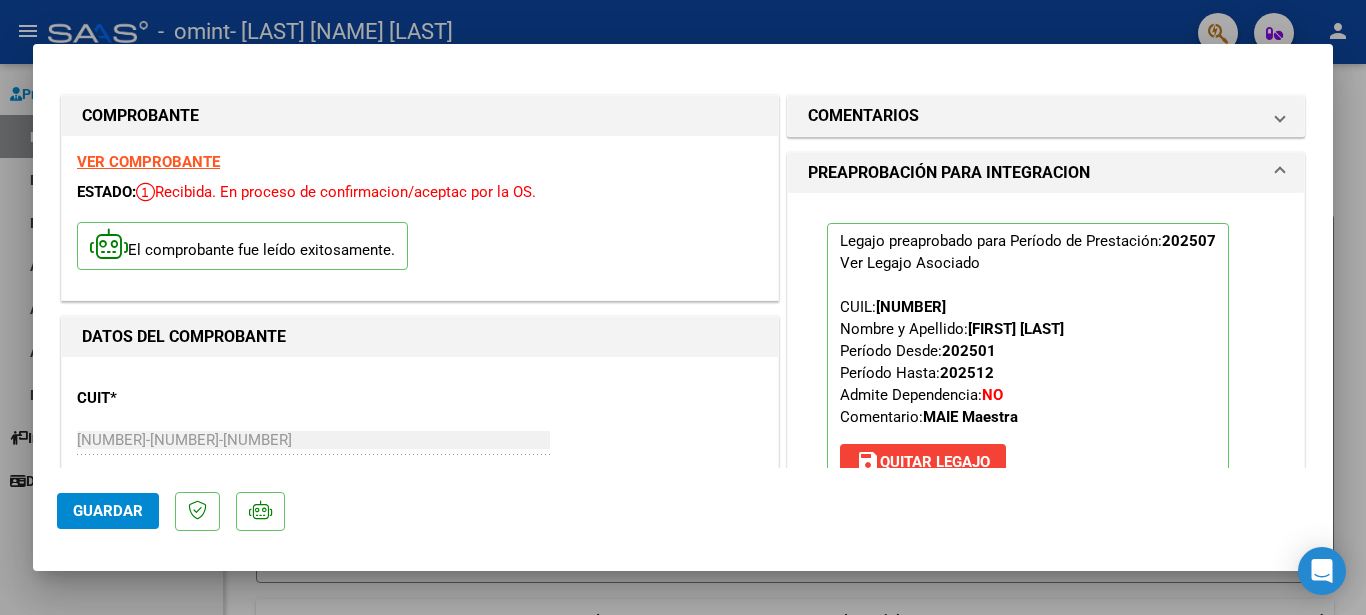 click at bounding box center (683, 307) 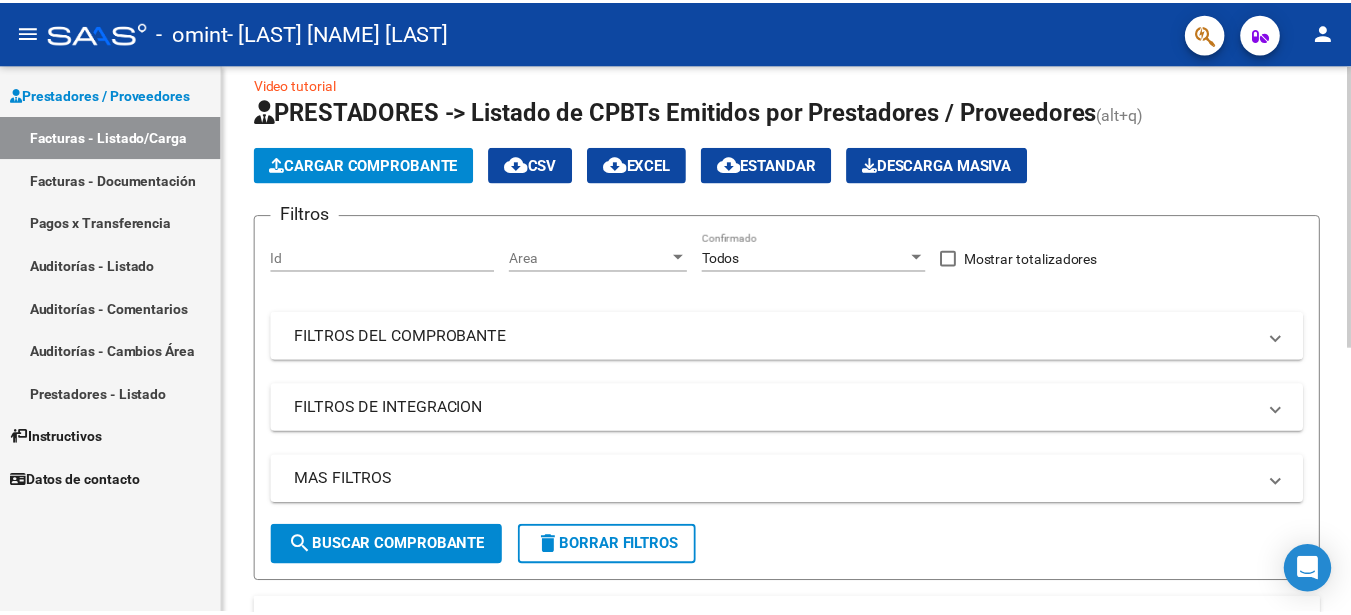 scroll, scrollTop: 517, scrollLeft: 0, axis: vertical 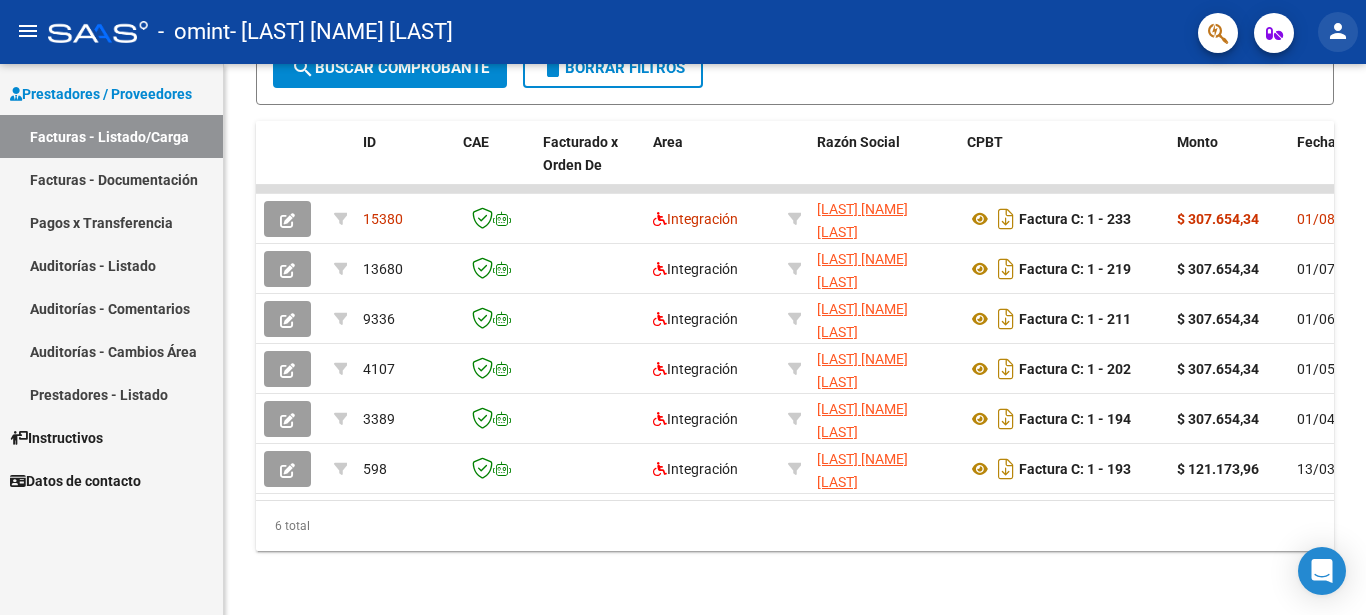 click on "person" 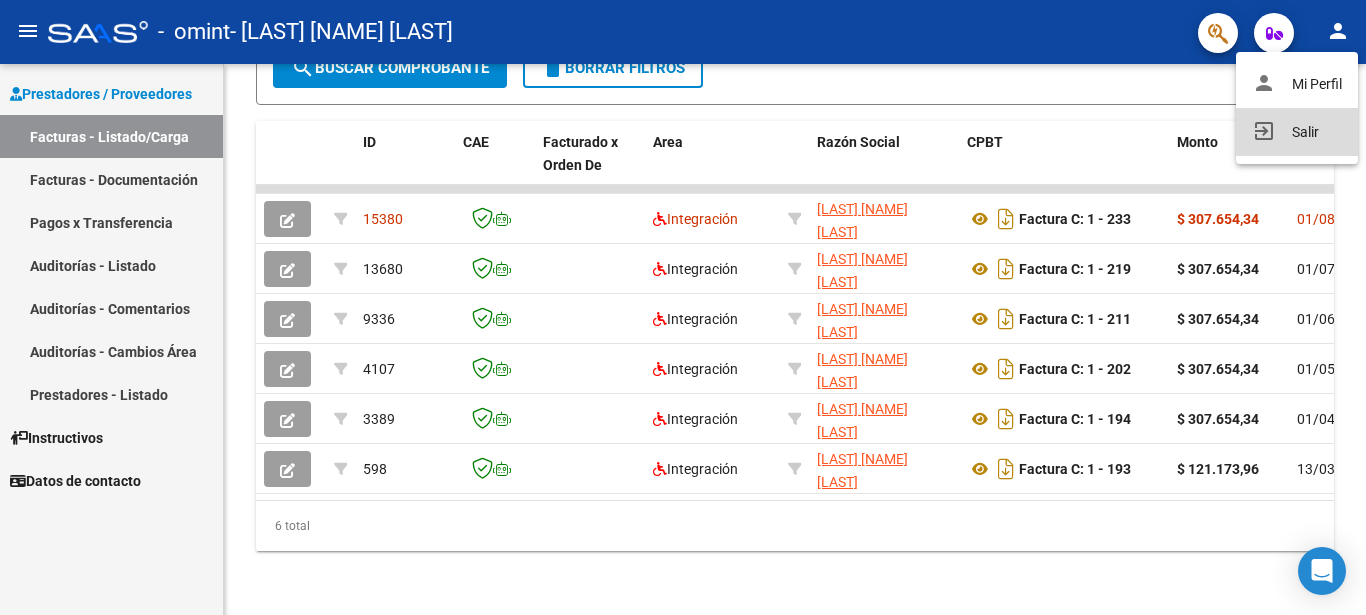 click on "exit_to_app  Salir" at bounding box center [1297, 132] 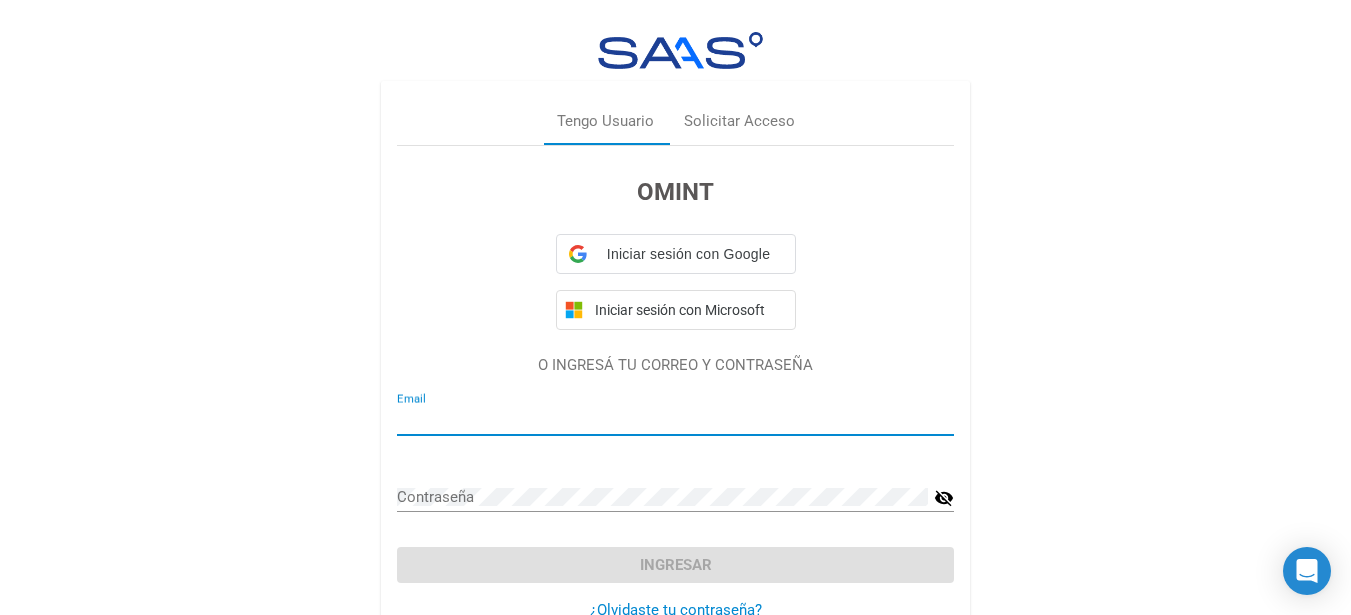 type on "aliloneurorehabilitacion@gmail.com" 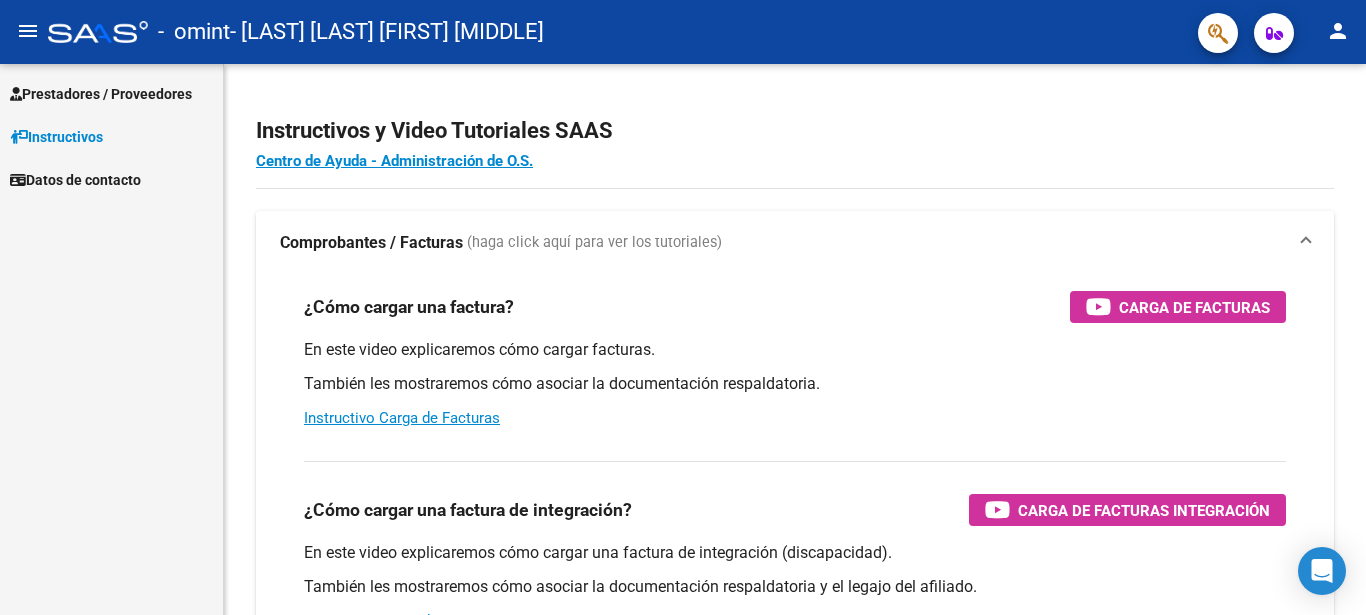 scroll, scrollTop: 0, scrollLeft: 0, axis: both 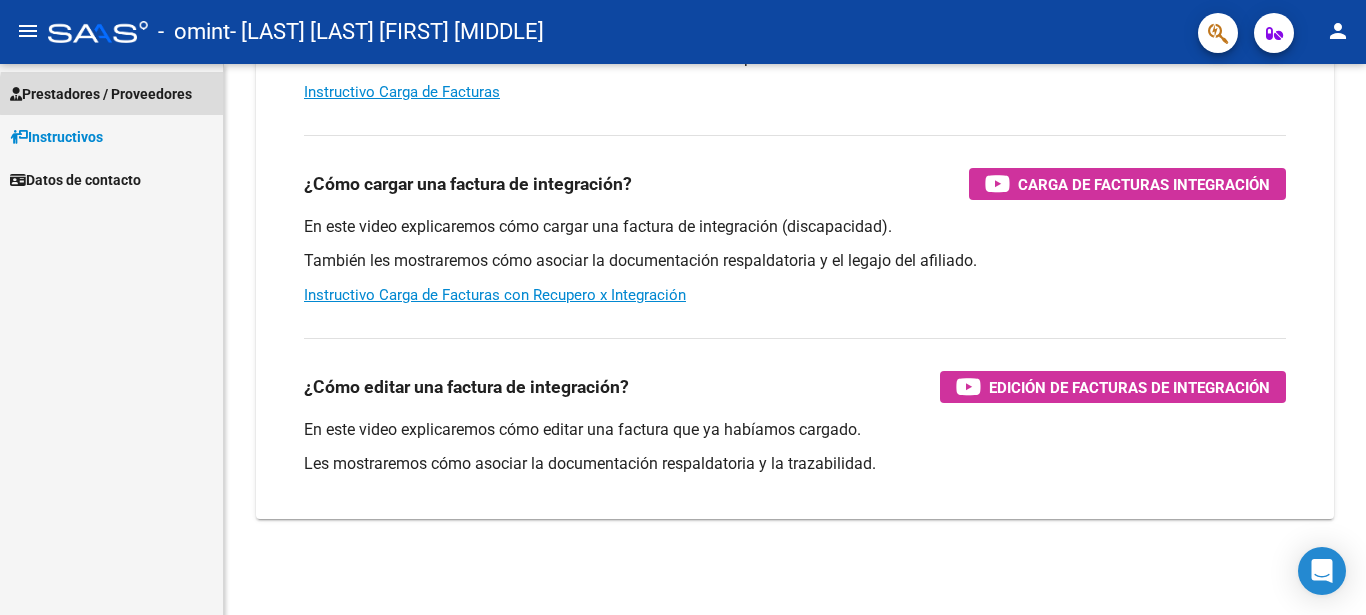 click on "Prestadores / Proveedores" at bounding box center [101, 94] 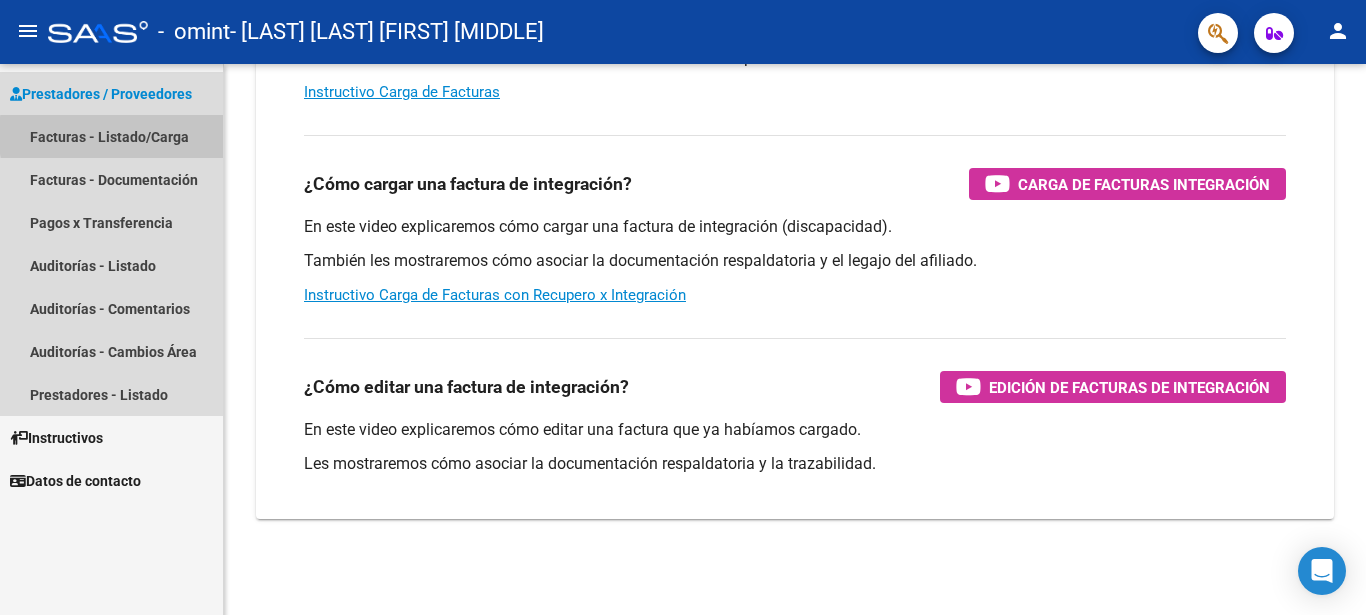 click on "Facturas - Listado/Carga" at bounding box center [111, 136] 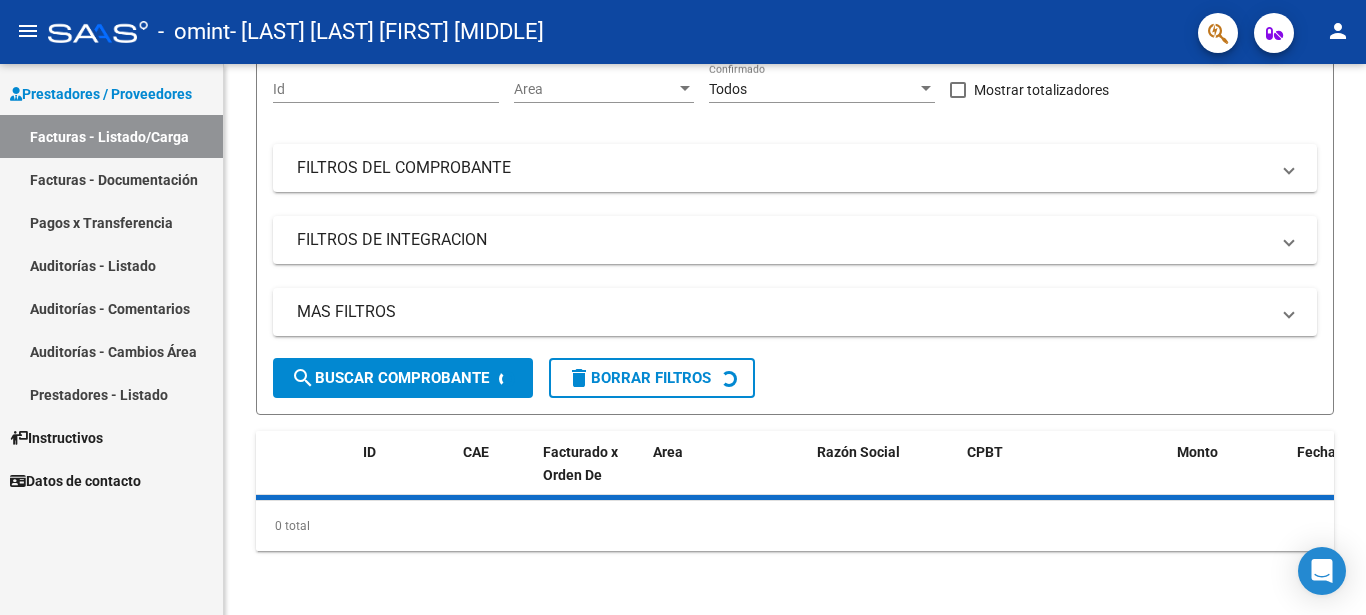 scroll, scrollTop: 0, scrollLeft: 0, axis: both 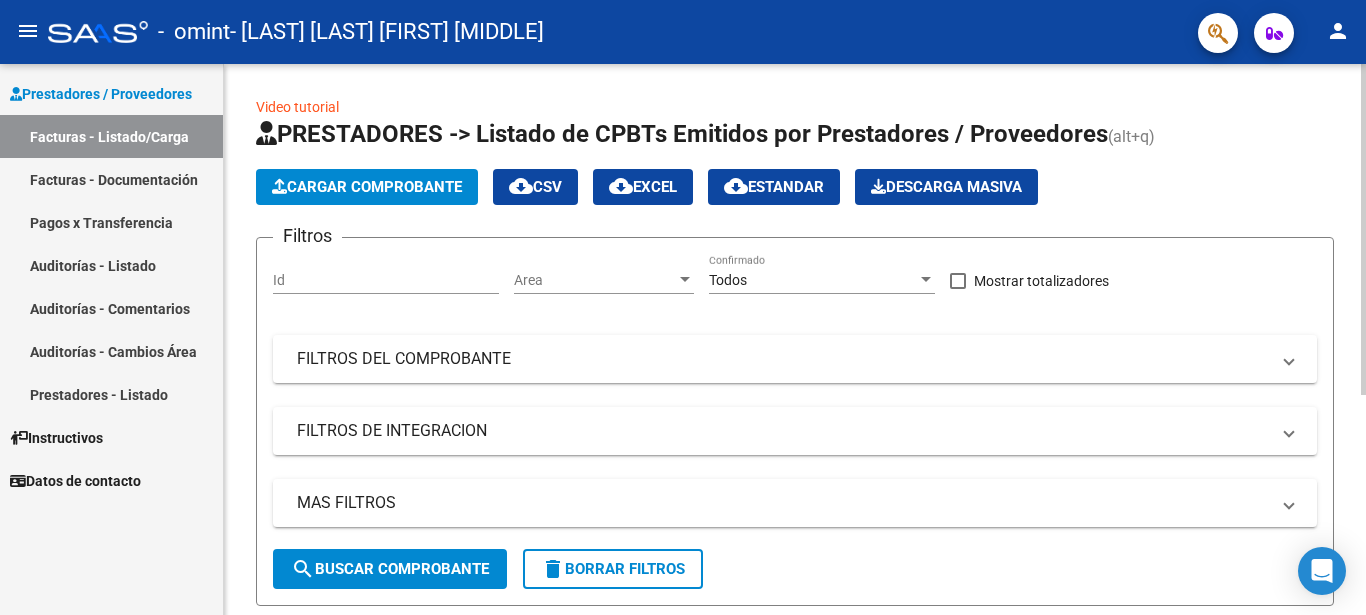 click on "Cargar Comprobante" 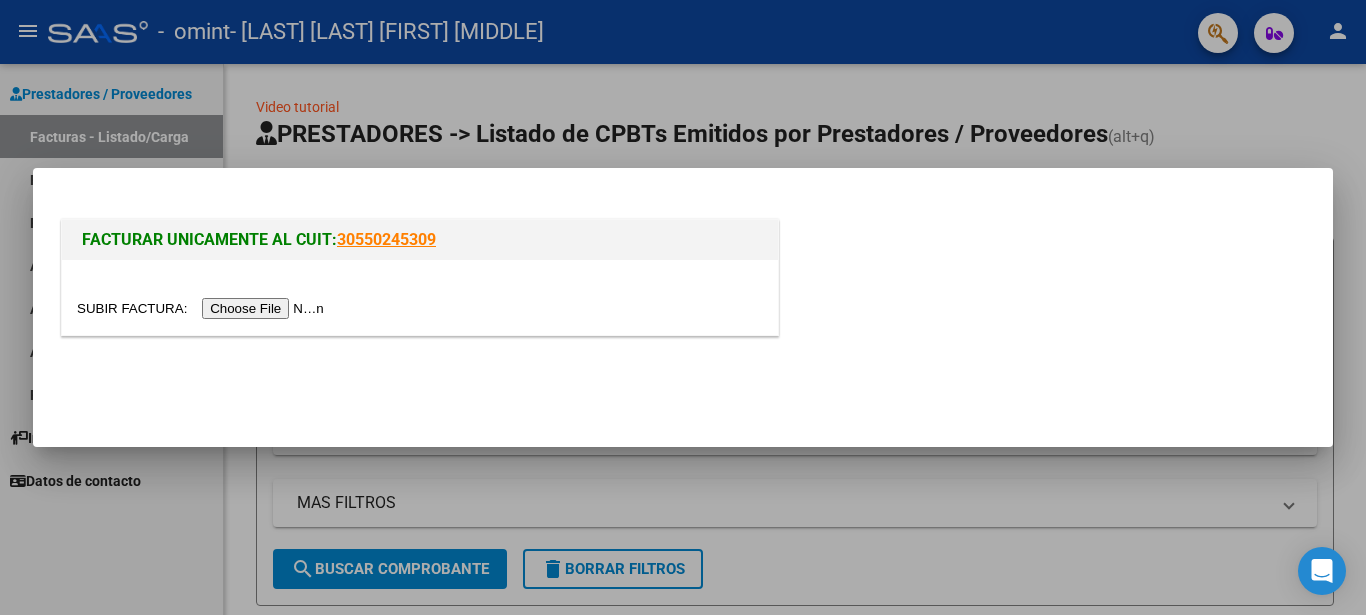 click at bounding box center [203, 308] 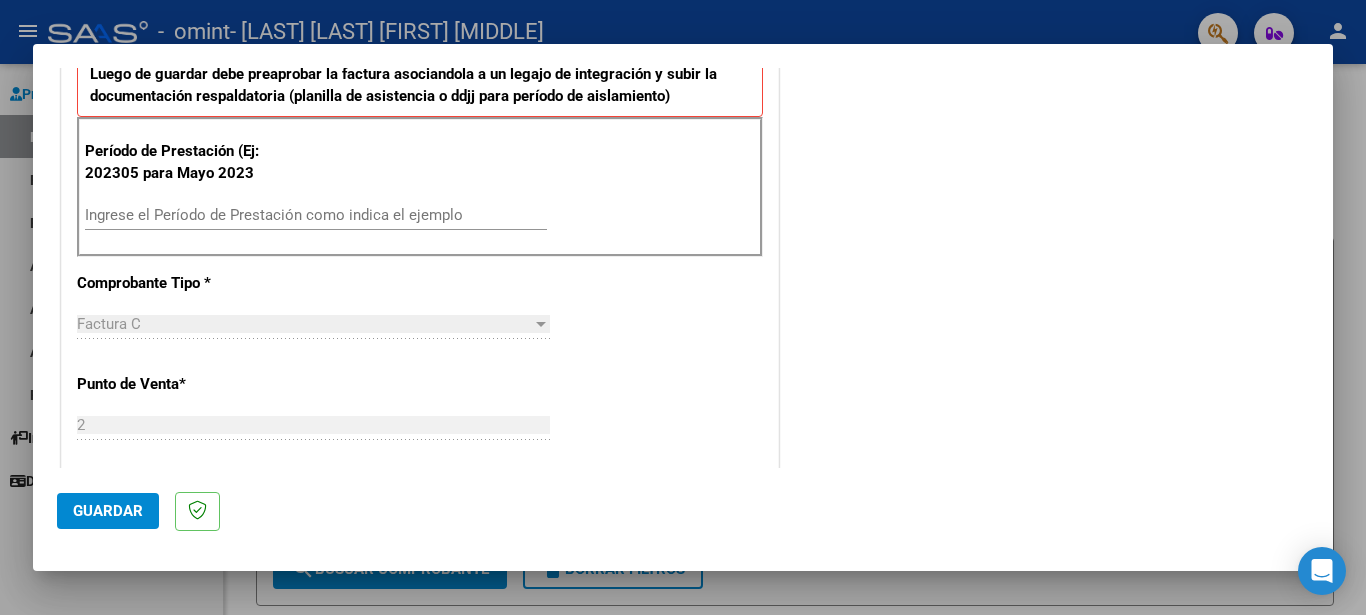 scroll, scrollTop: 536, scrollLeft: 0, axis: vertical 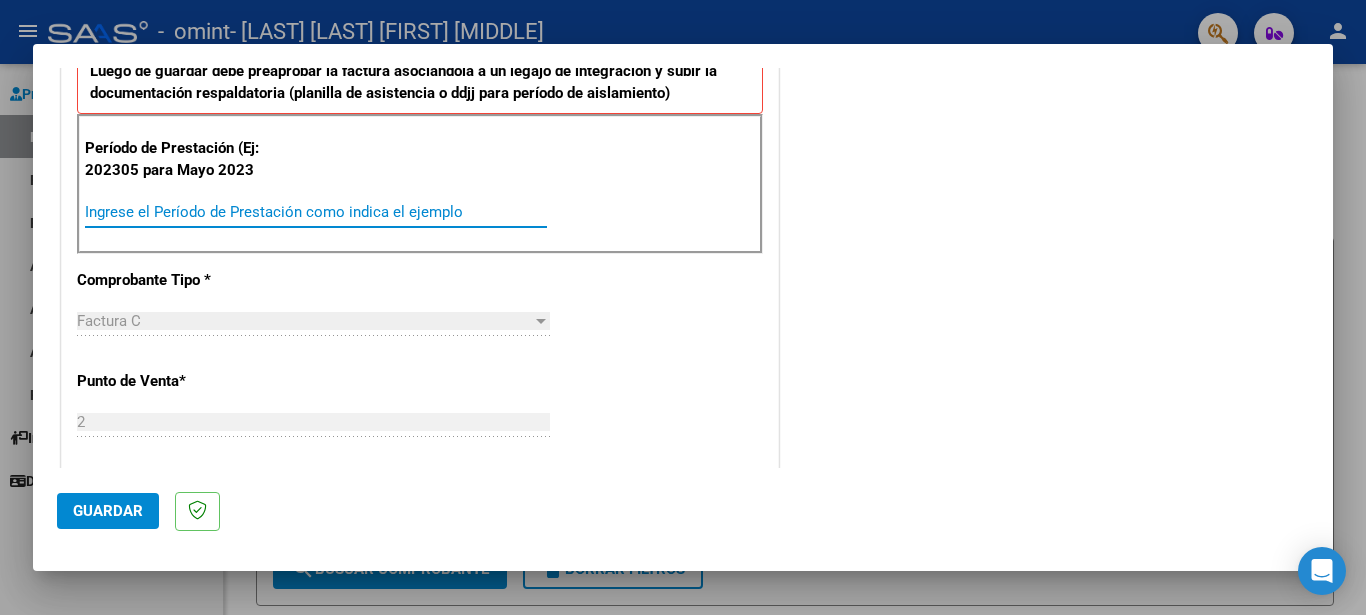 click on "Ingrese el Período de Prestación como indica el ejemplo" at bounding box center (316, 212) 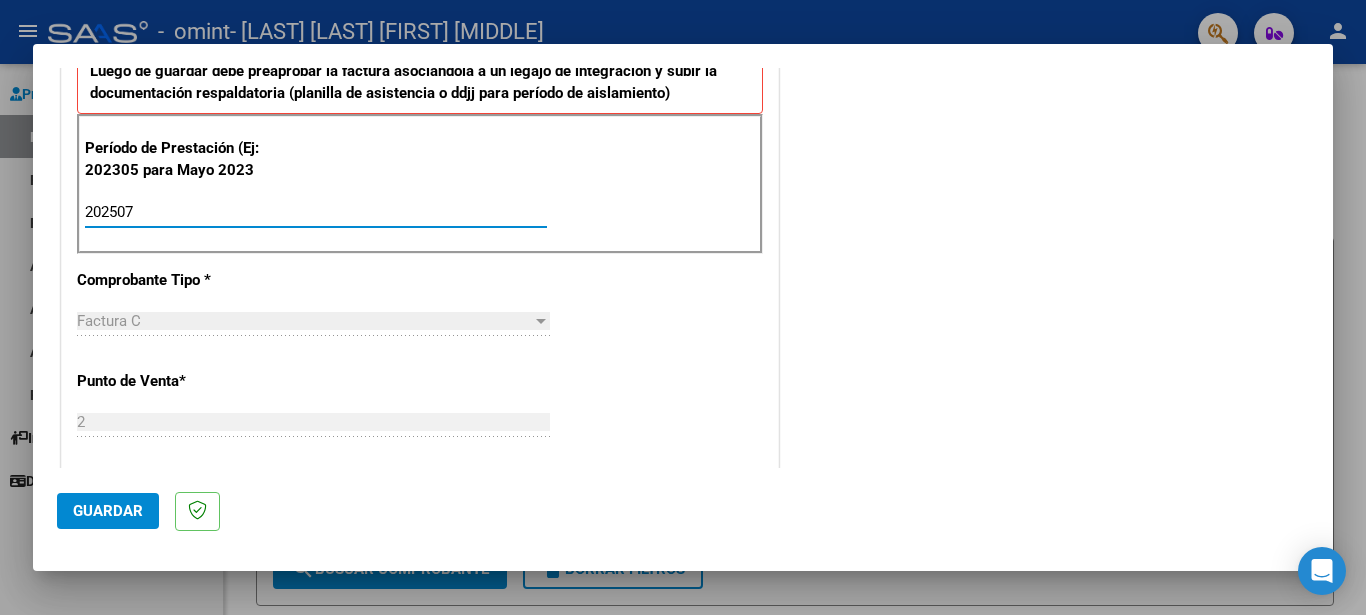 type on "202507" 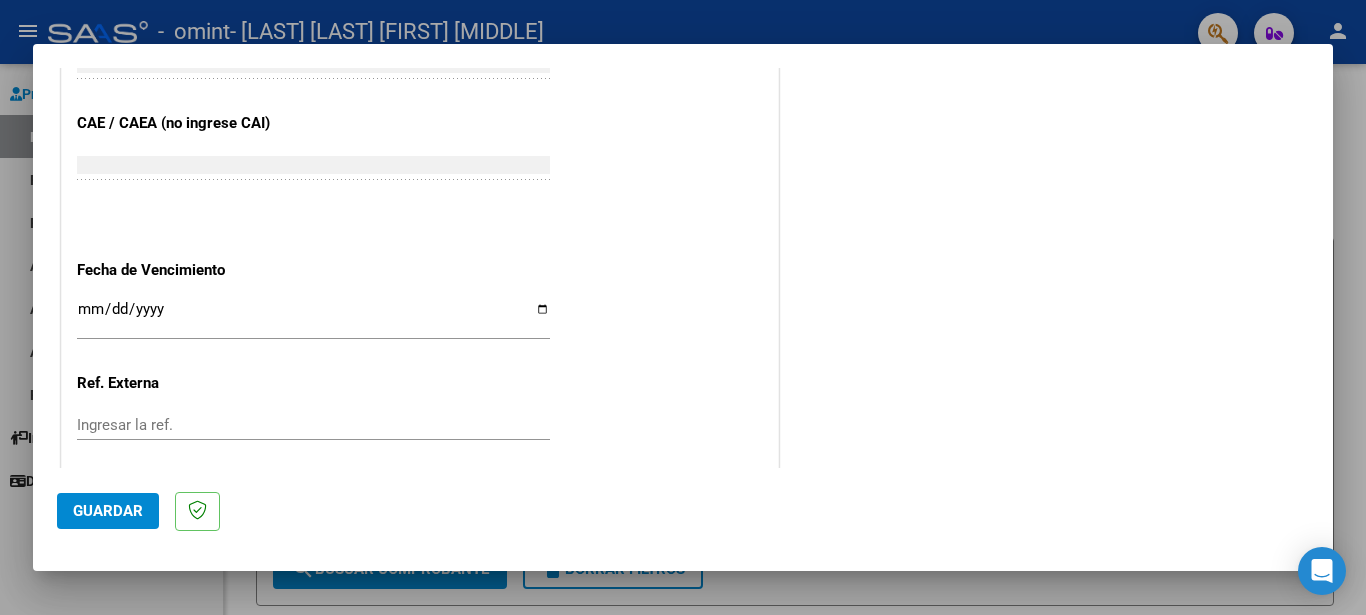 scroll, scrollTop: 1212, scrollLeft: 0, axis: vertical 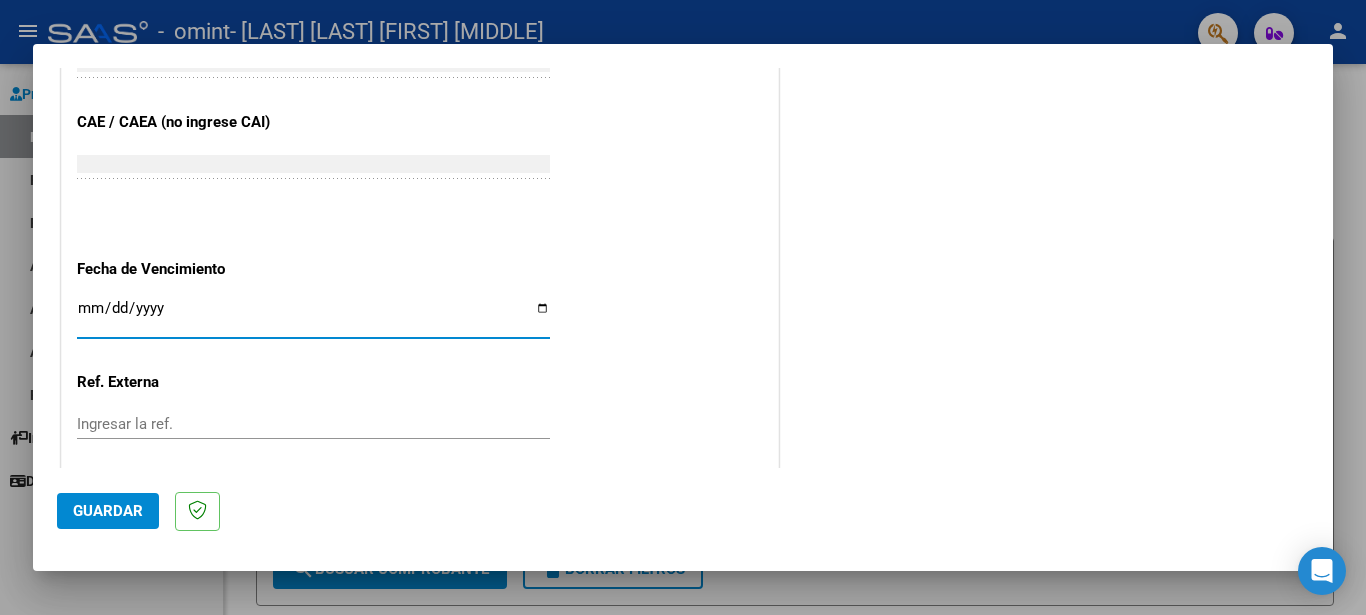 click on "Ingresar la fecha" at bounding box center [313, 316] 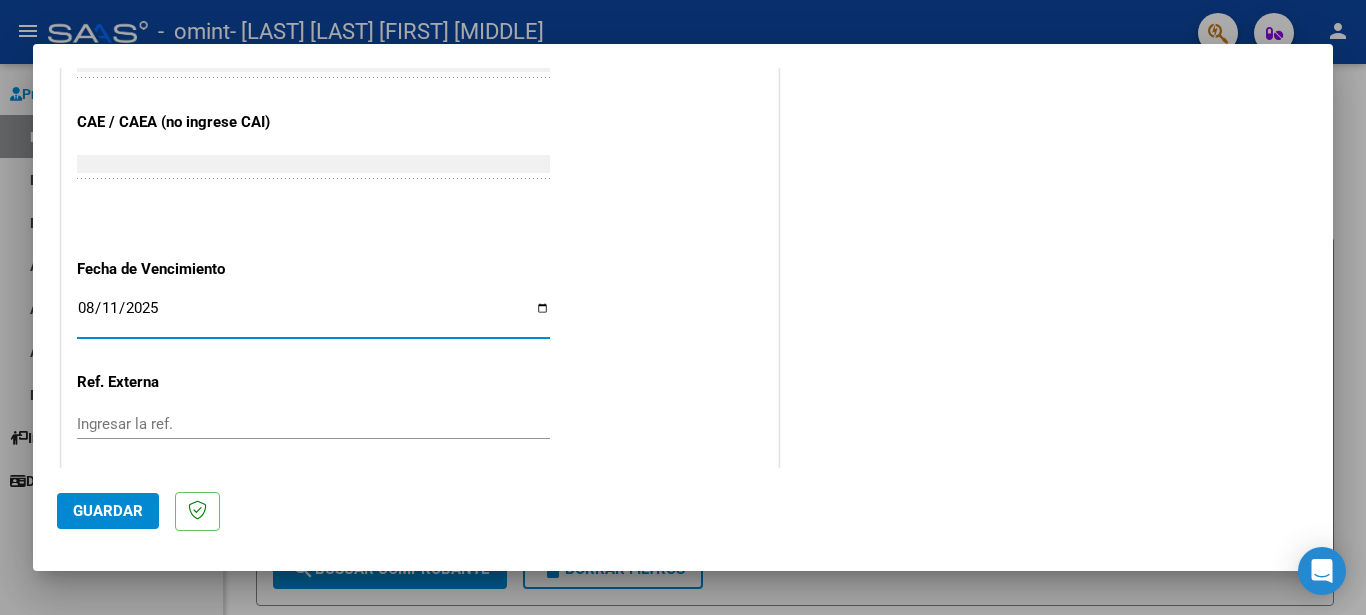 type on "2025-08-11" 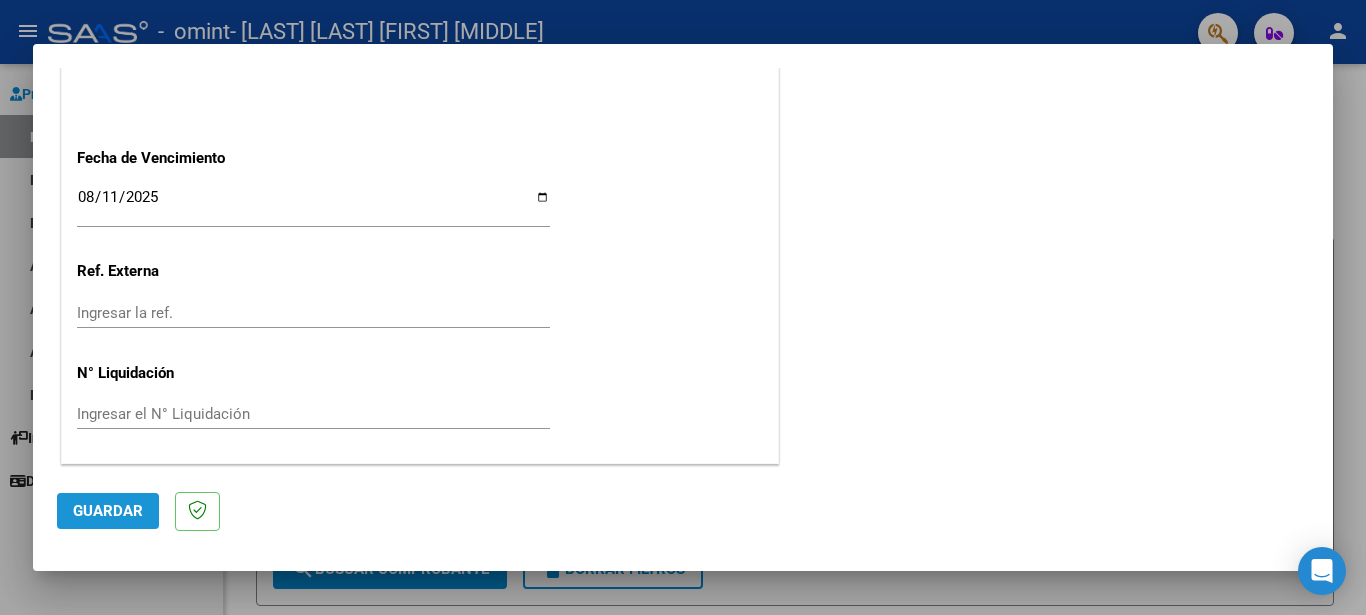 click on "Guardar" 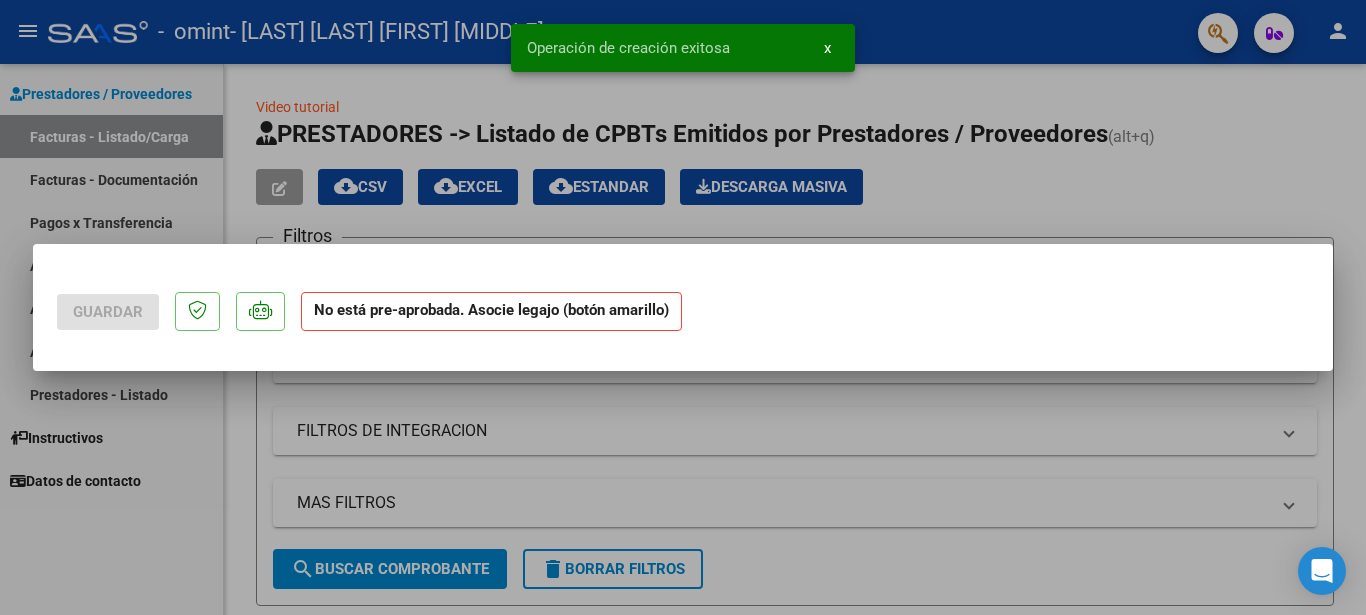 scroll, scrollTop: 0, scrollLeft: 0, axis: both 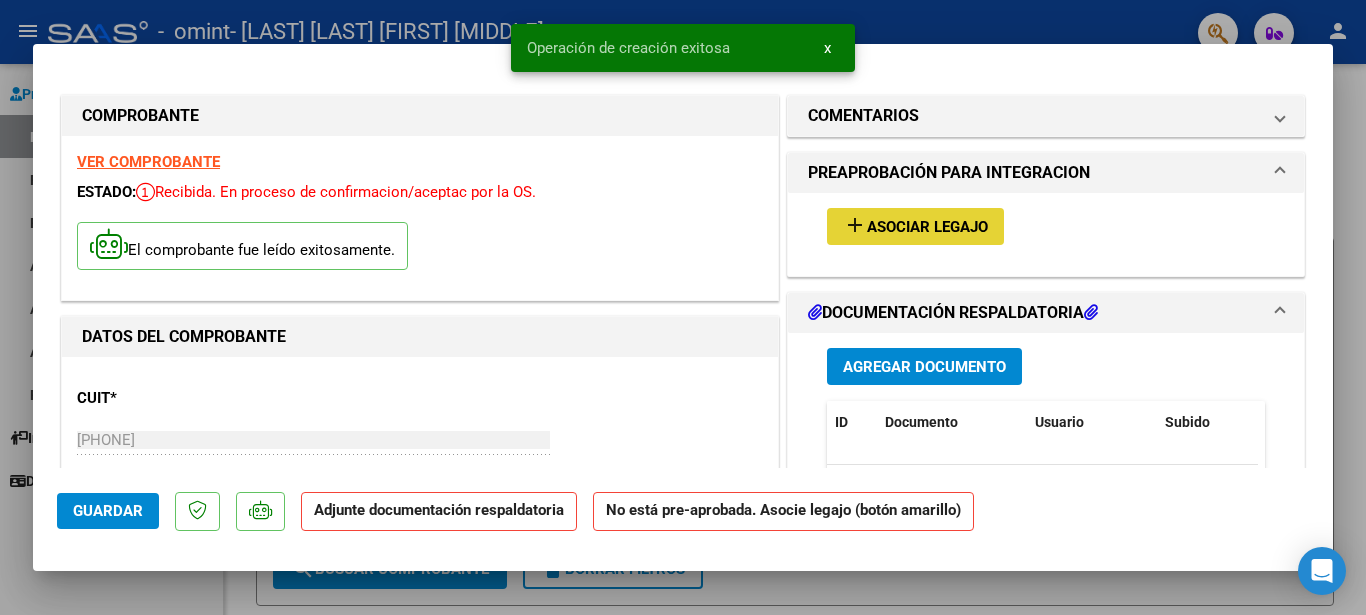click on "Asociar Legajo" at bounding box center [927, 227] 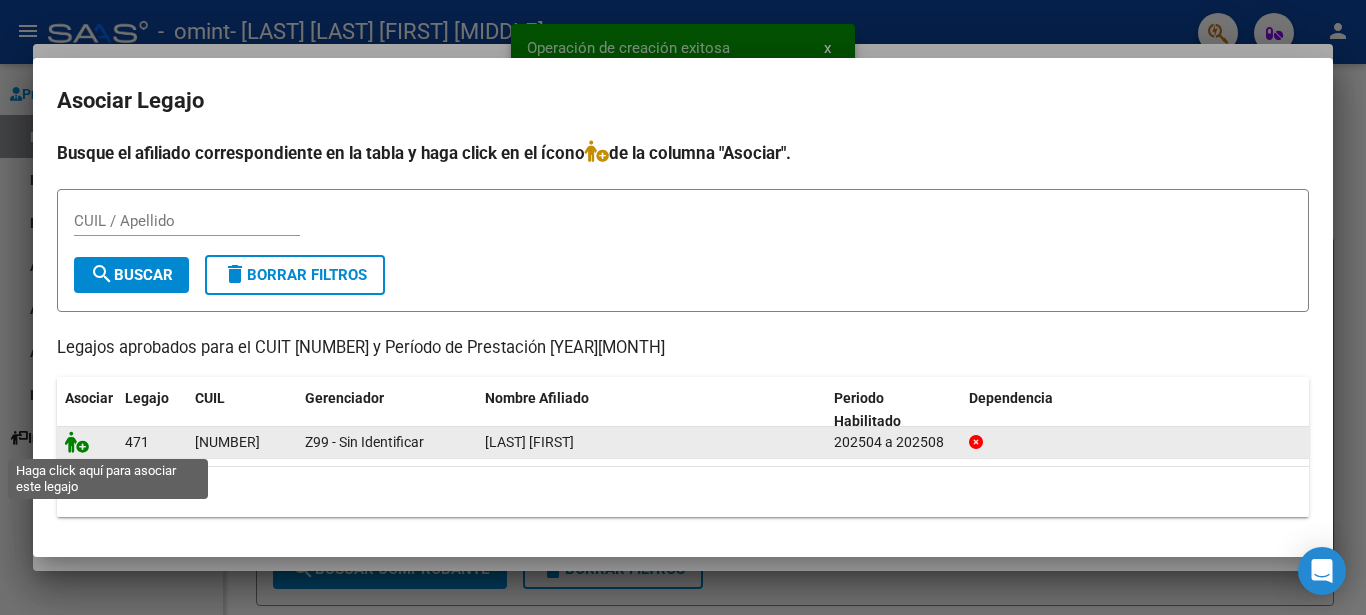click 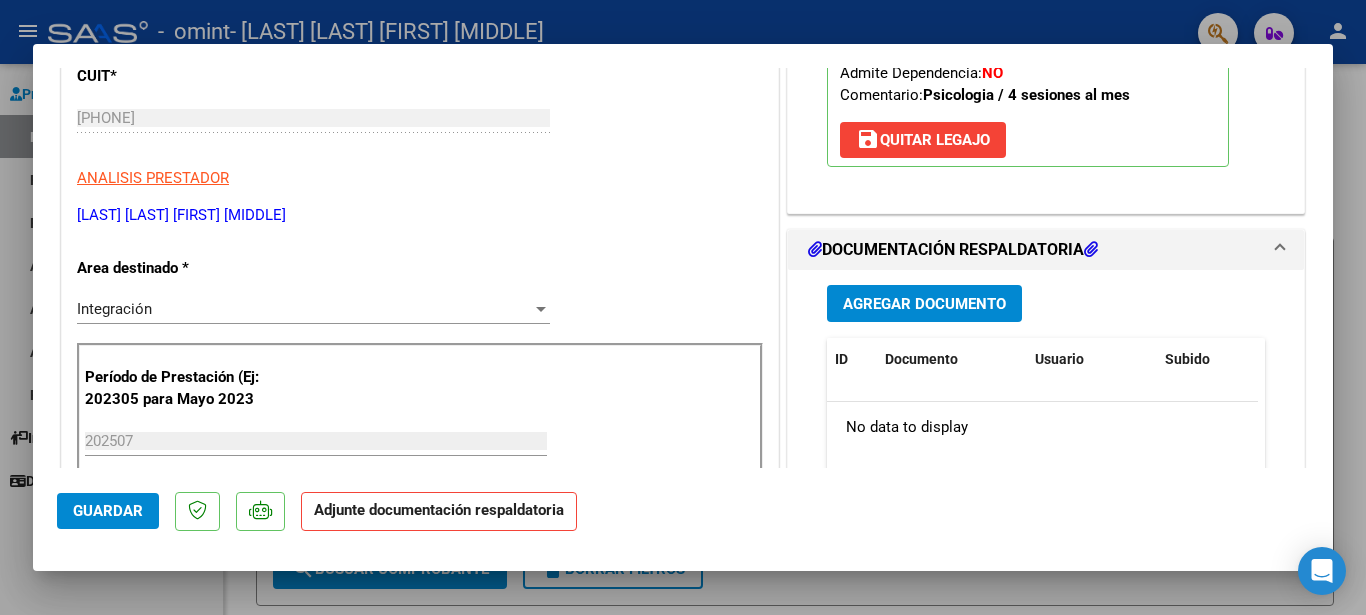 scroll, scrollTop: 323, scrollLeft: 0, axis: vertical 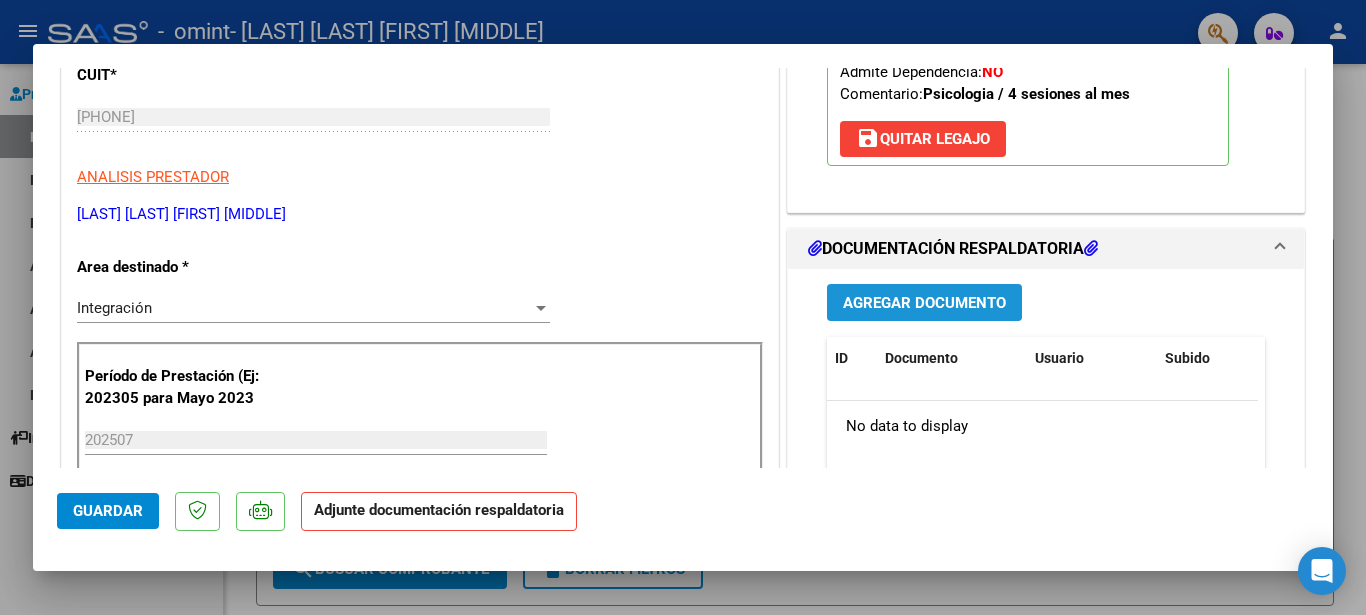 click on "Agregar Documento" at bounding box center (924, 302) 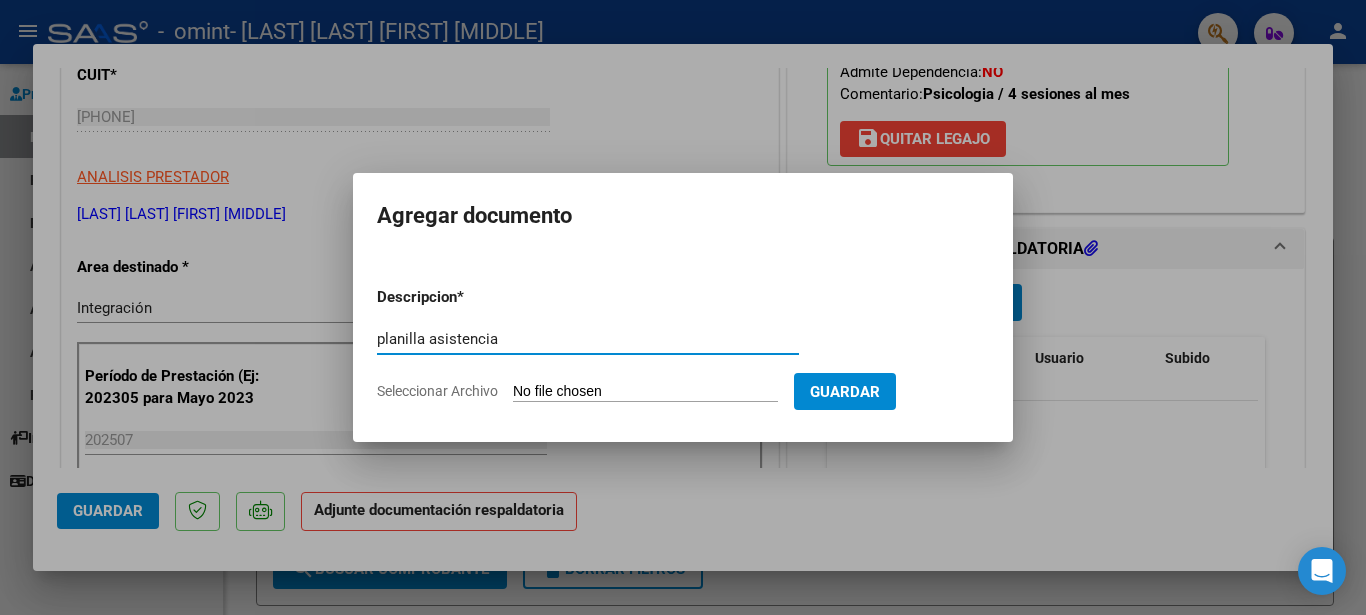 type on "planilla asistencia" 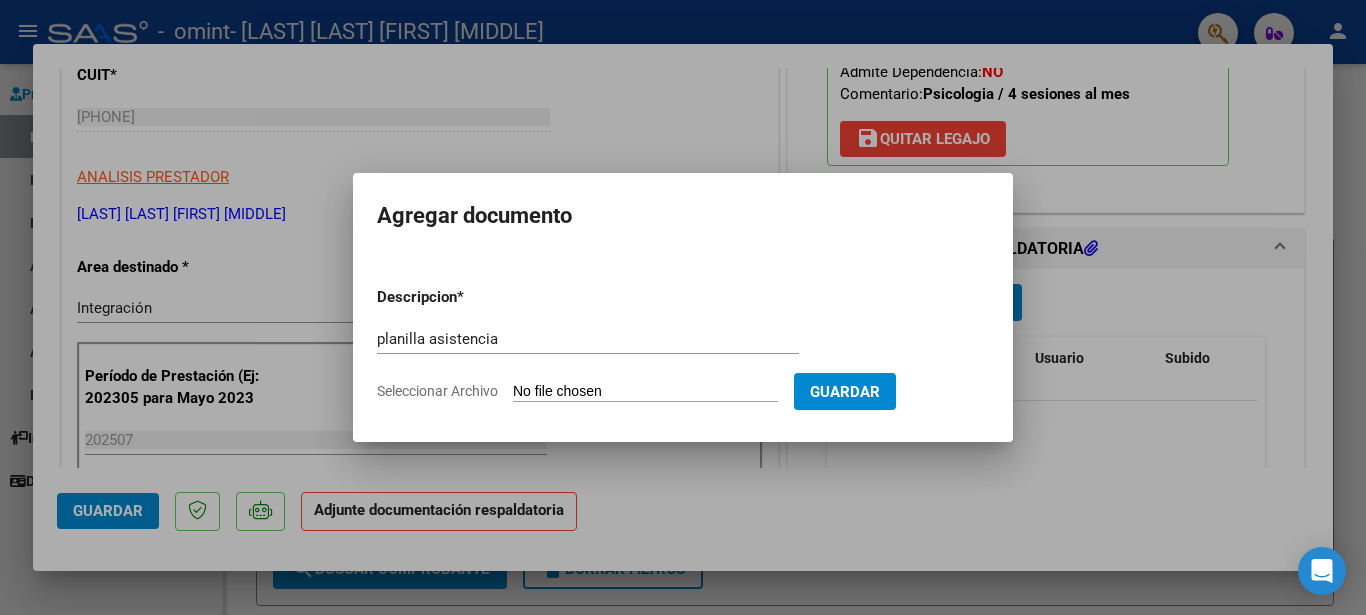 type on "C:\fakepath\Gaetan planilla 07-25 psl .pdf" 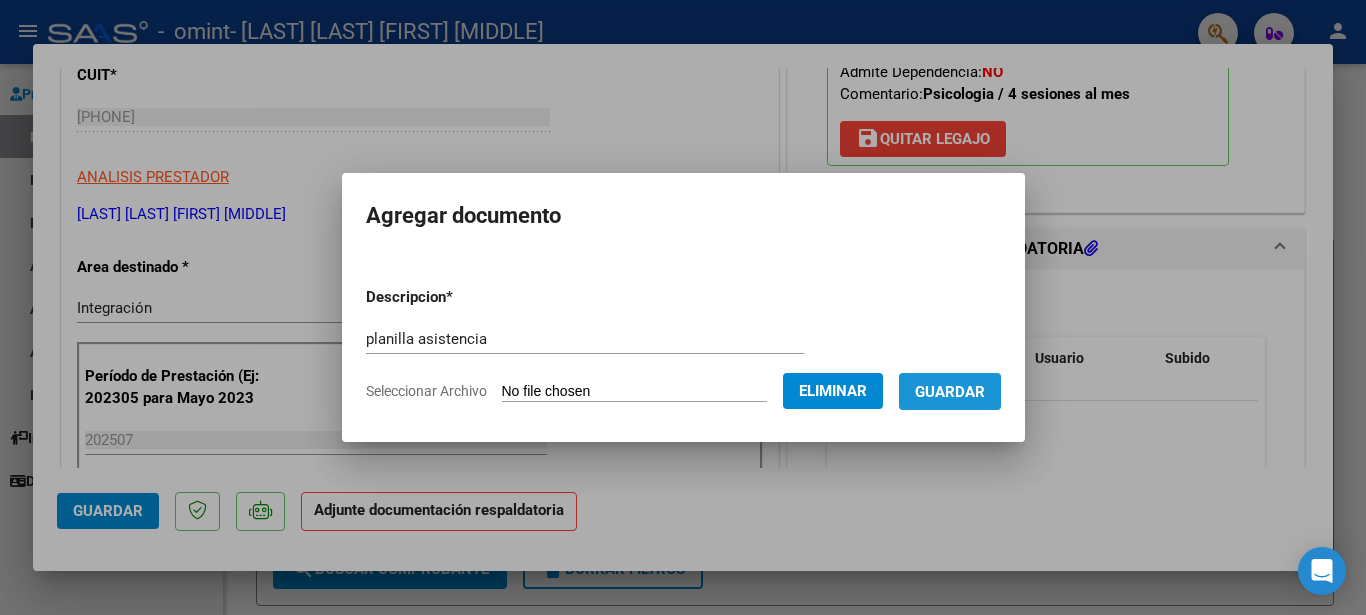 click on "Guardar" at bounding box center [950, 391] 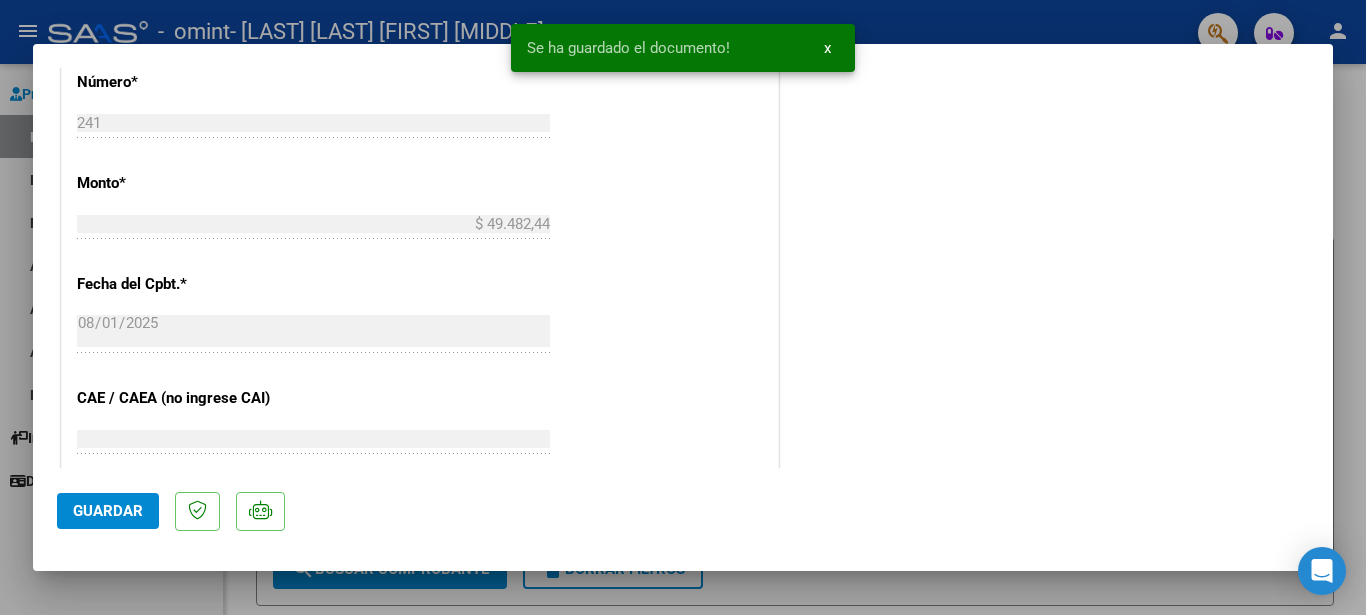 scroll, scrollTop: 1005, scrollLeft: 0, axis: vertical 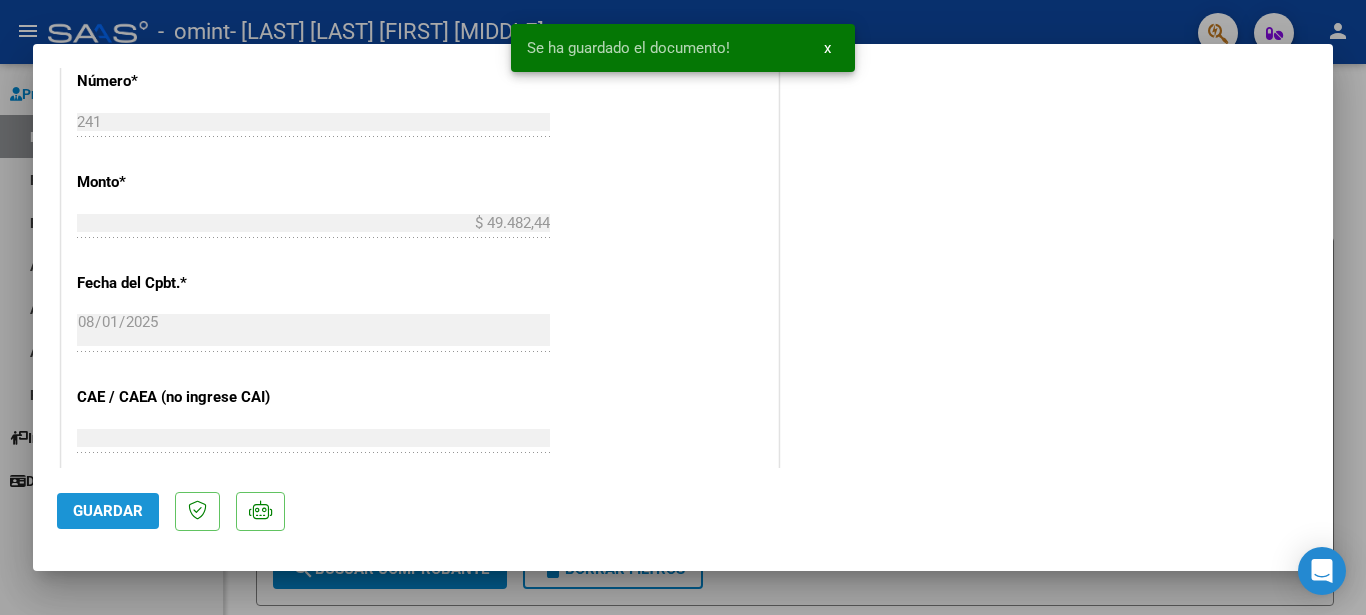click on "Guardar" 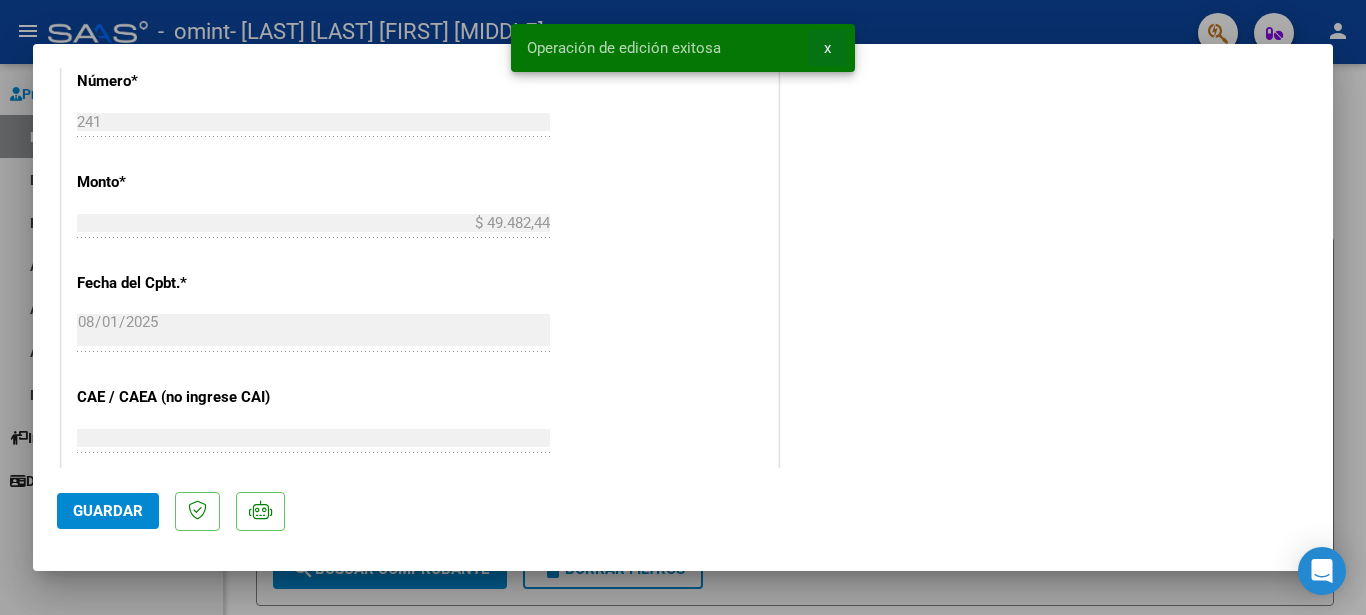 click on "x" at bounding box center (827, 48) 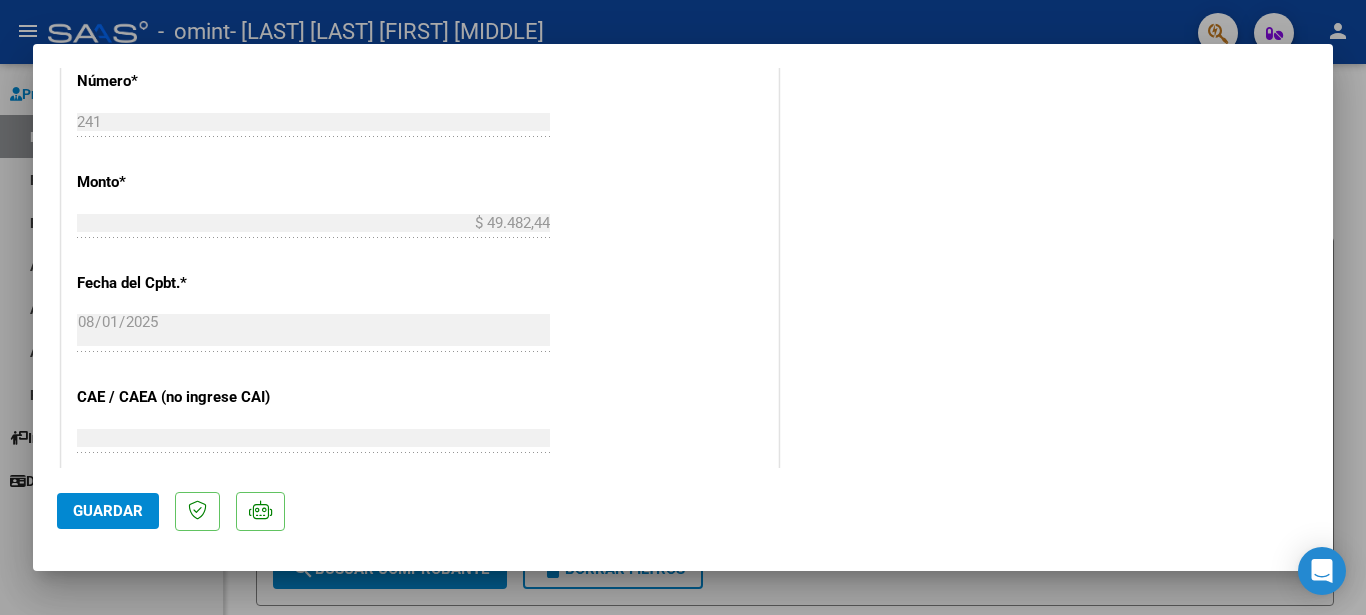click at bounding box center (683, 307) 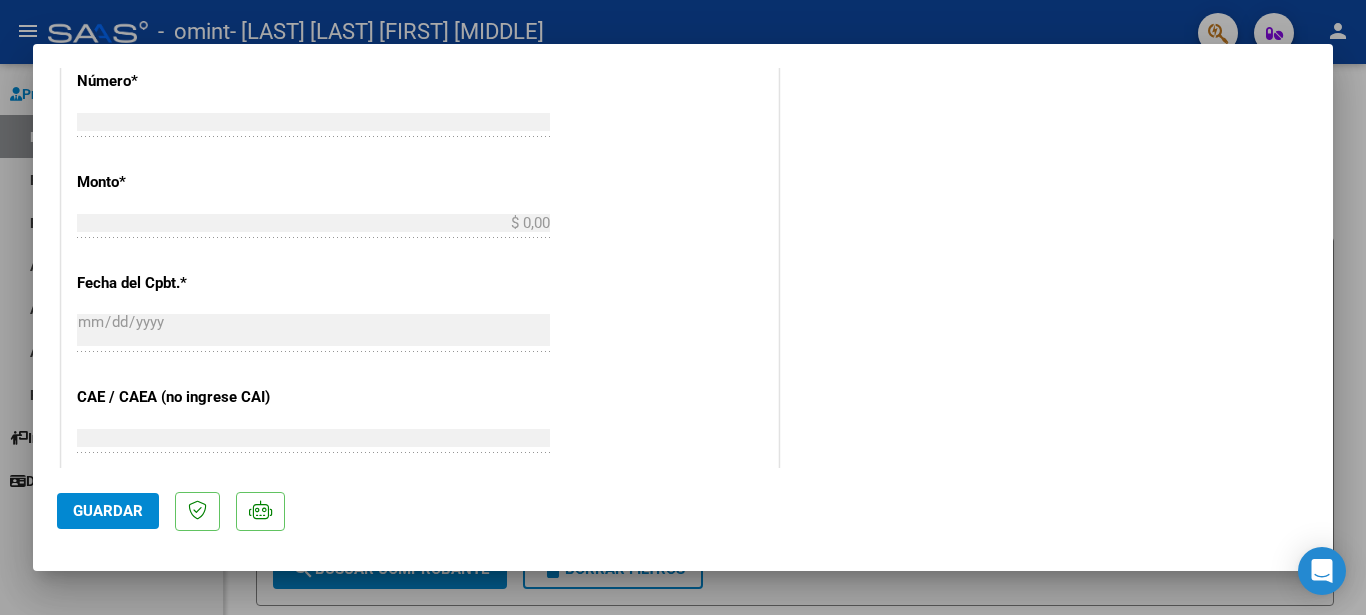 scroll, scrollTop: 1074, scrollLeft: 0, axis: vertical 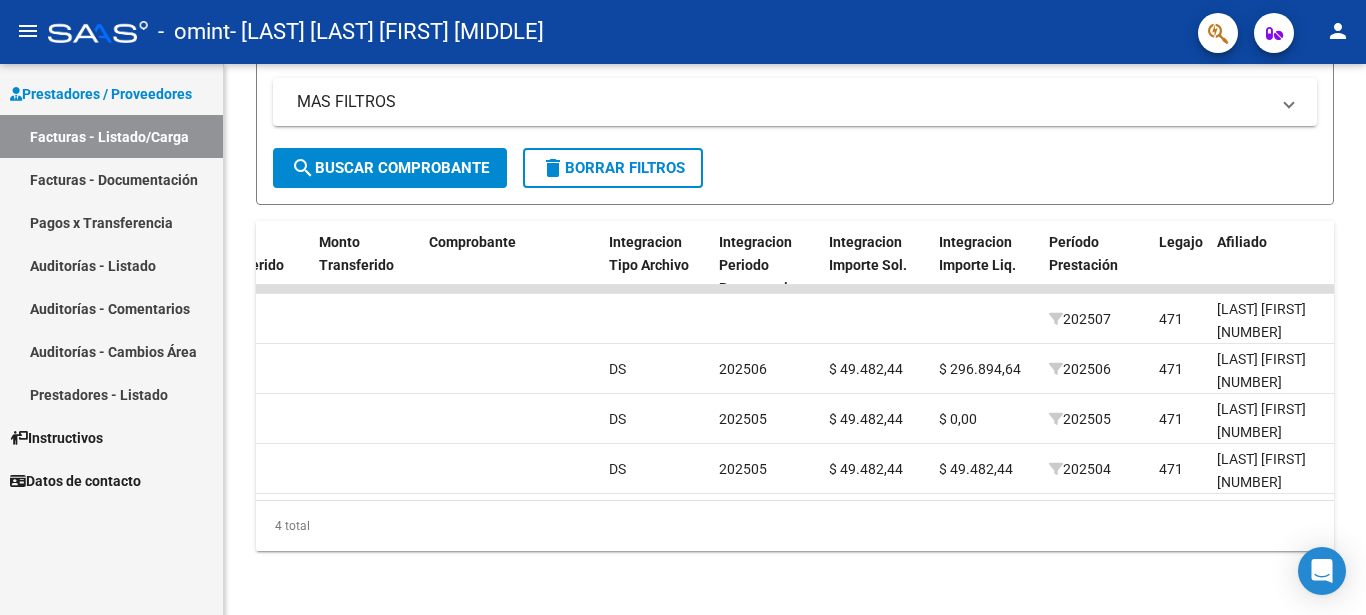 click on "Pagos x Transferencia" at bounding box center [111, 222] 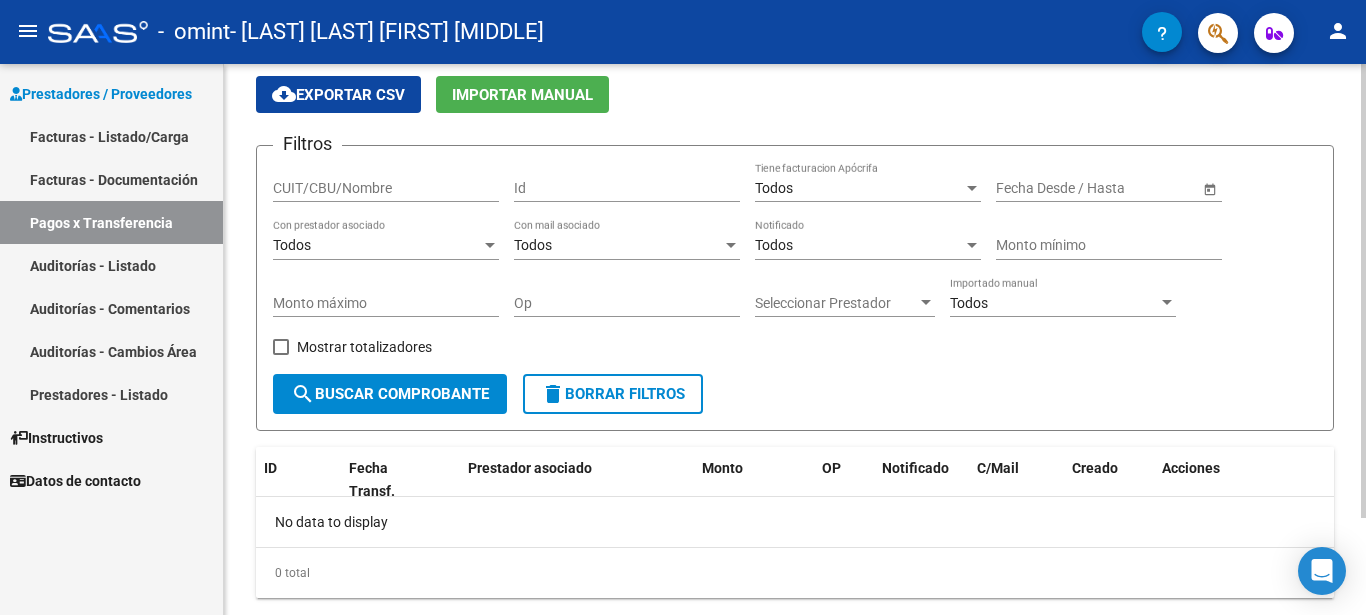 scroll, scrollTop: 0, scrollLeft: 0, axis: both 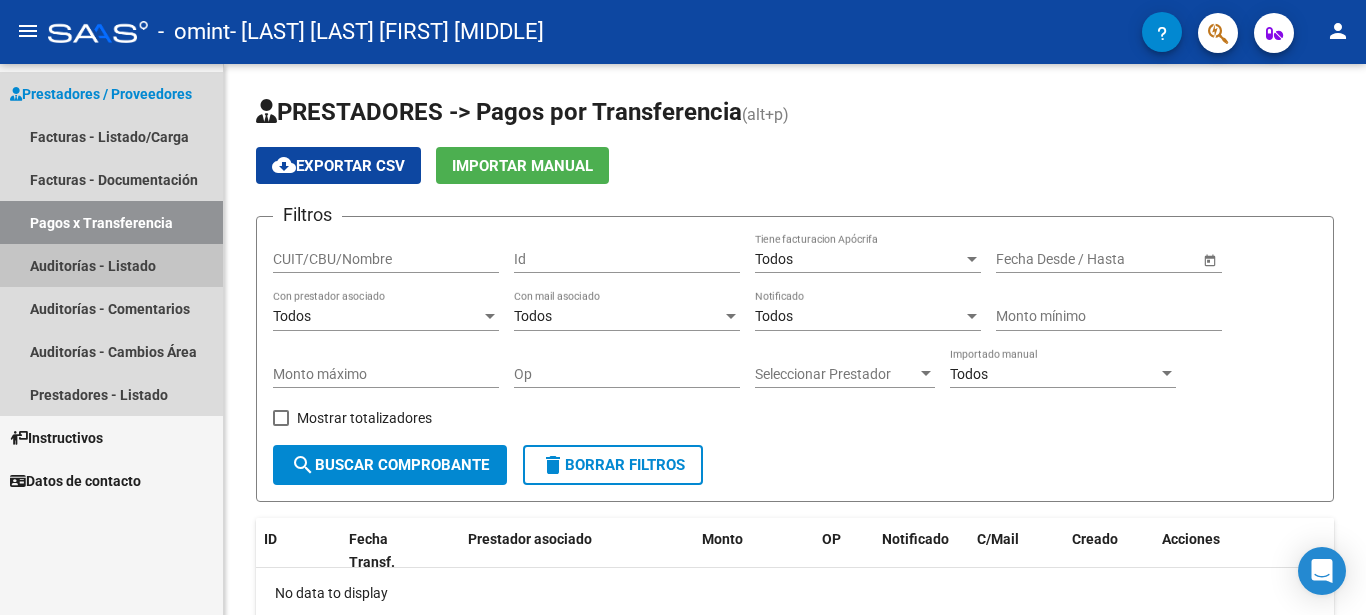 click on "Auditorías - Listado" at bounding box center [111, 265] 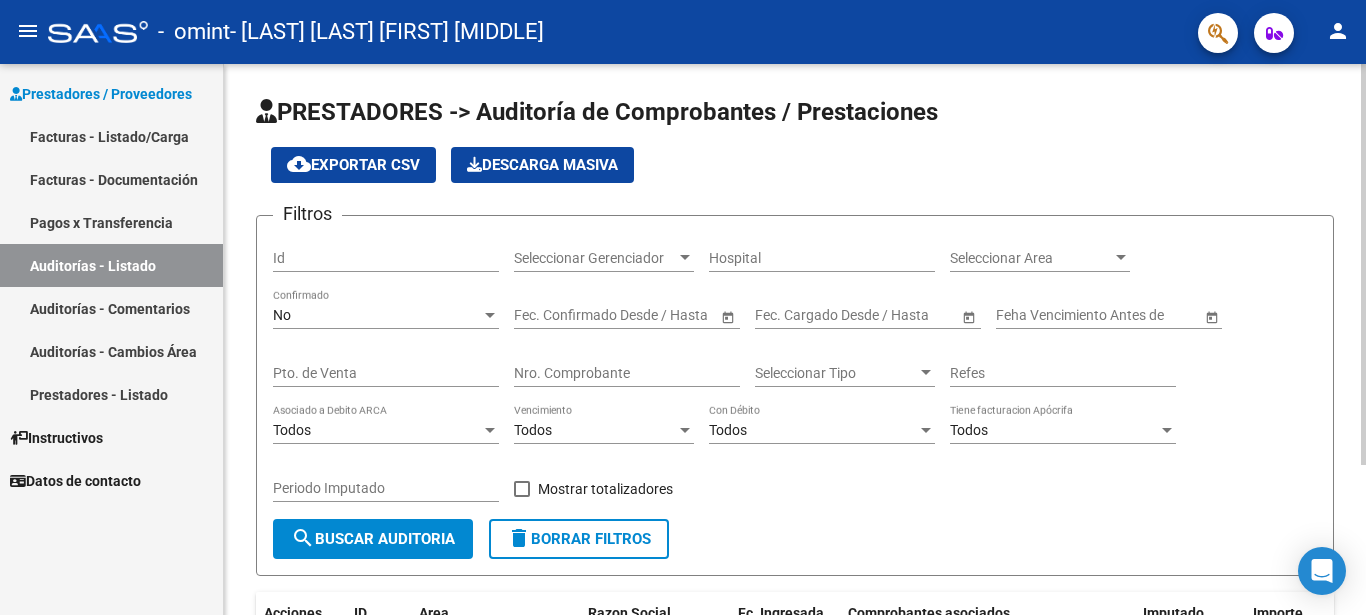 scroll, scrollTop: 206, scrollLeft: 0, axis: vertical 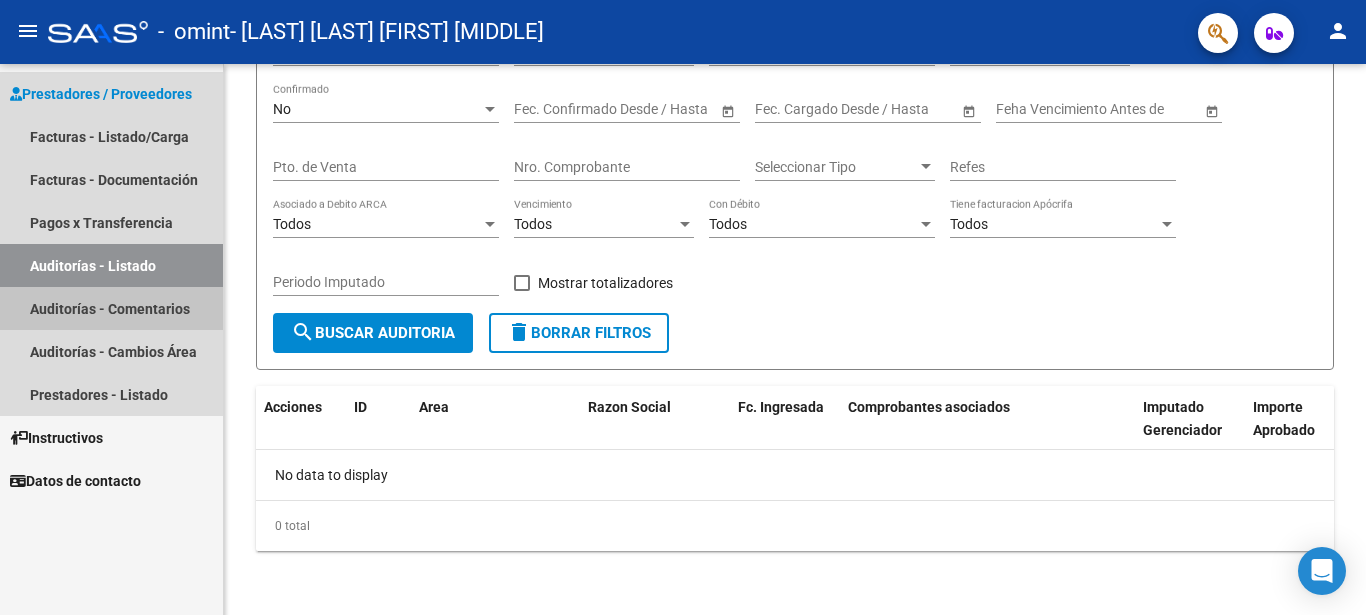 click on "Auditorías - Comentarios" at bounding box center (111, 308) 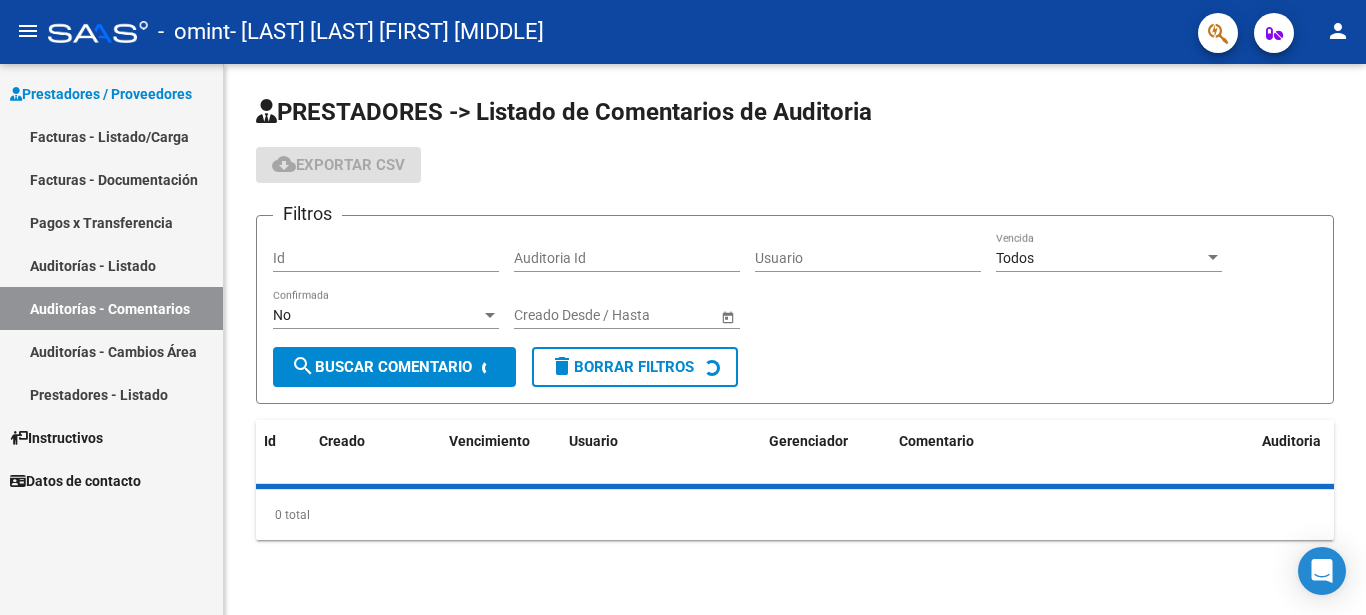 scroll, scrollTop: 0, scrollLeft: 0, axis: both 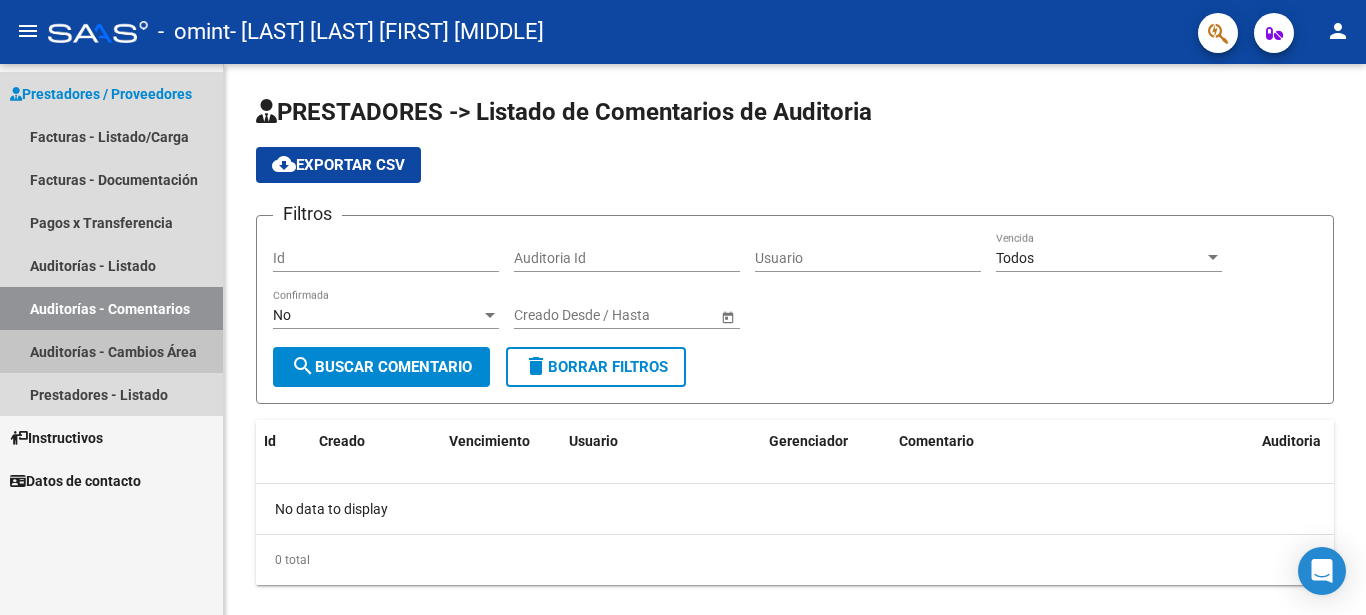 click on "Auditorías - Cambios Área" at bounding box center [111, 351] 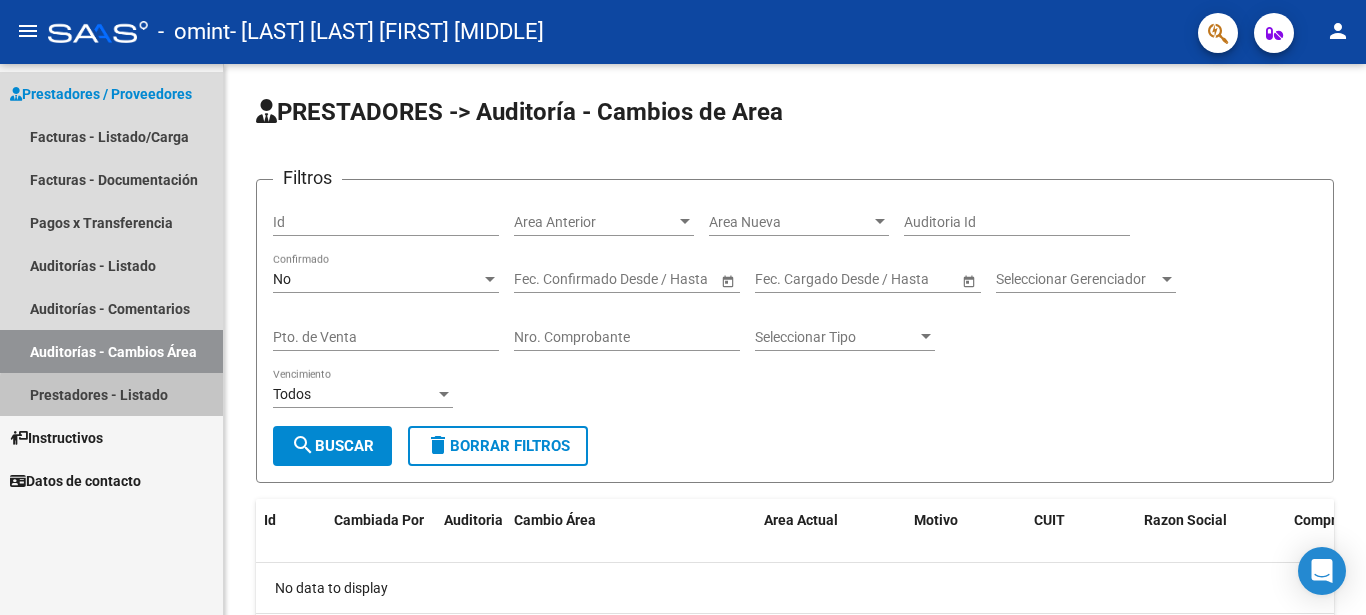 click on "Prestadores - Listado" at bounding box center (111, 394) 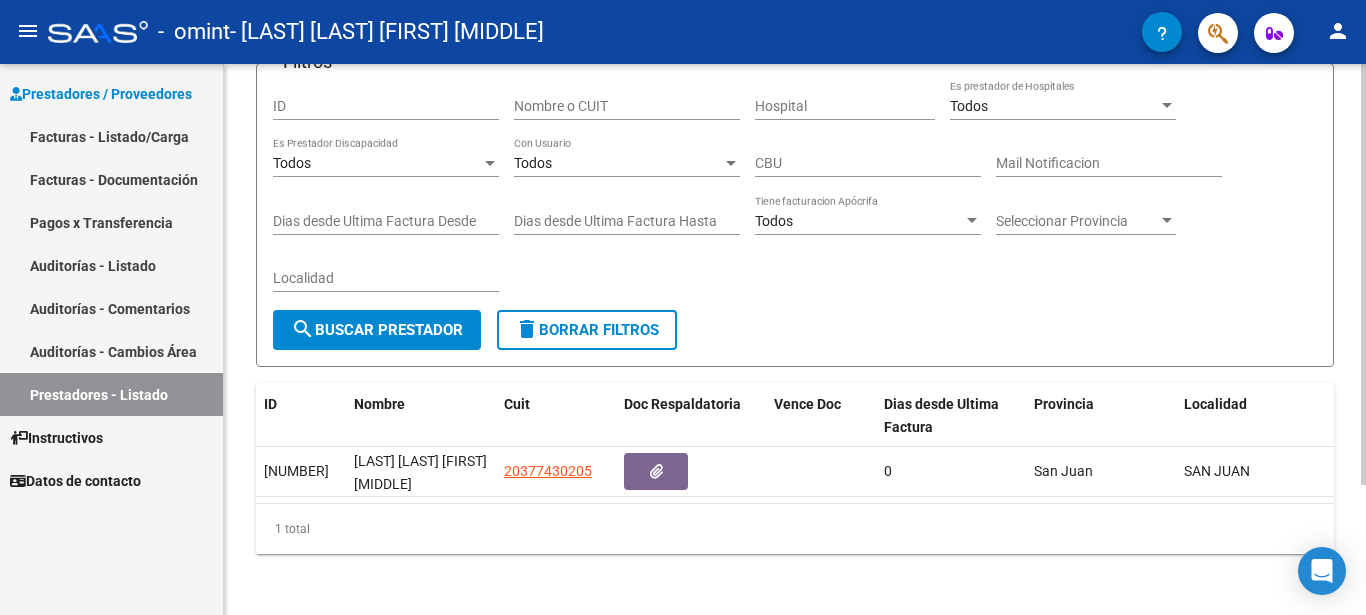 scroll, scrollTop: 171, scrollLeft: 0, axis: vertical 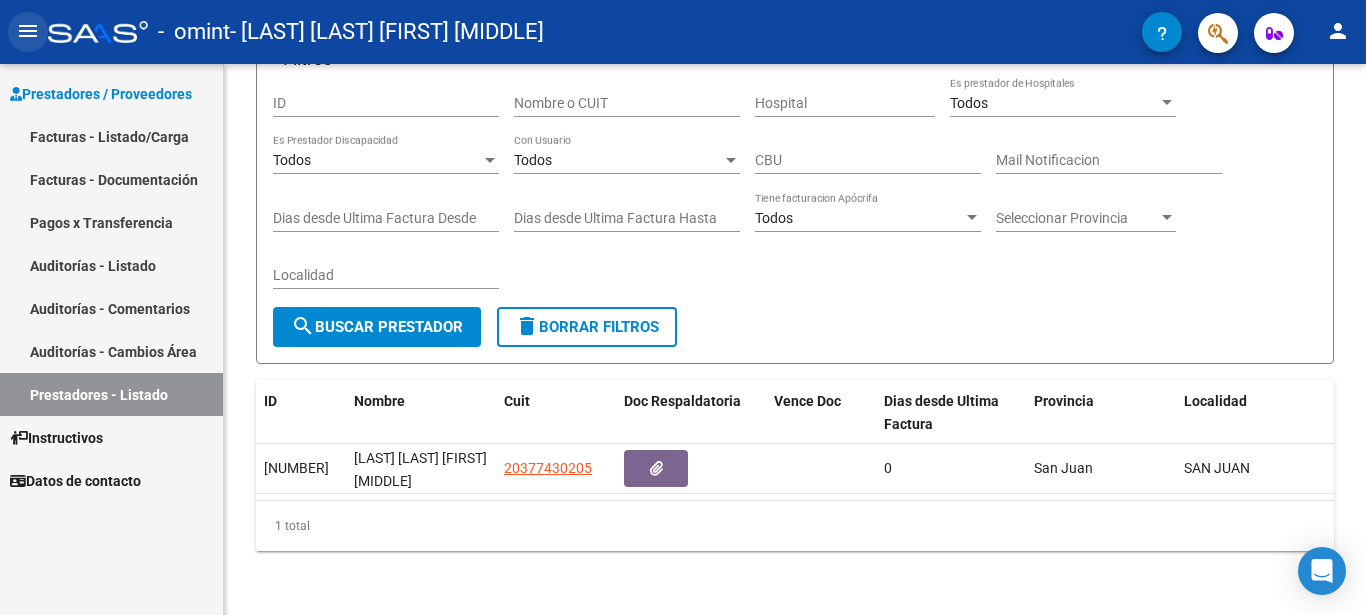 click on "menu" 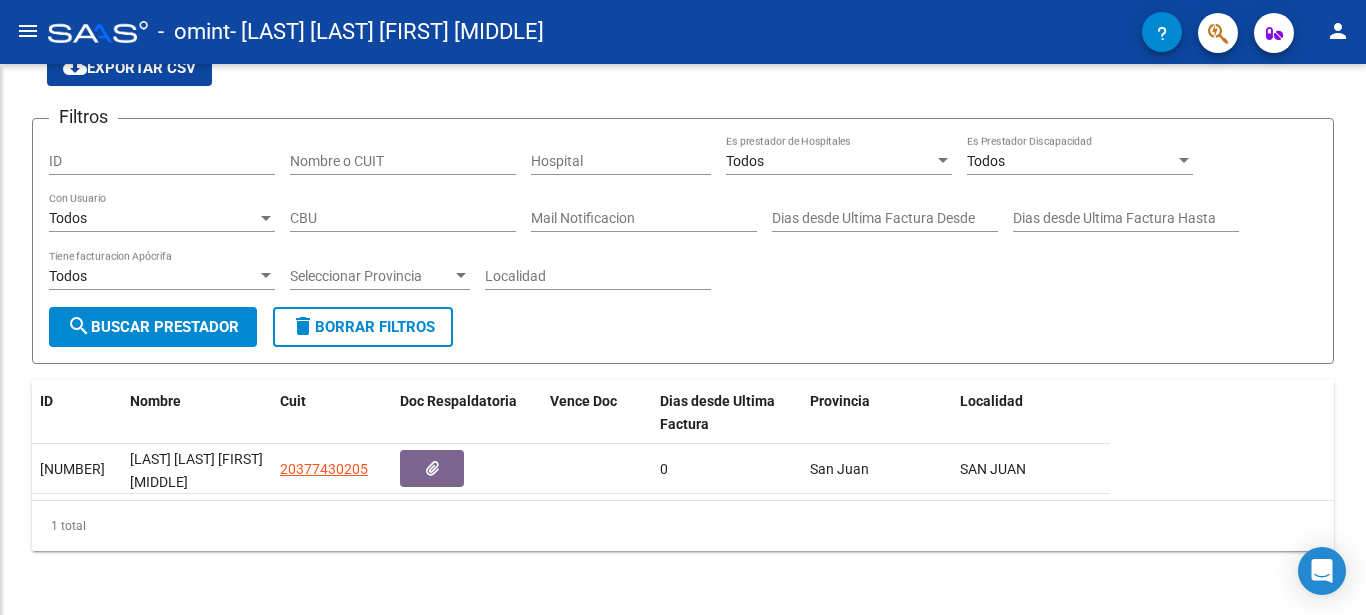 scroll, scrollTop: 113, scrollLeft: 0, axis: vertical 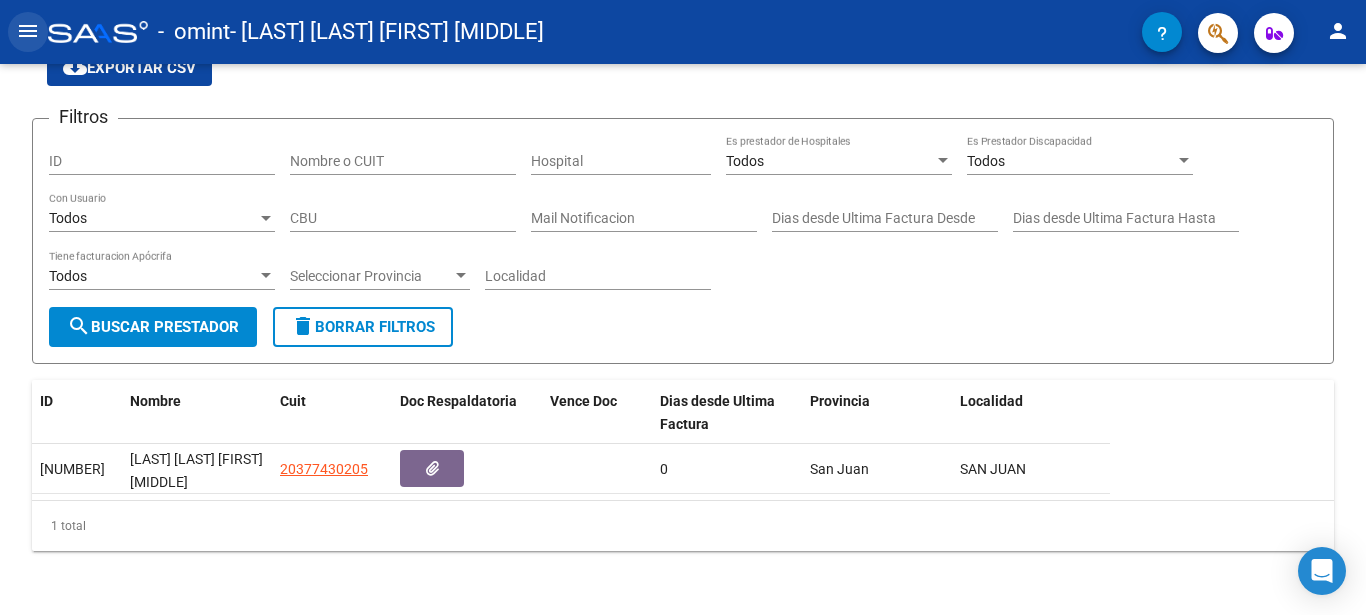 click on "menu" 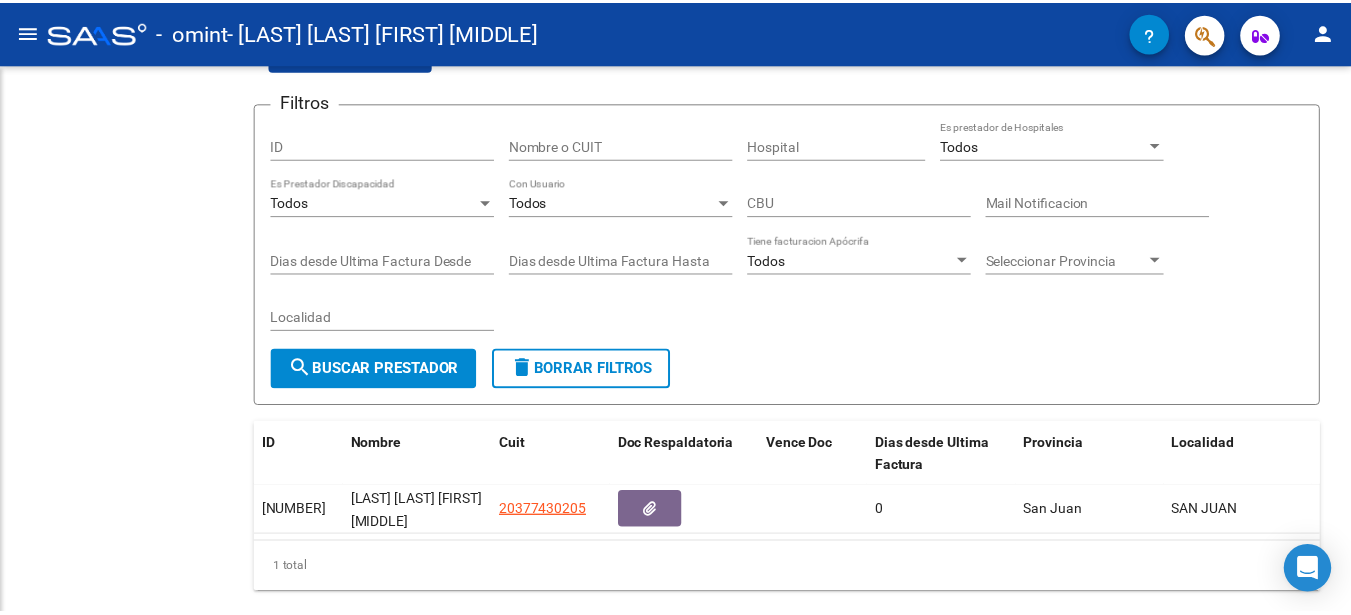 scroll, scrollTop: 171, scrollLeft: 0, axis: vertical 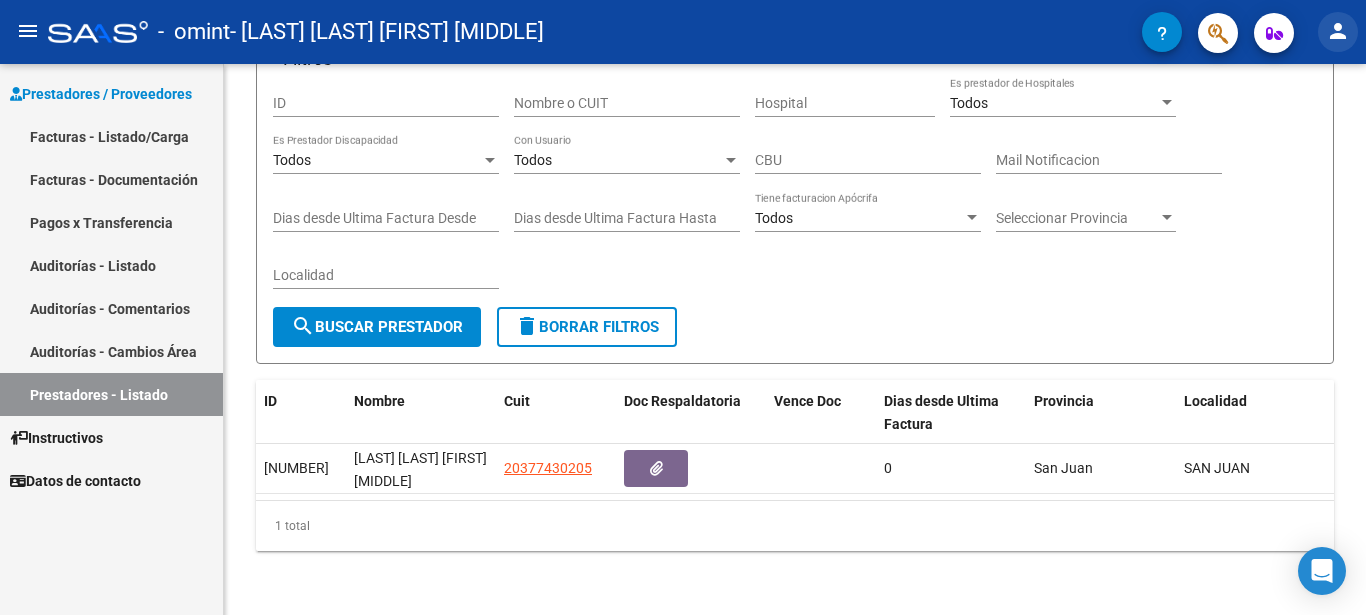 click on "person" 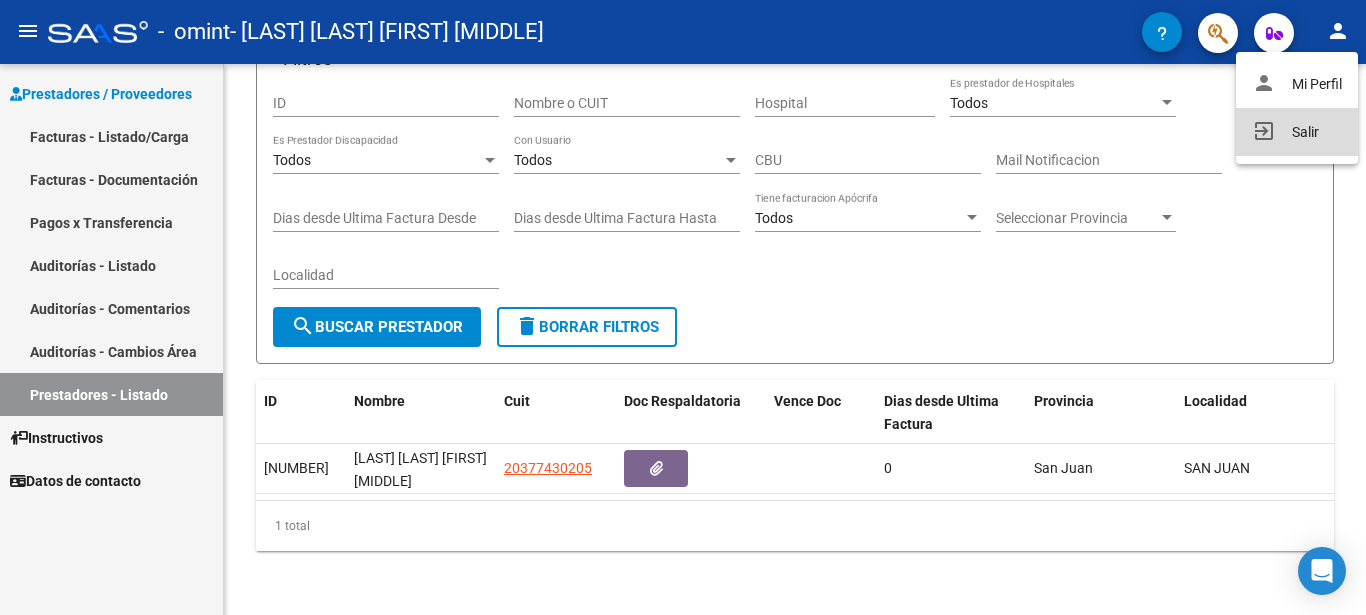 click on "exit_to_app  Salir" at bounding box center (1297, 132) 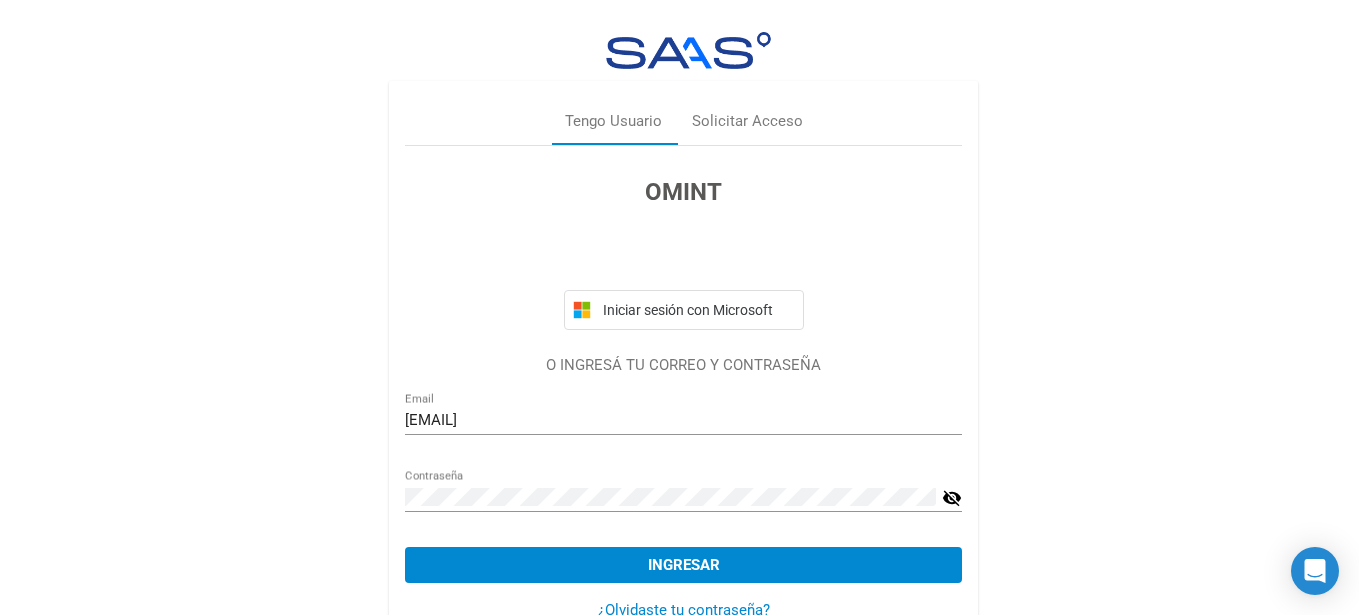 scroll, scrollTop: 0, scrollLeft: 0, axis: both 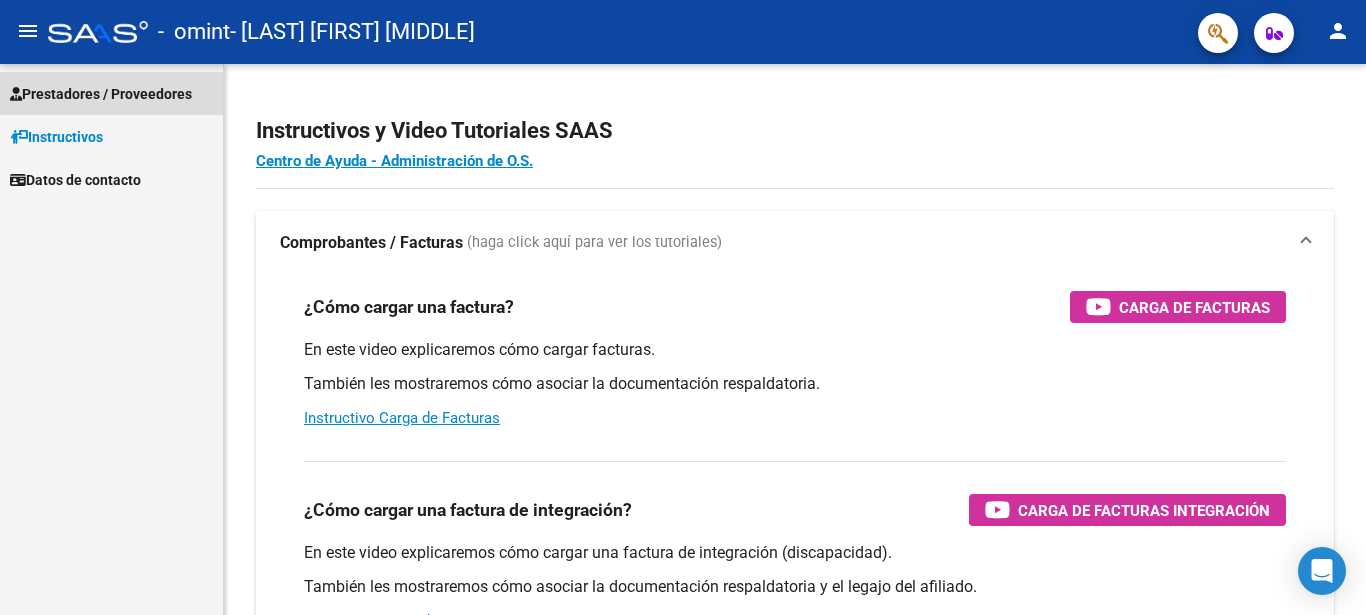 click on "Prestadores / Proveedores" at bounding box center [101, 94] 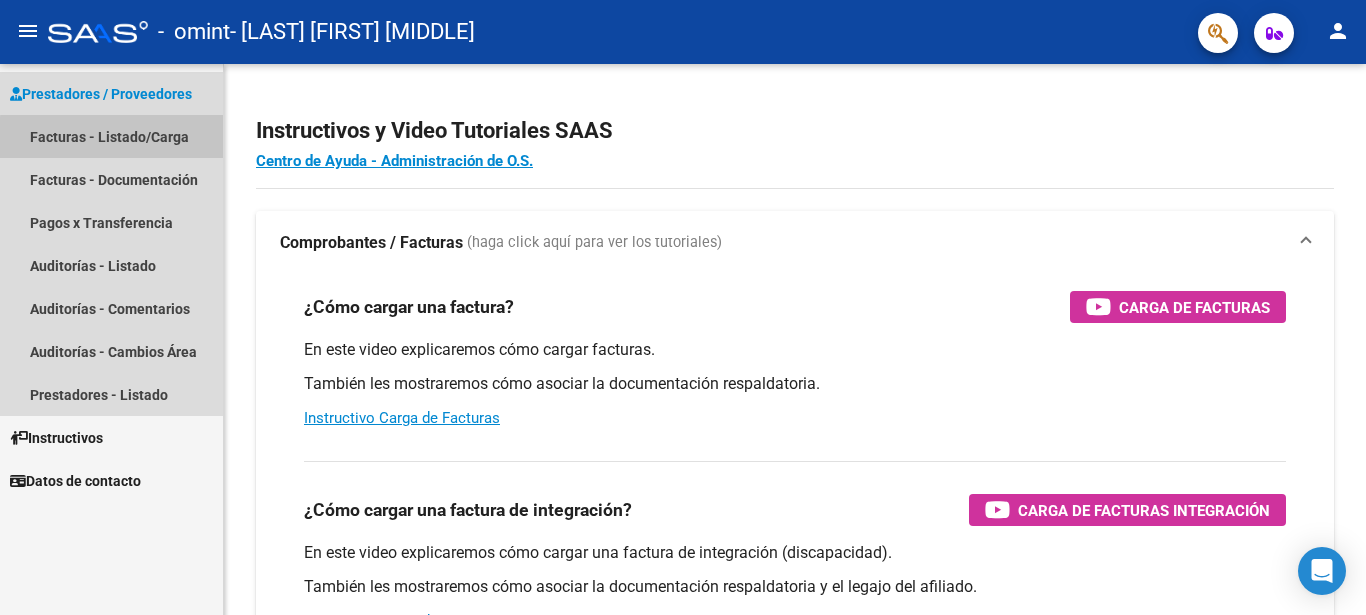 click on "Facturas - Listado/Carga" at bounding box center (111, 136) 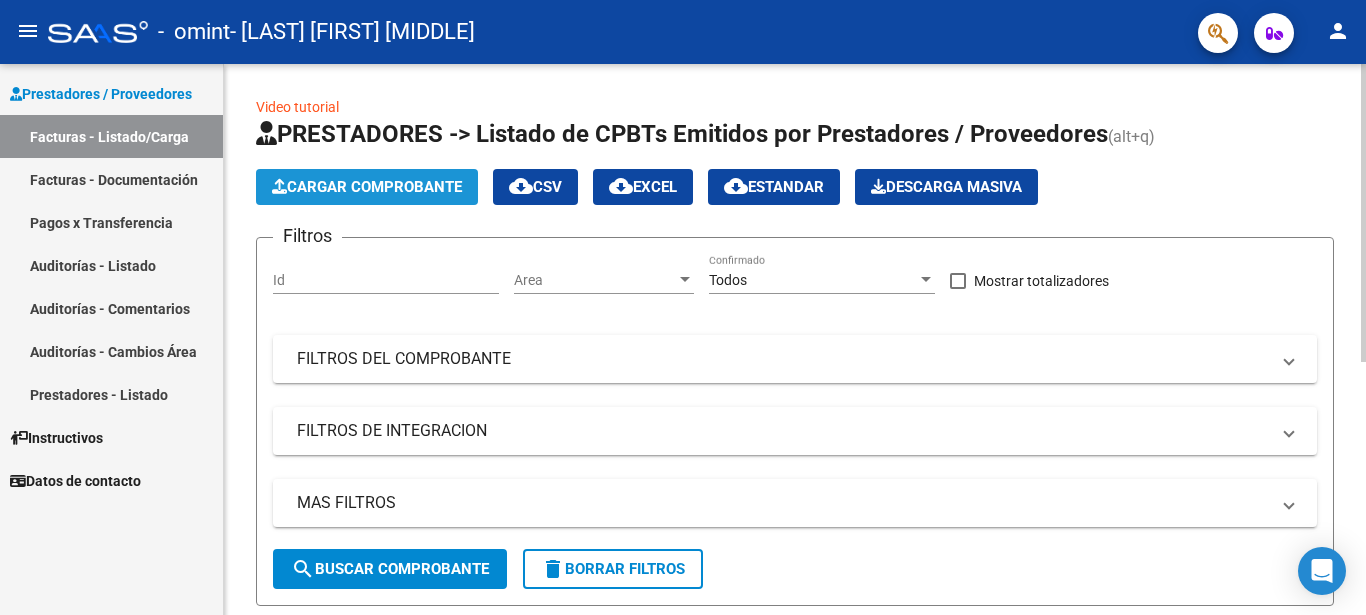 click on "Cargar Comprobante" 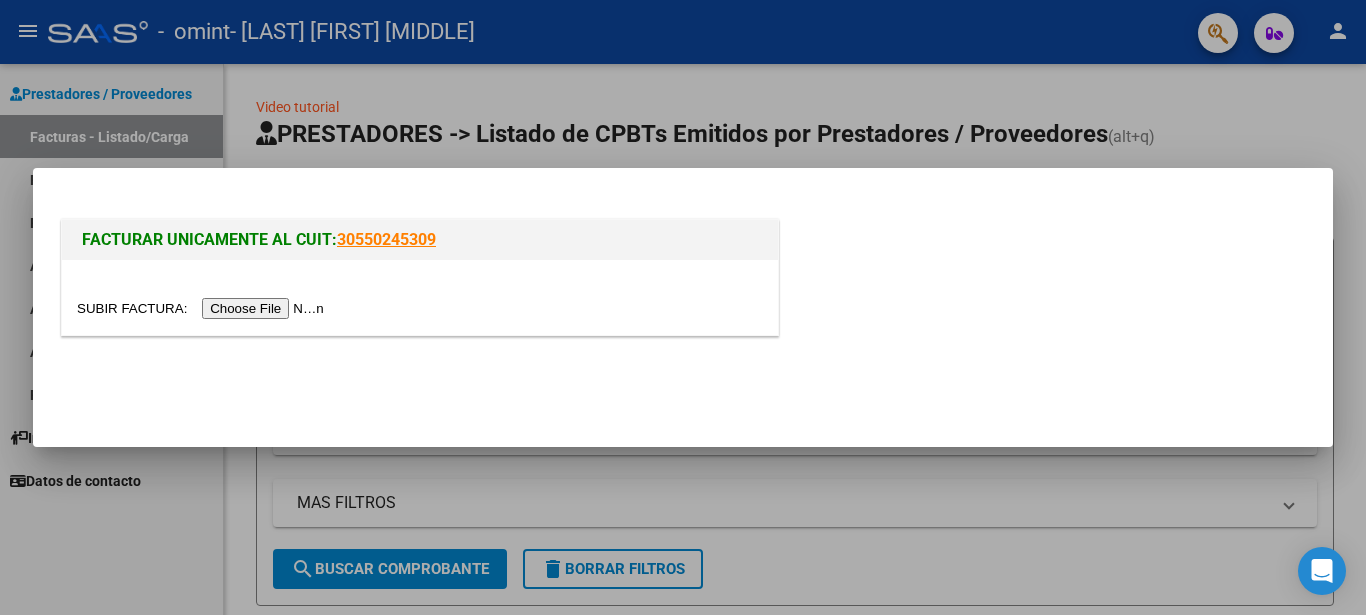 click at bounding box center [203, 308] 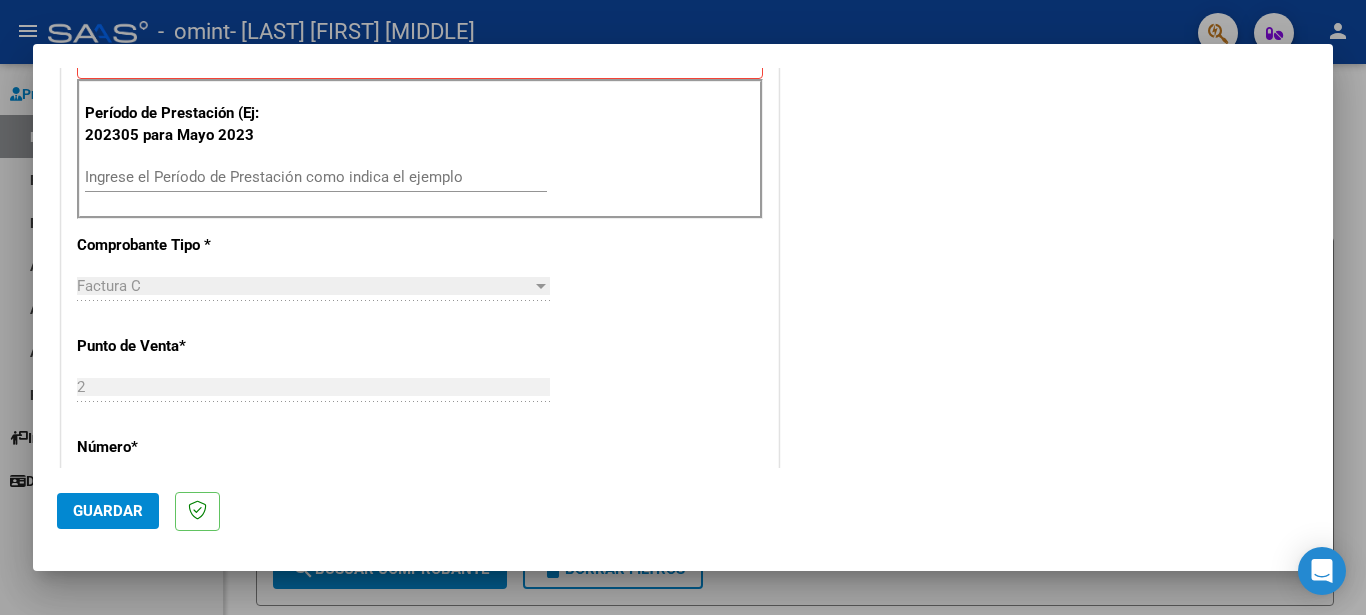 scroll, scrollTop: 572, scrollLeft: 0, axis: vertical 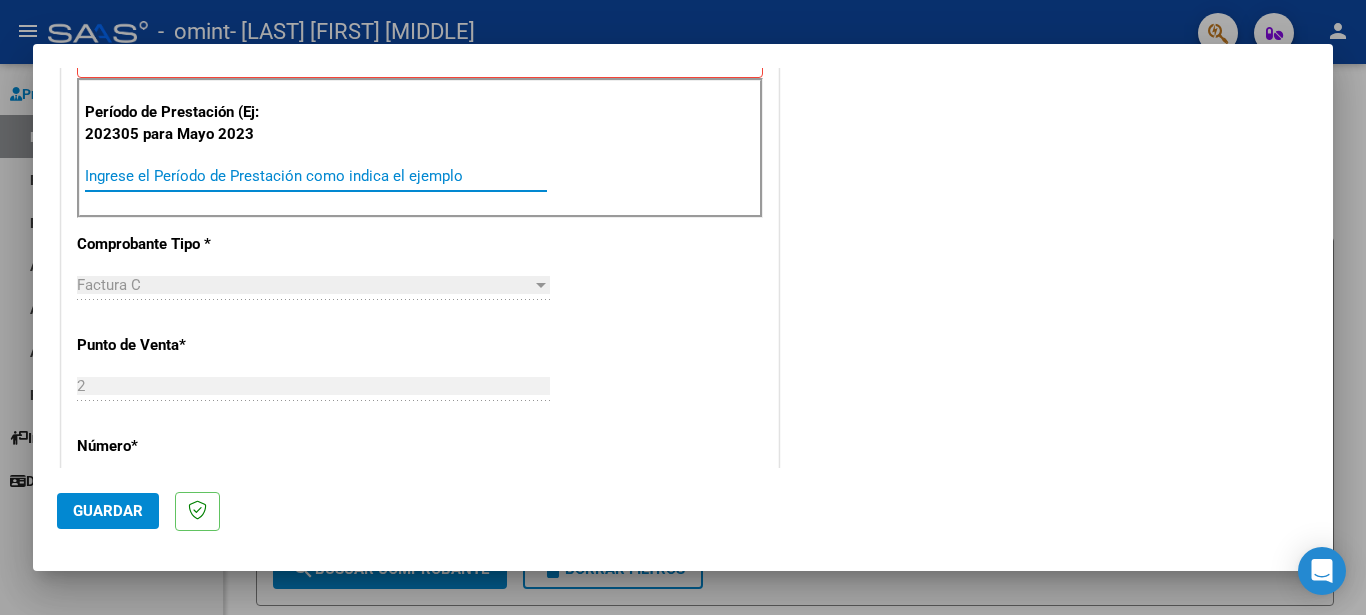 click on "Ingrese el Período de Prestación como indica el ejemplo" at bounding box center [316, 176] 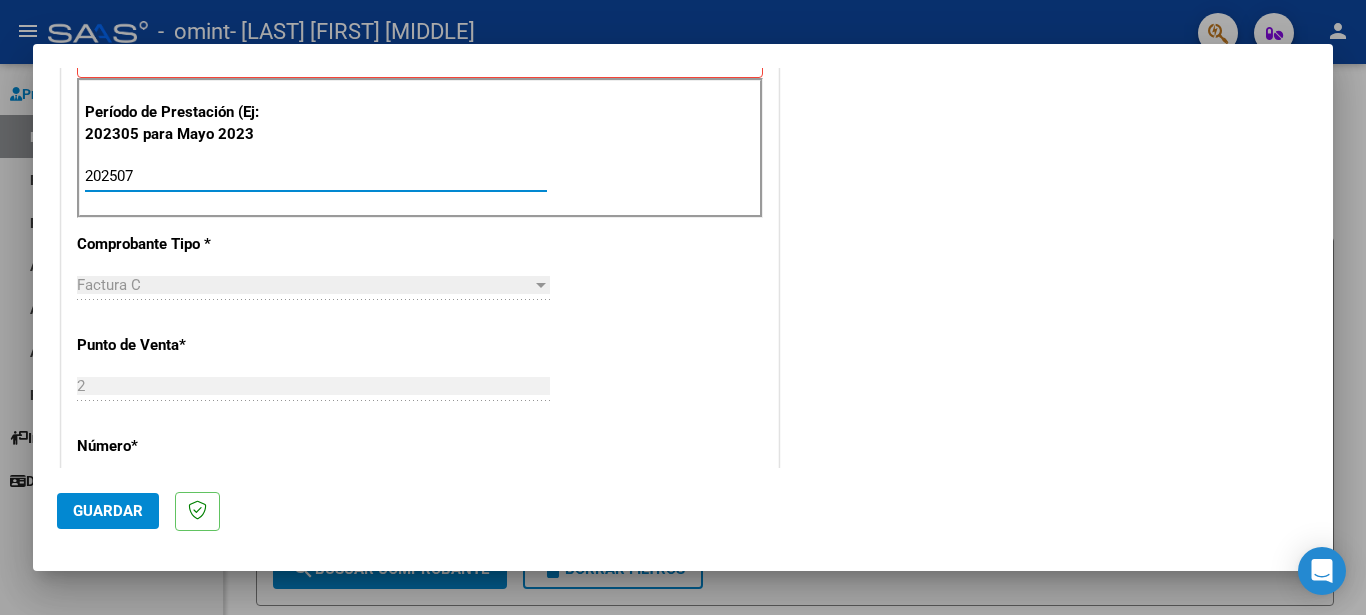 type on "202507" 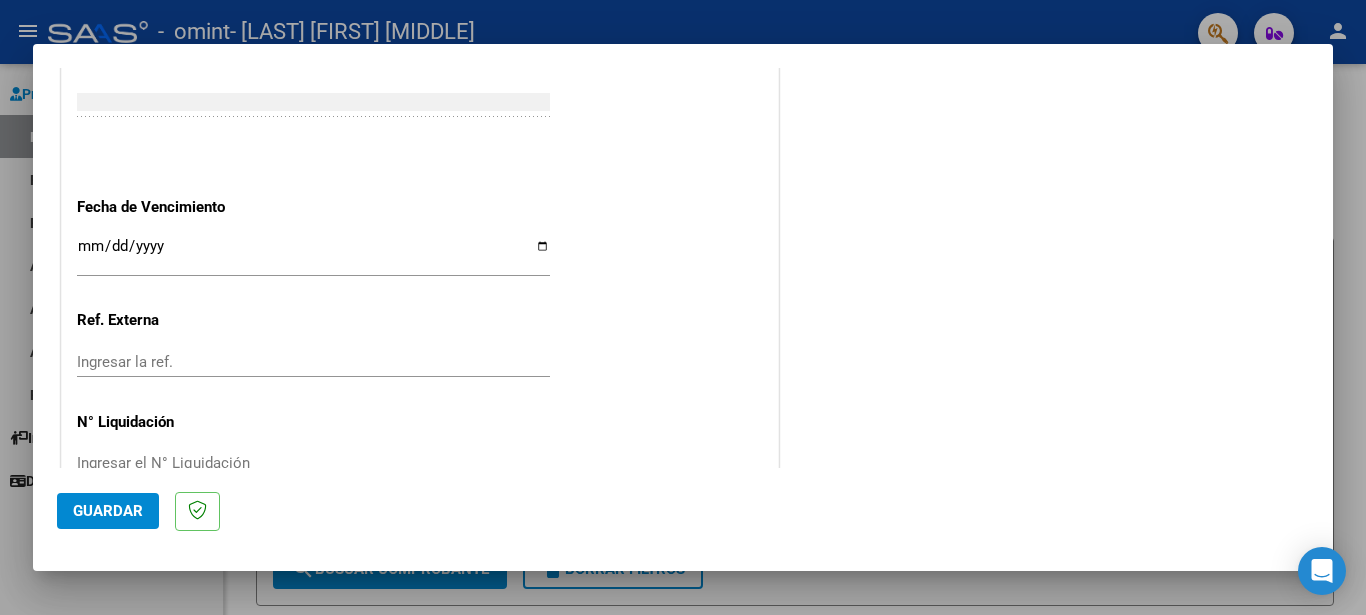 scroll, scrollTop: 1275, scrollLeft: 0, axis: vertical 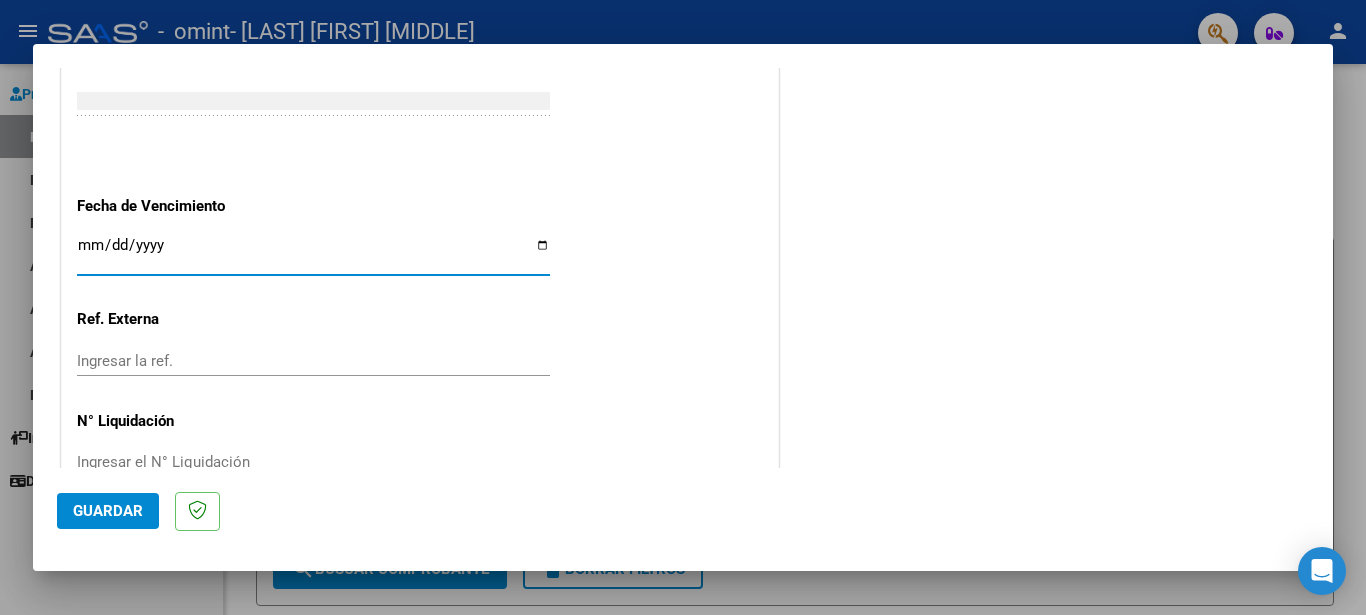 click on "Ingresar la fecha" at bounding box center (313, 253) 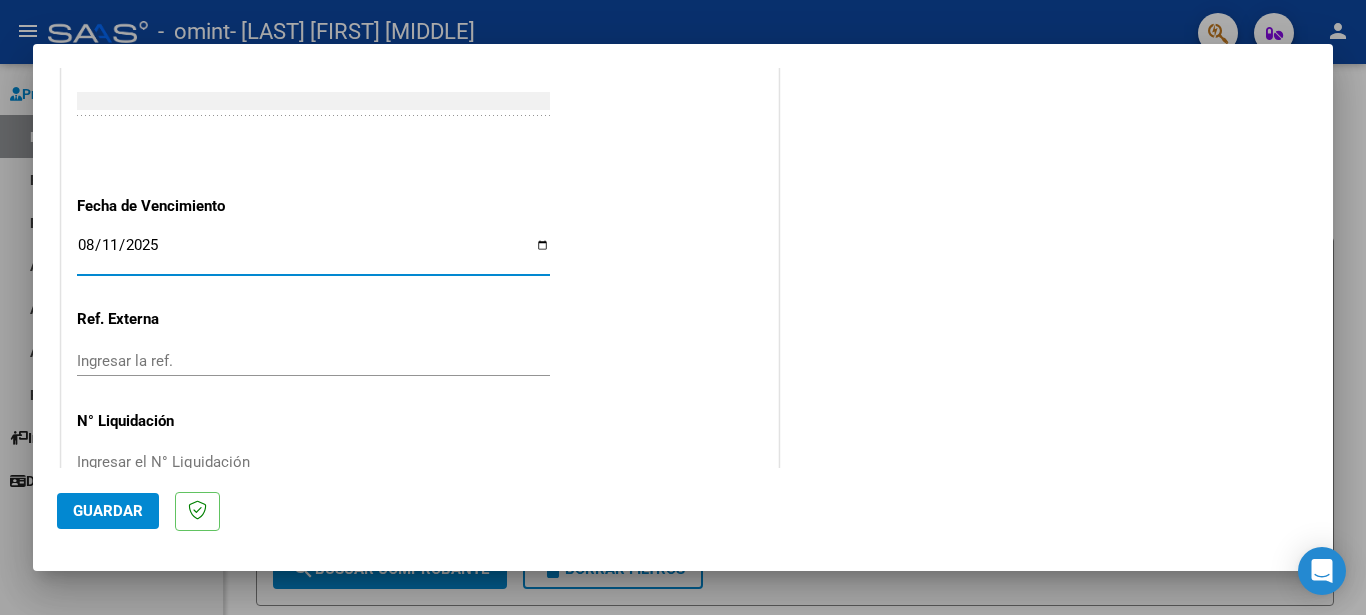 type on "2025-08-11" 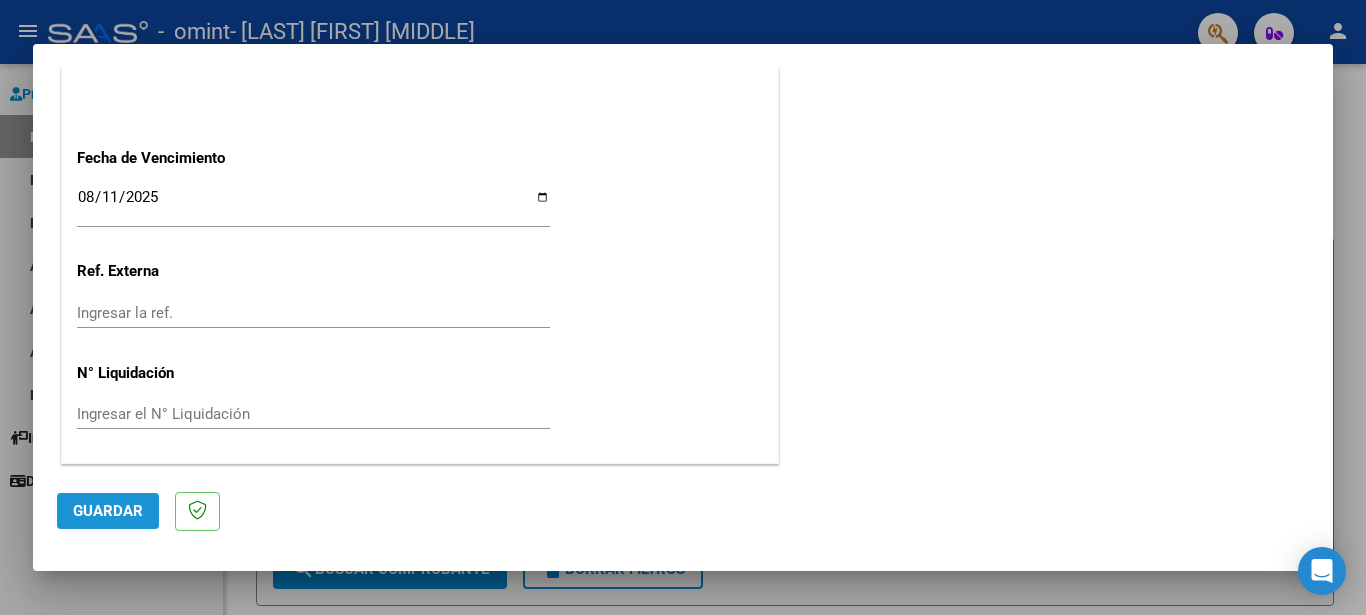 click on "Guardar" 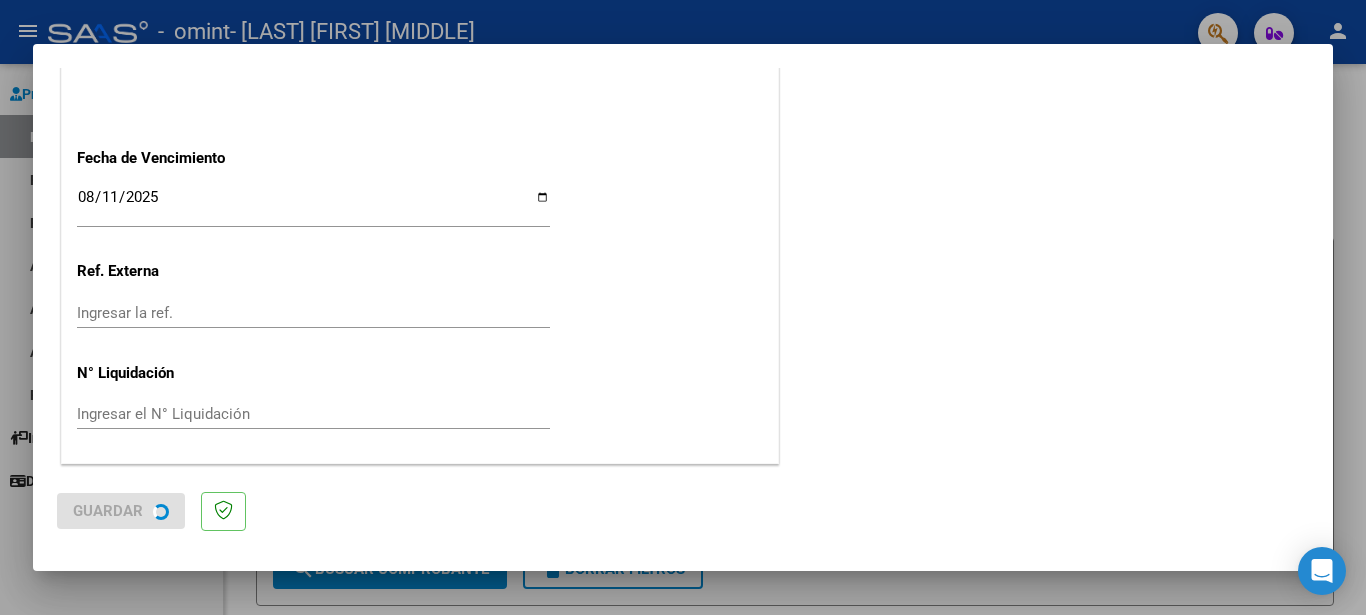 scroll, scrollTop: 0, scrollLeft: 0, axis: both 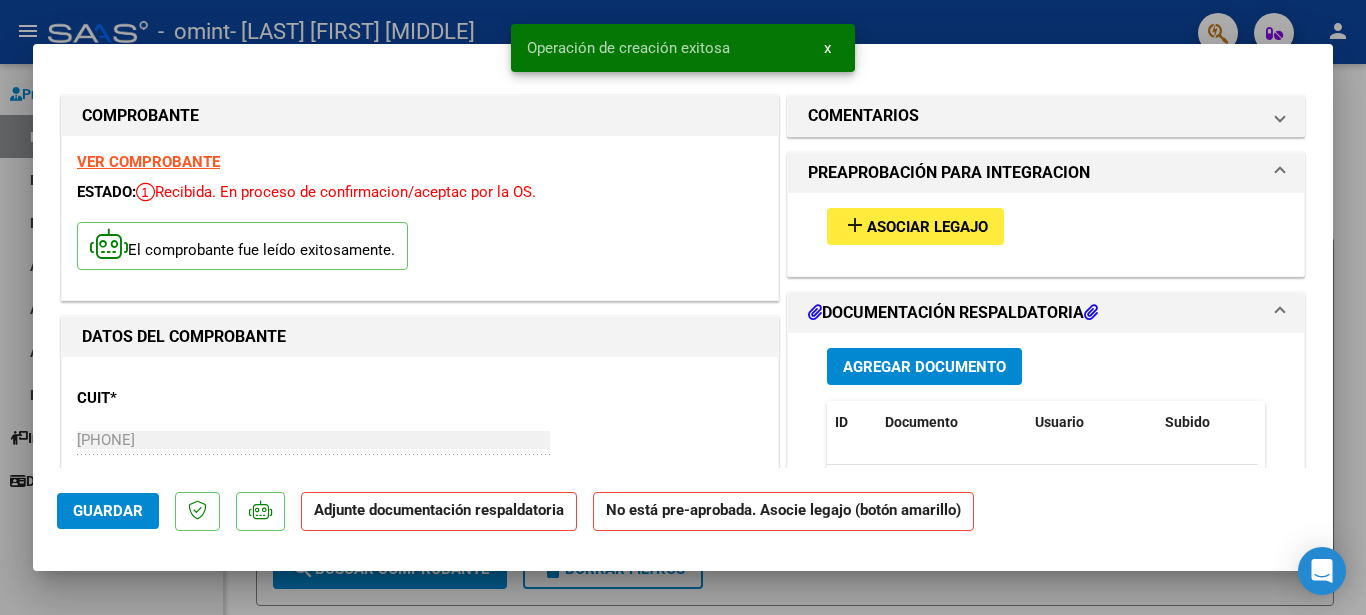 click on "Asociar Legajo" at bounding box center (927, 227) 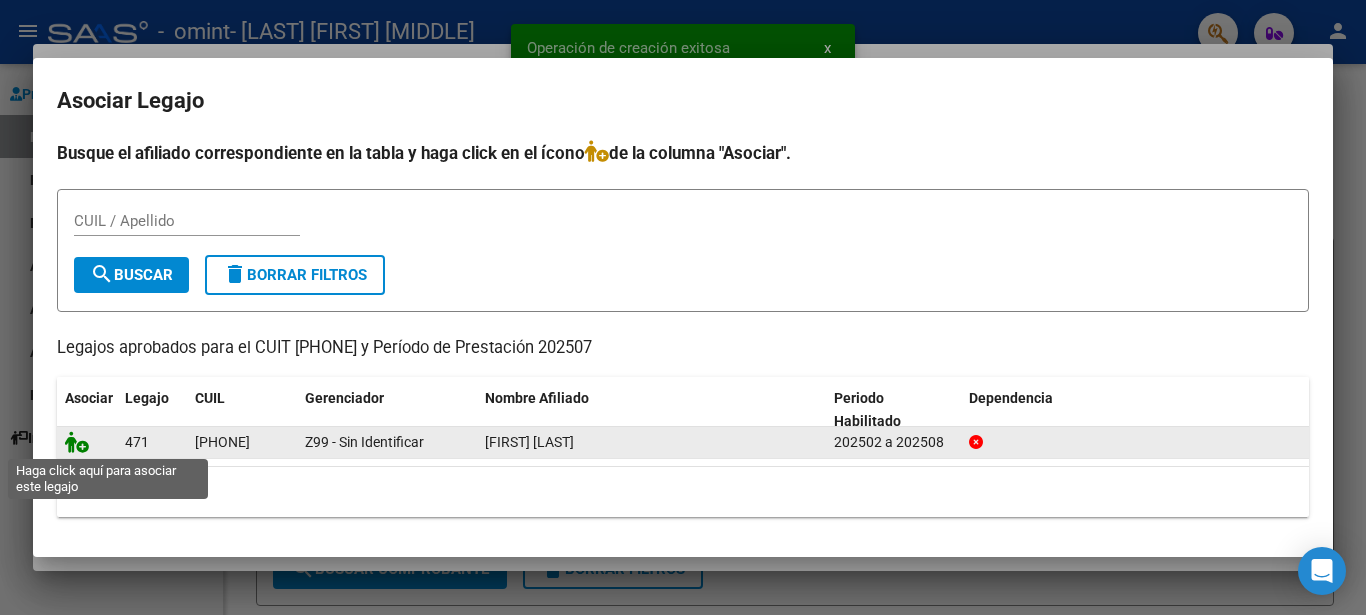 click 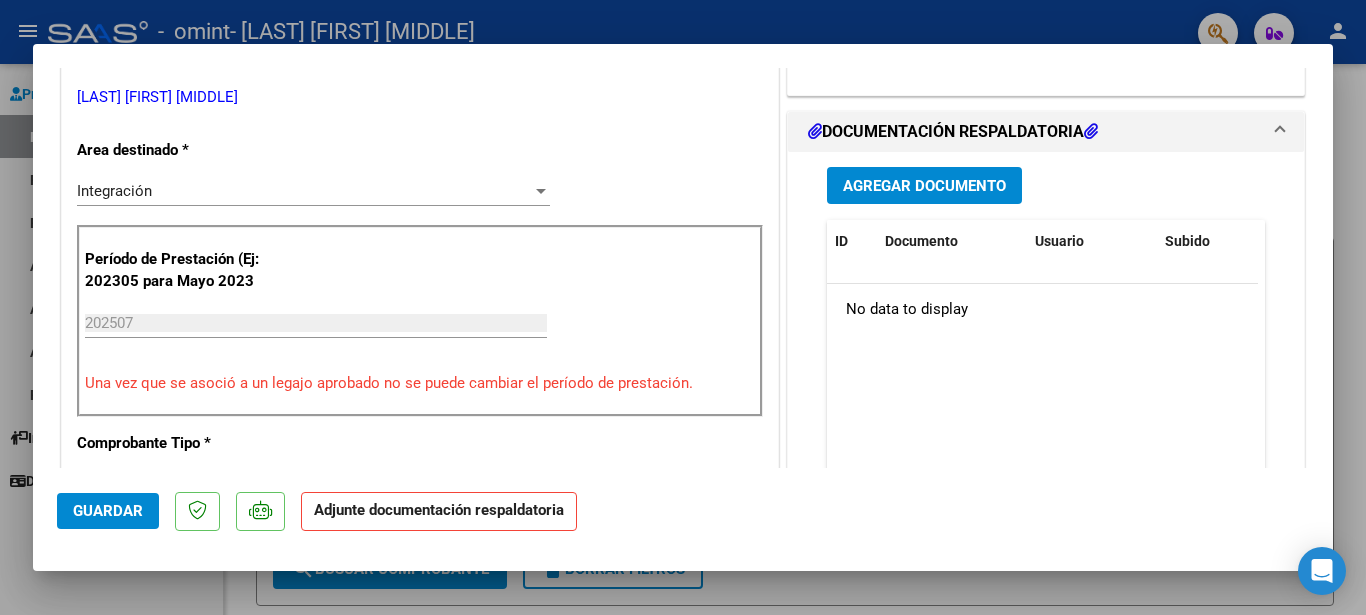 scroll, scrollTop: 441, scrollLeft: 0, axis: vertical 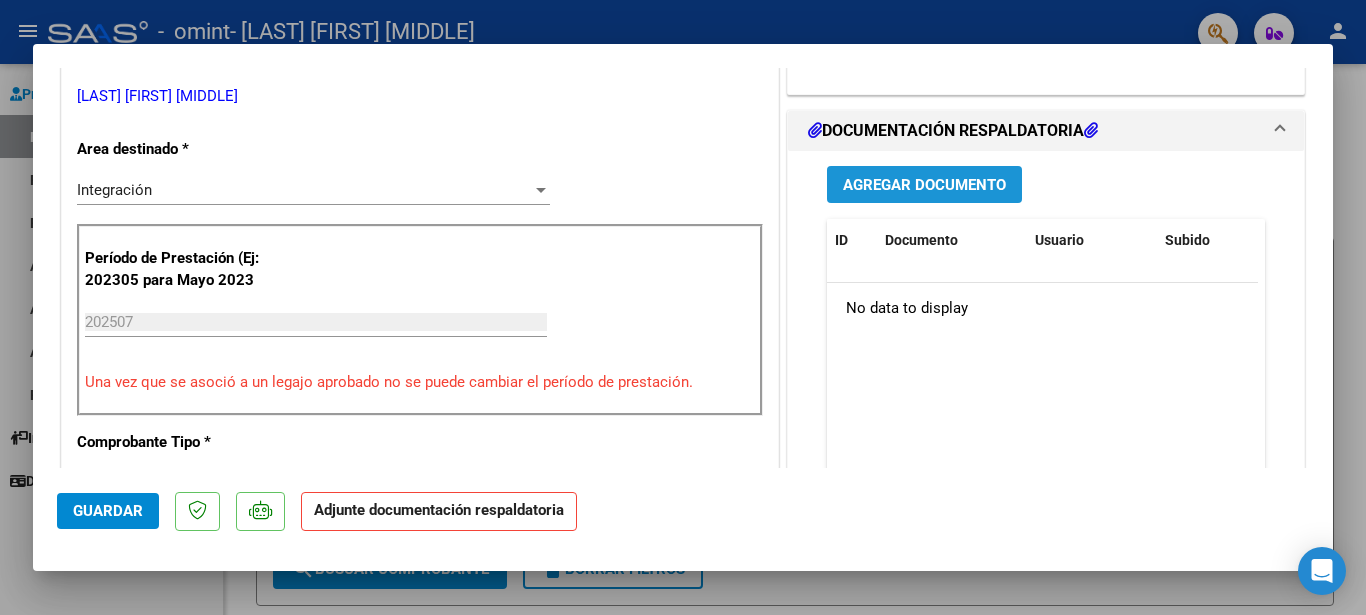 click on "Agregar Documento" at bounding box center (924, 185) 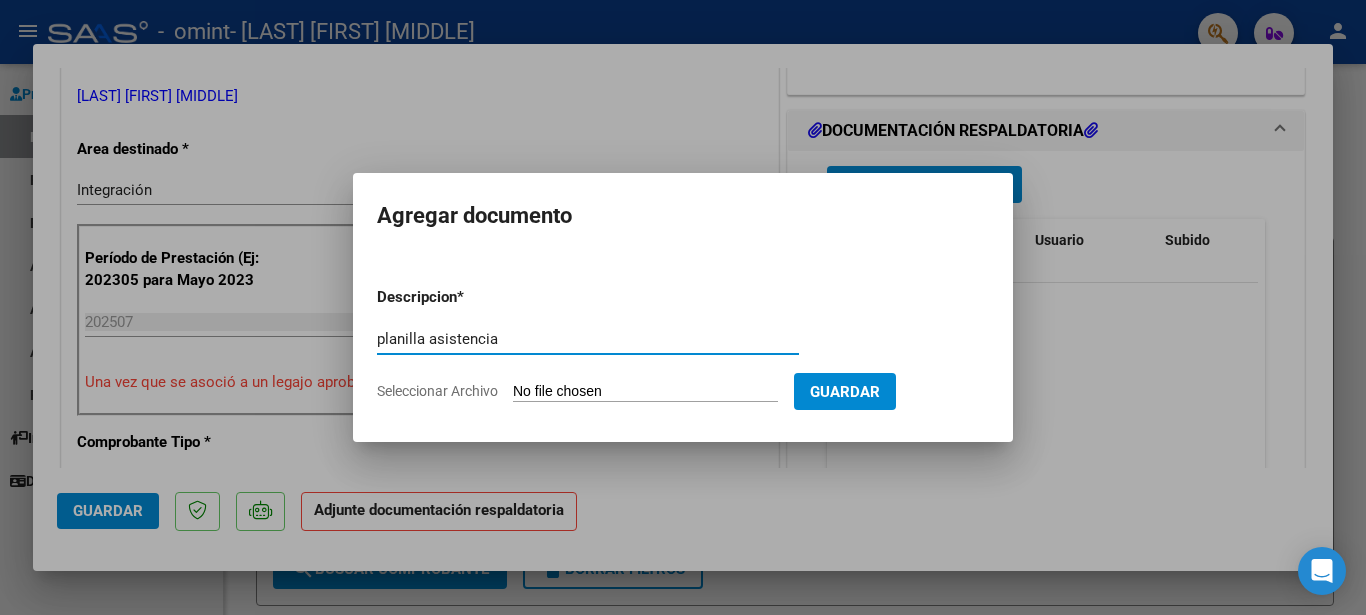 type on "planilla asistencia" 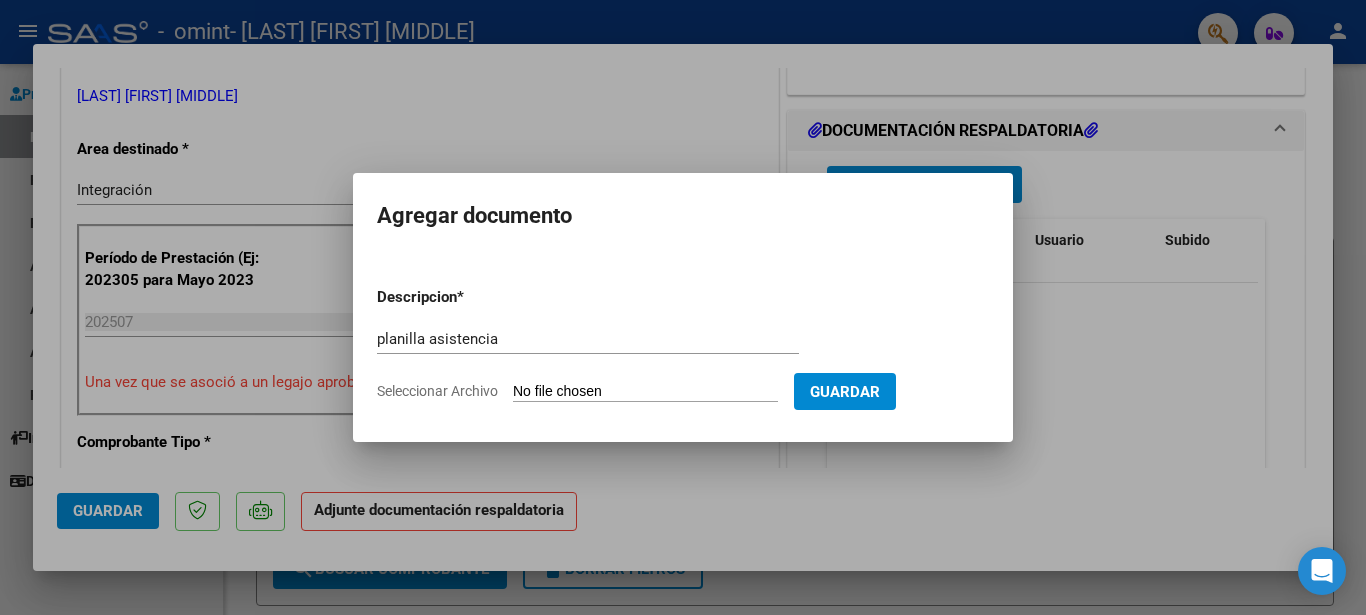 click on "Seleccionar Archivo" 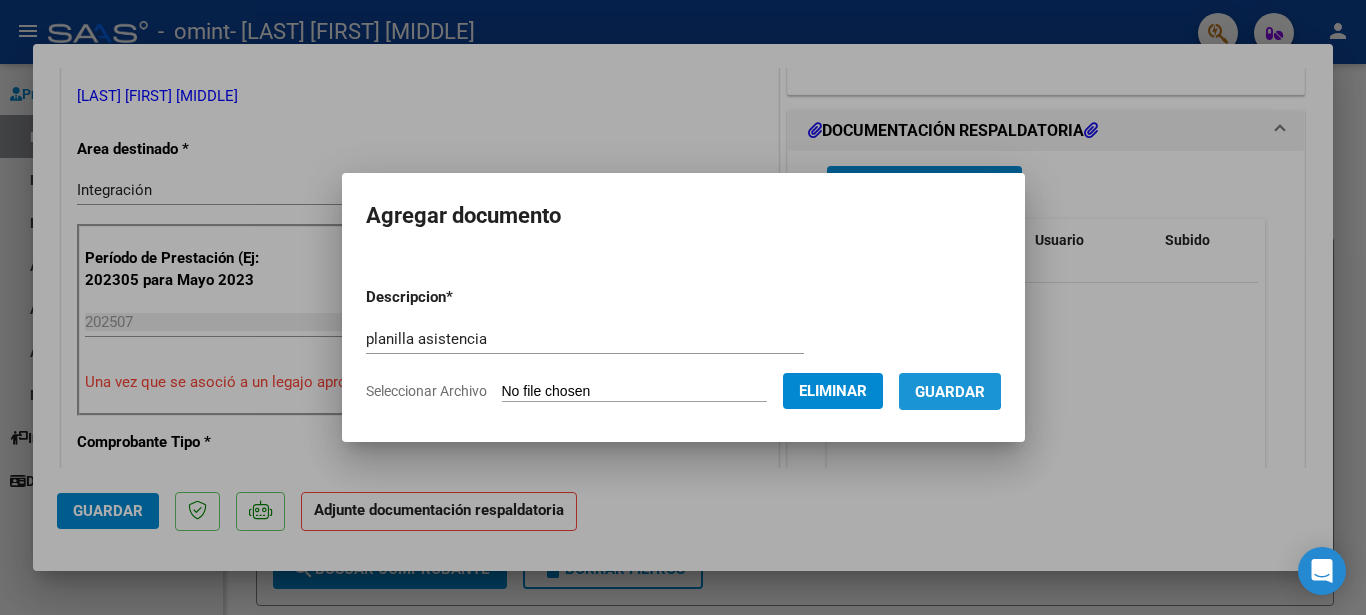 click on "Guardar" at bounding box center (950, 392) 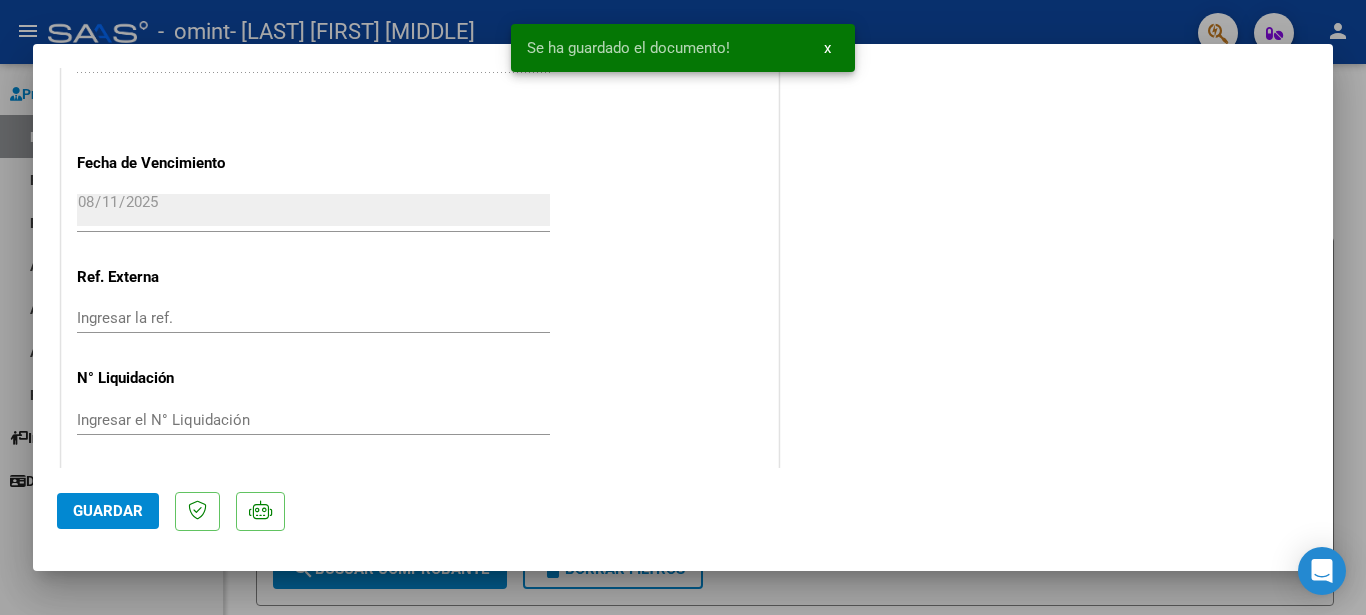 scroll, scrollTop: 1390, scrollLeft: 0, axis: vertical 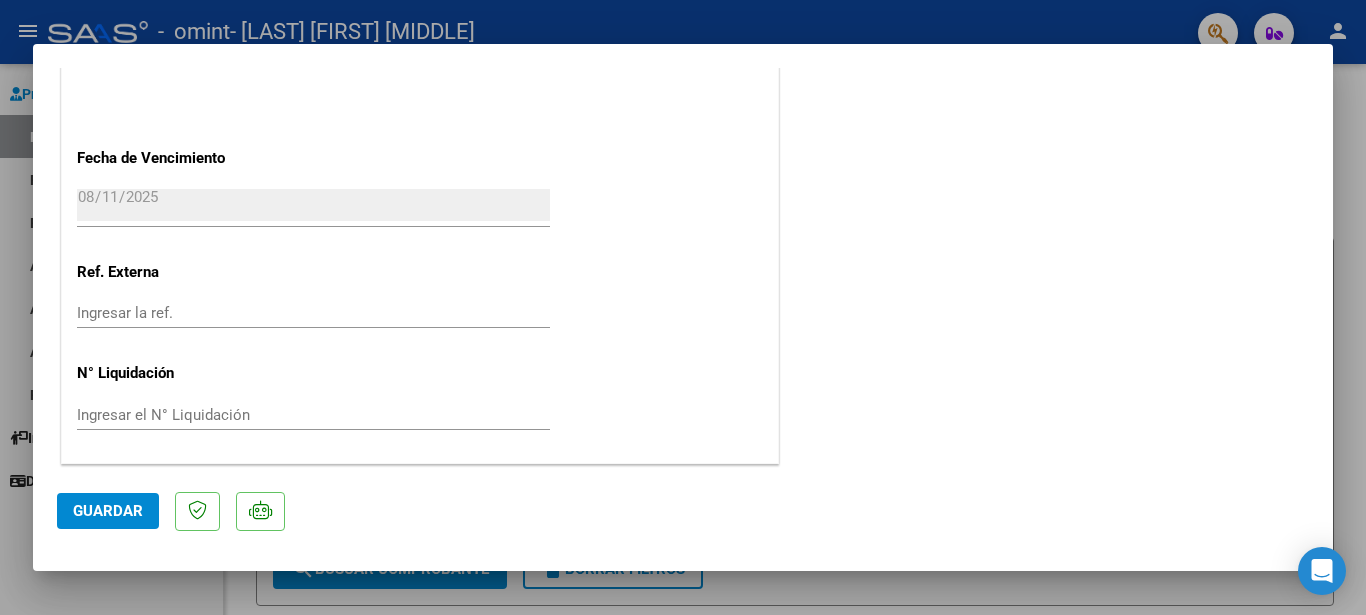 click on "Guardar" 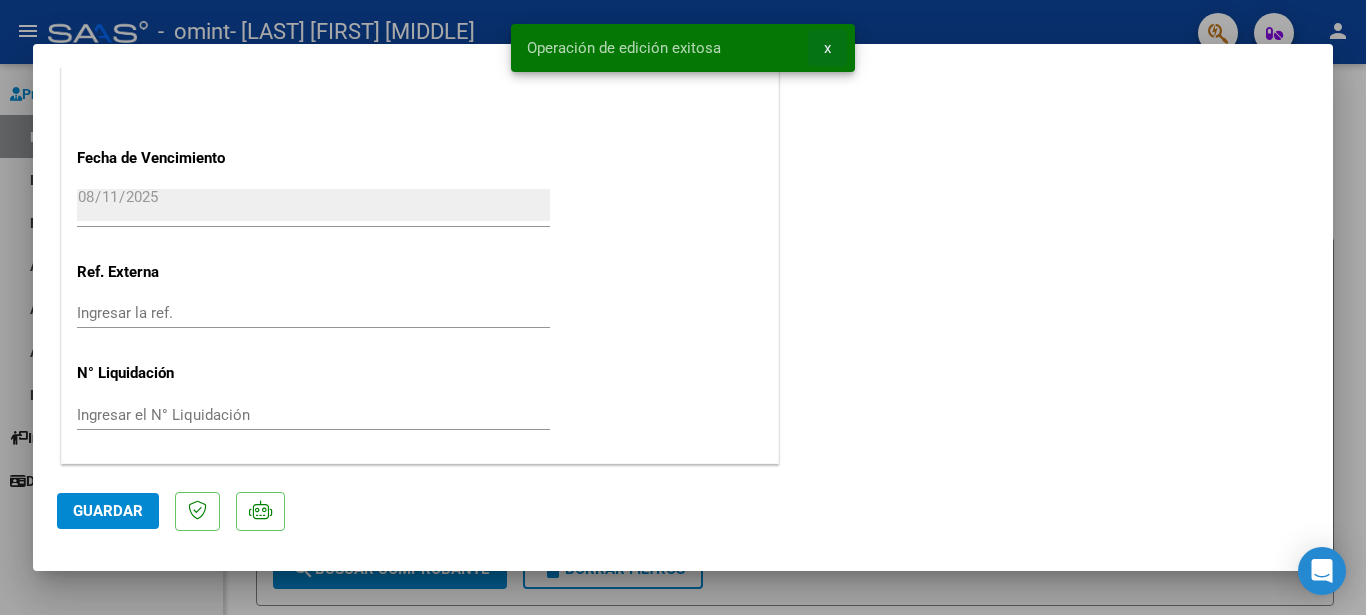 click on "x" at bounding box center [827, 48] 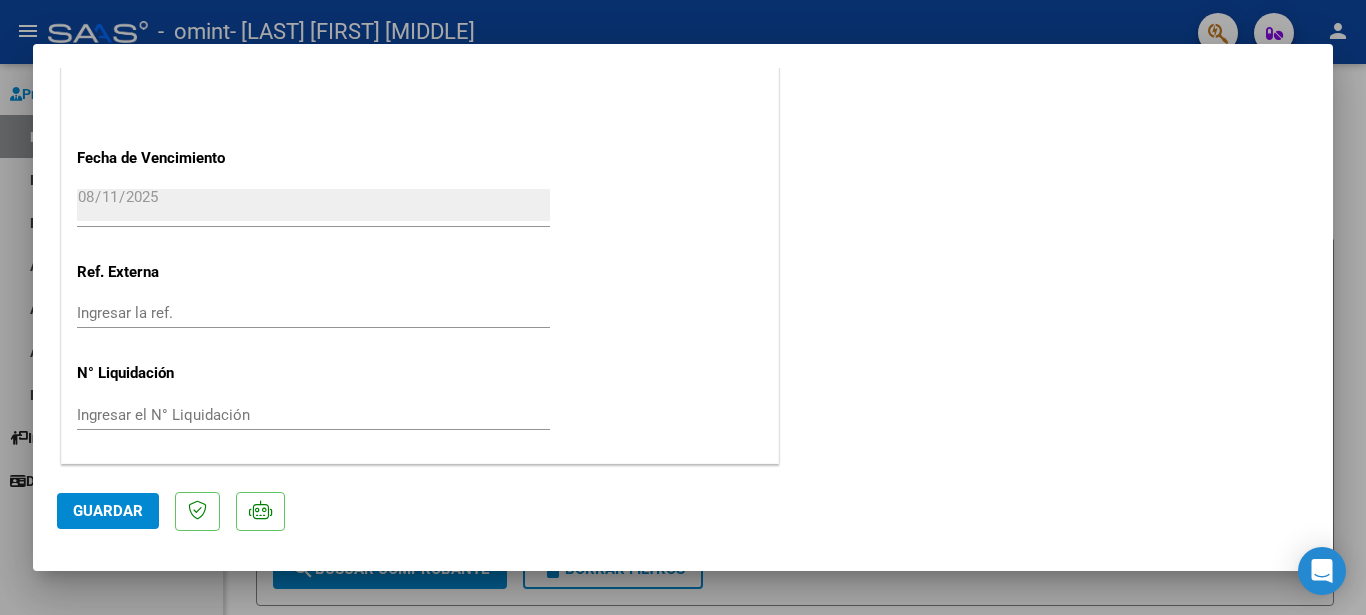 click at bounding box center (683, 307) 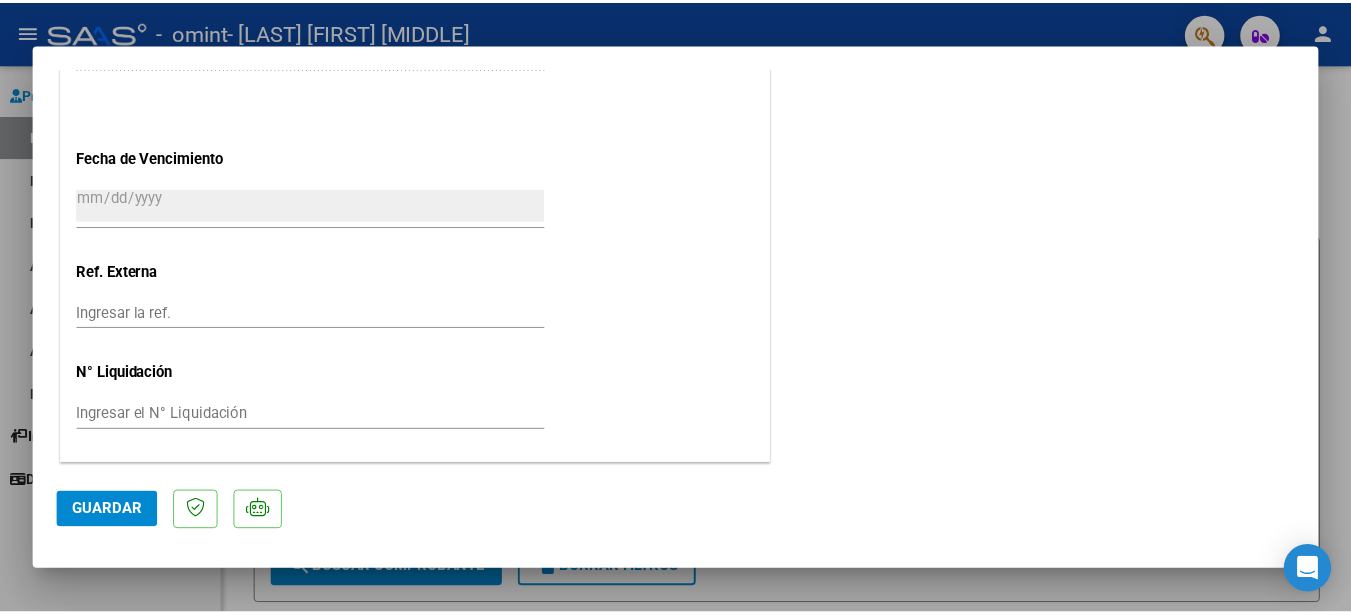 scroll, scrollTop: 0, scrollLeft: 0, axis: both 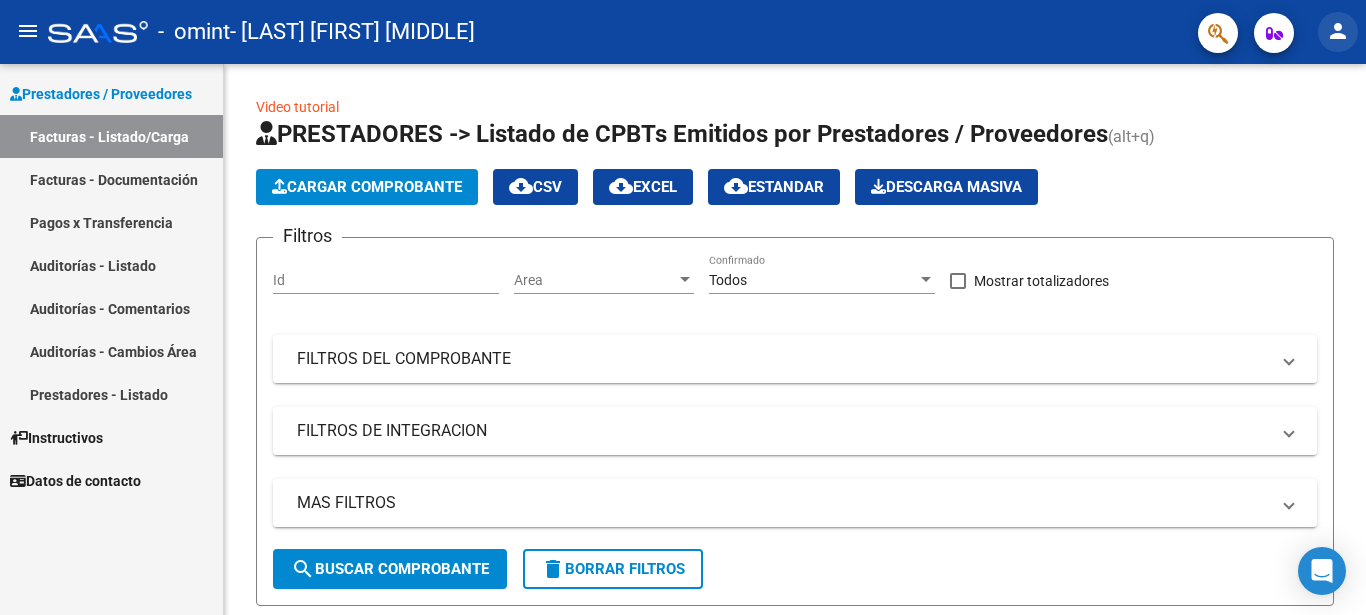 click on "person" 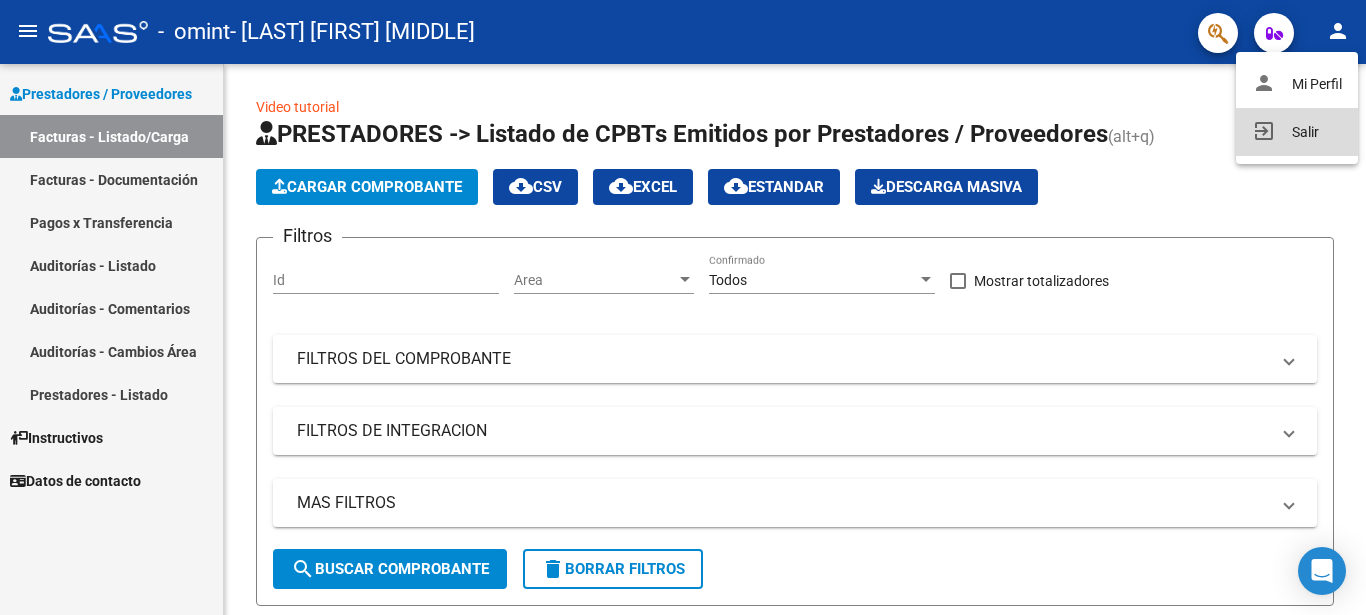 click on "exit_to_app  Salir" at bounding box center (1297, 132) 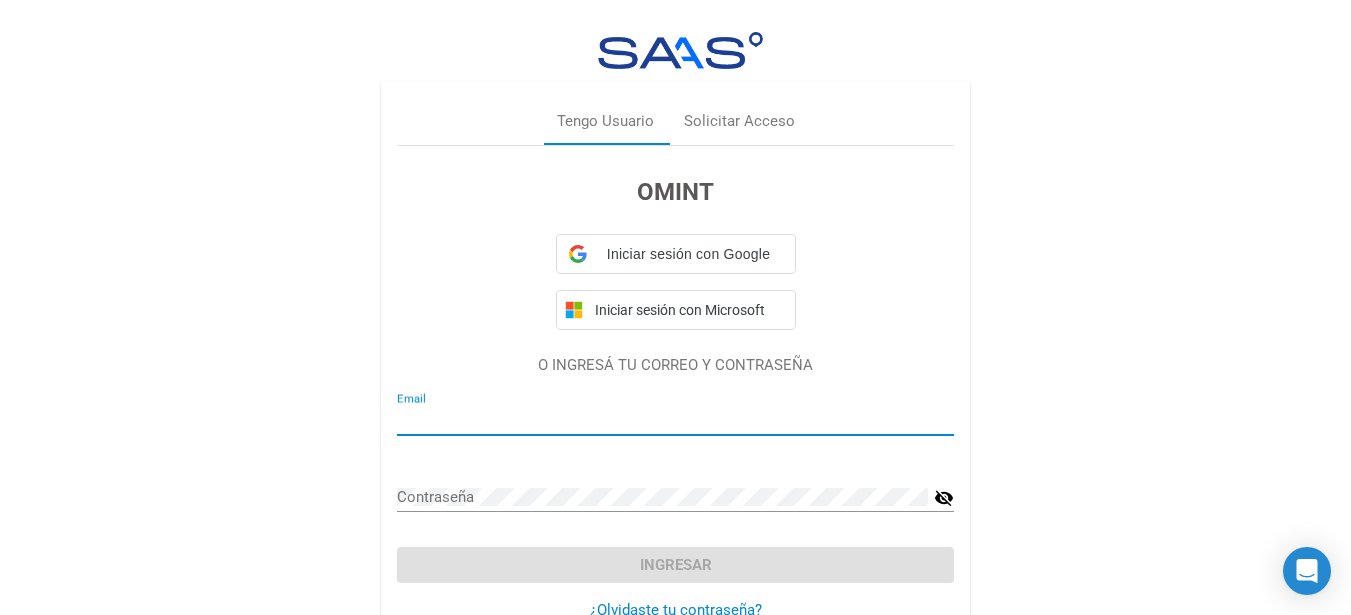 type on "clarisufia@hotmail.com" 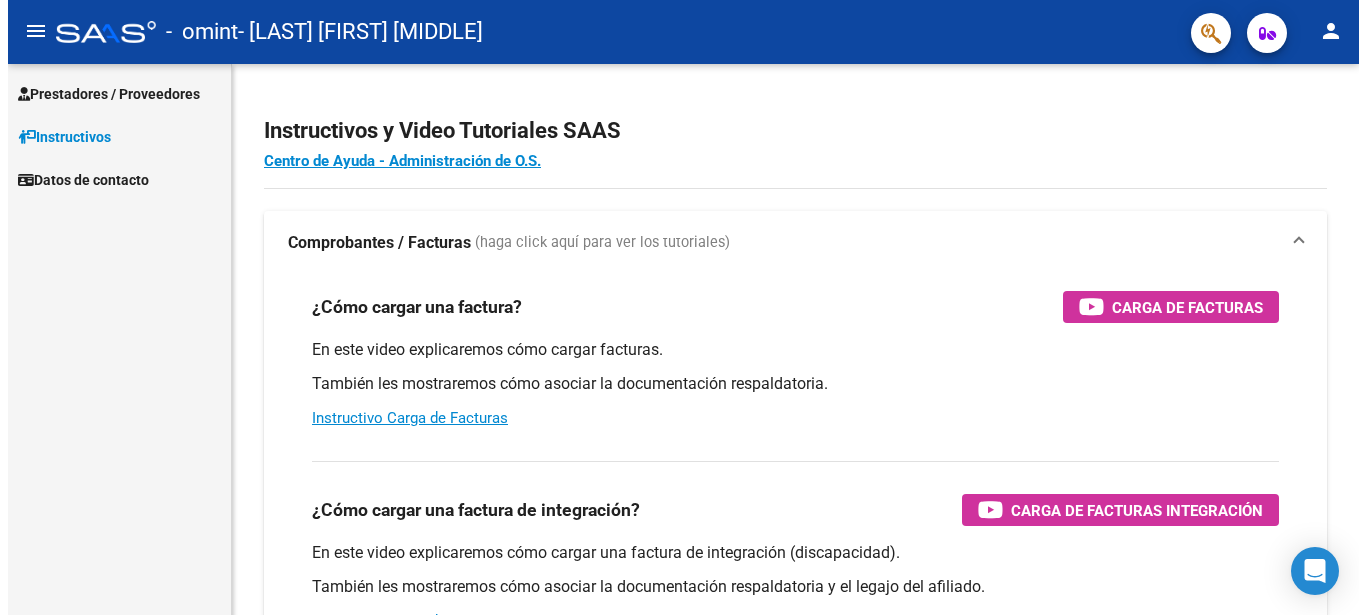 scroll, scrollTop: 0, scrollLeft: 0, axis: both 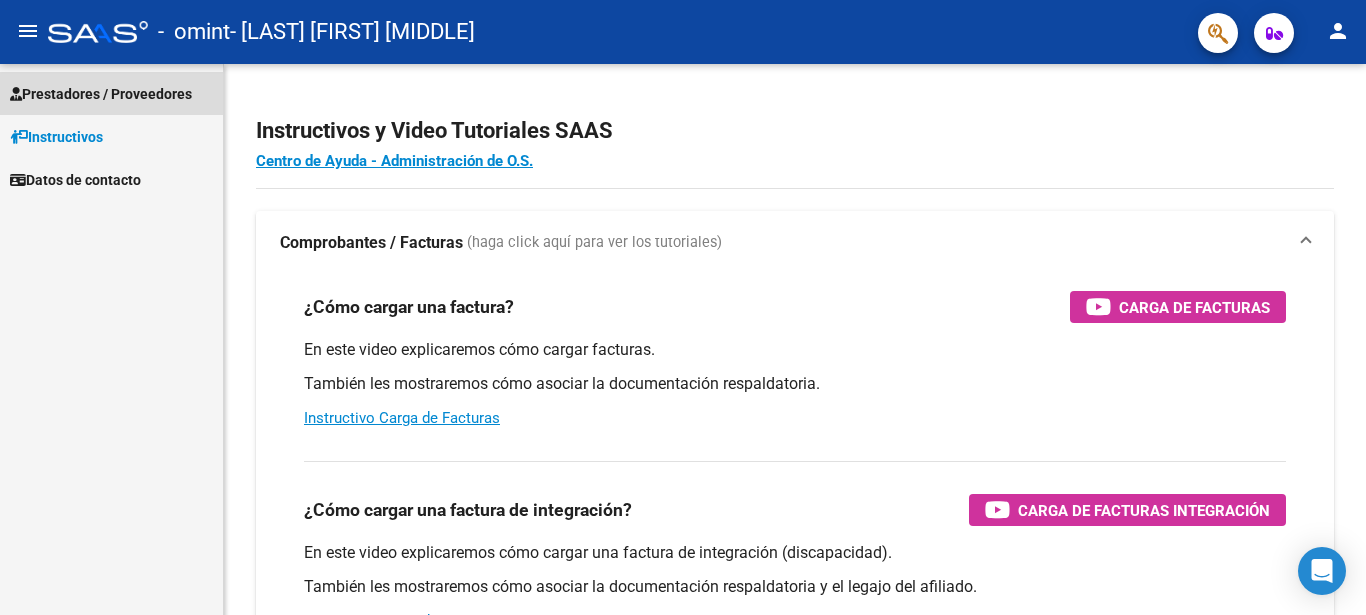 click on "Prestadores / Proveedores" at bounding box center (101, 94) 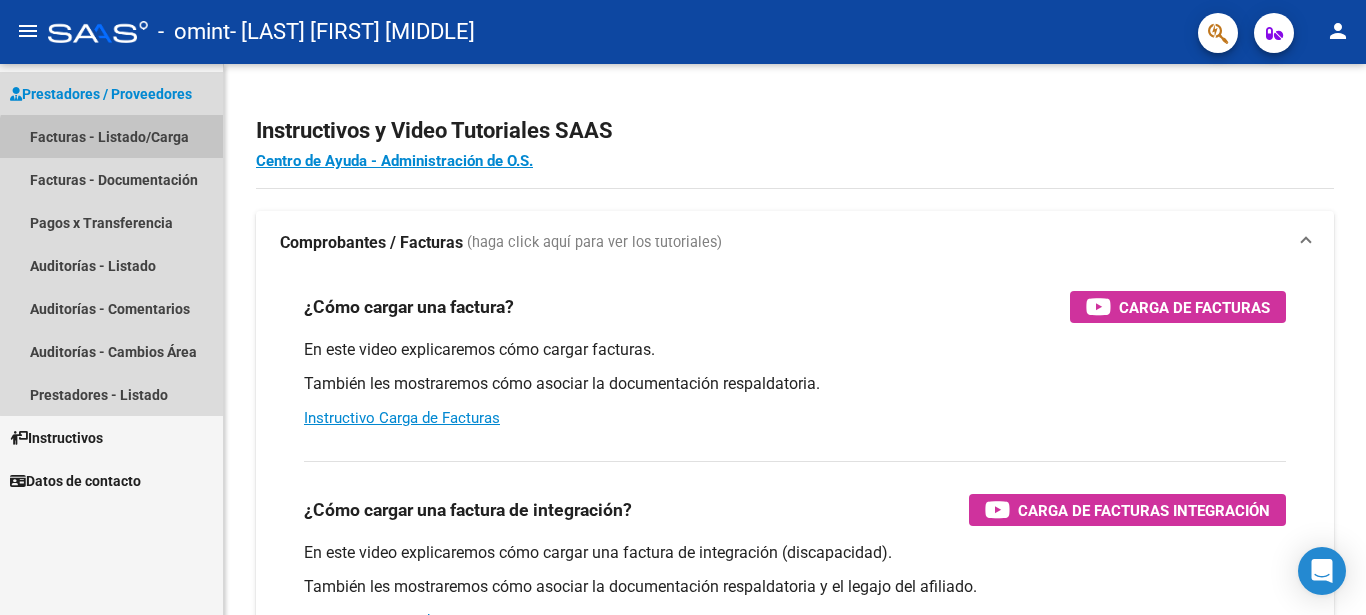 click on "Facturas - Listado/Carga" at bounding box center (111, 136) 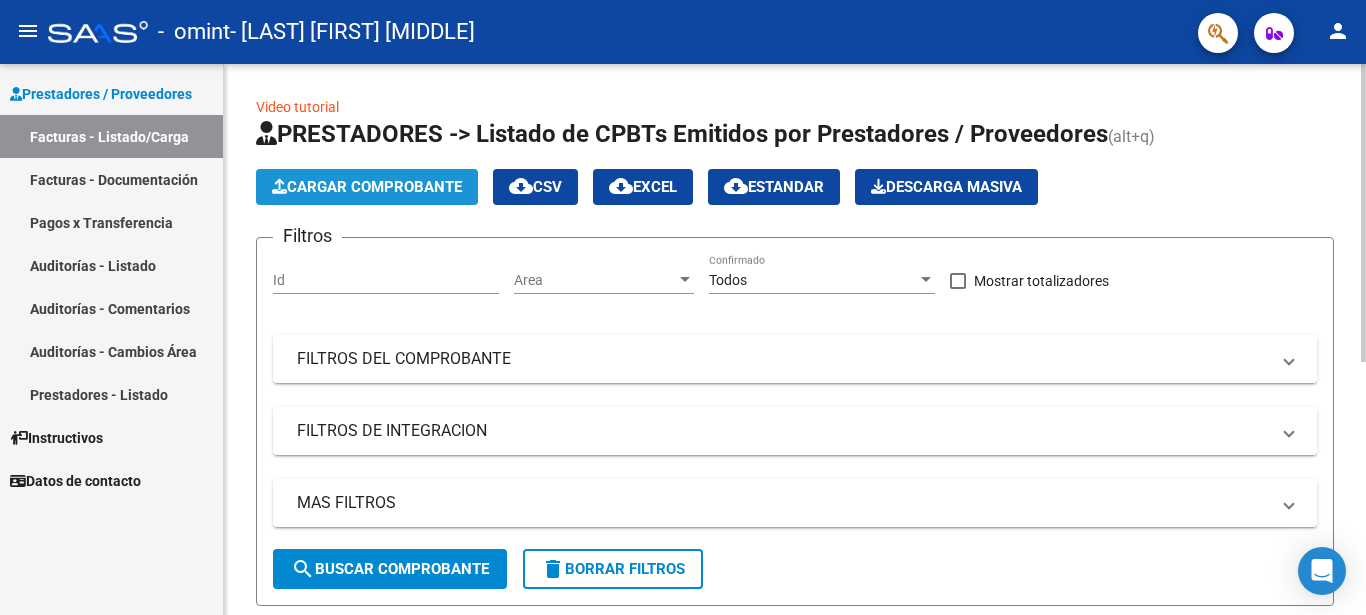 click on "Cargar Comprobante" 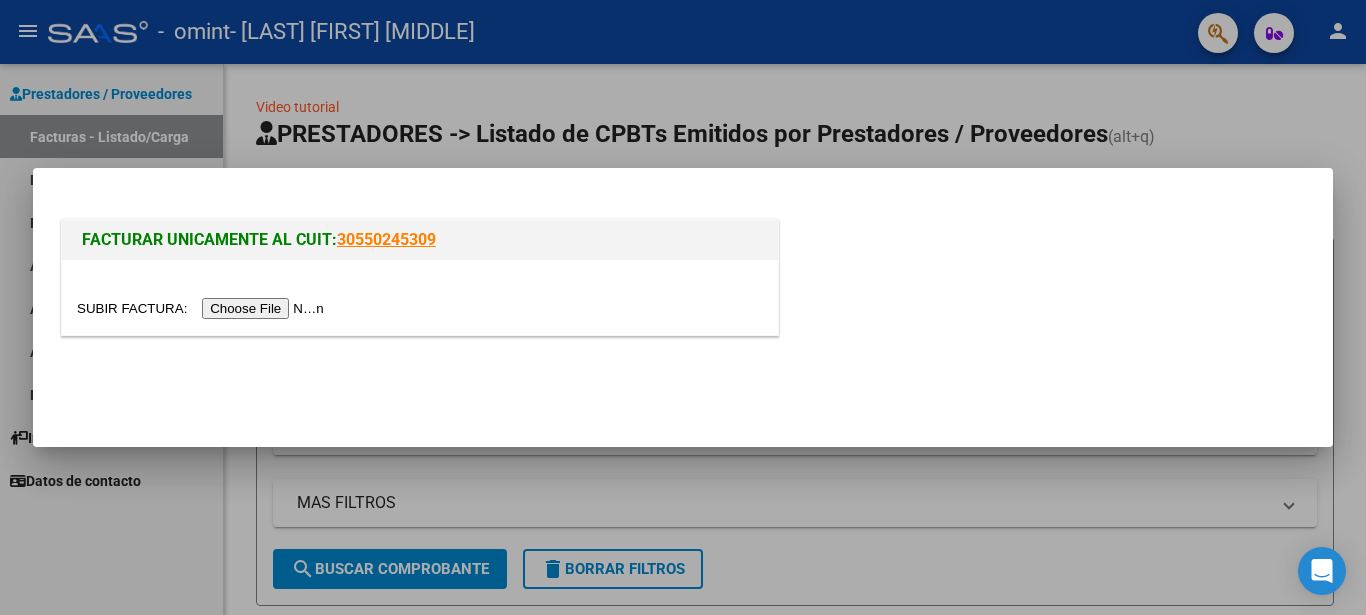 click at bounding box center [203, 308] 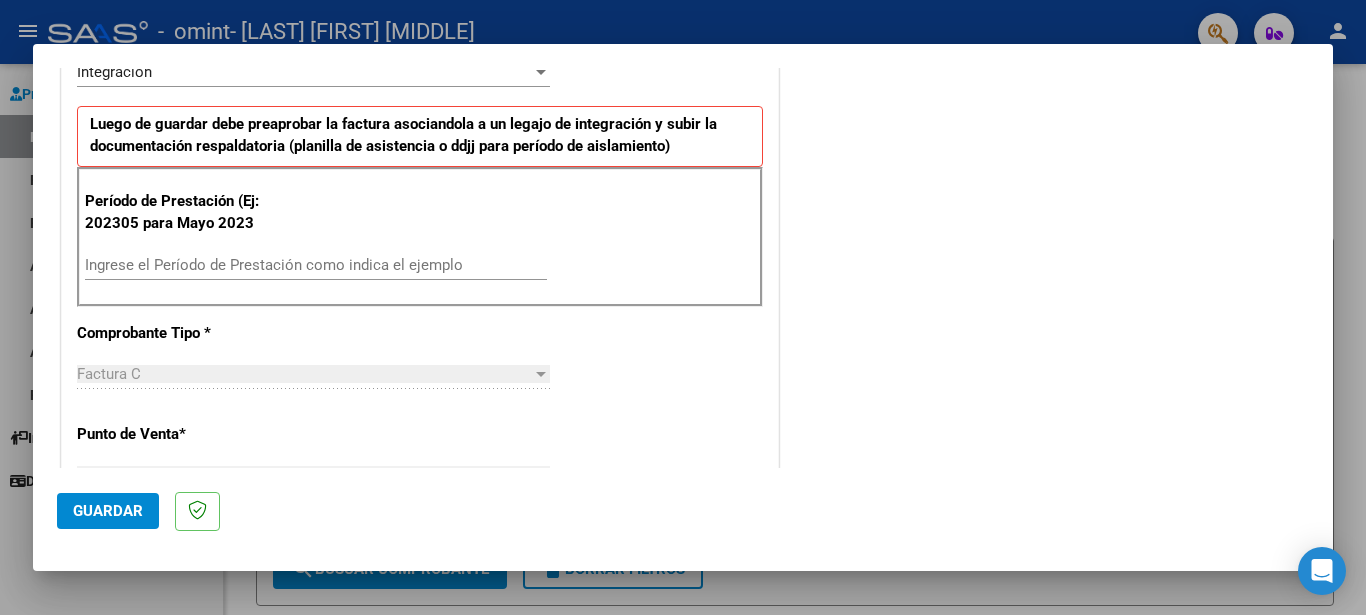 scroll, scrollTop: 476, scrollLeft: 0, axis: vertical 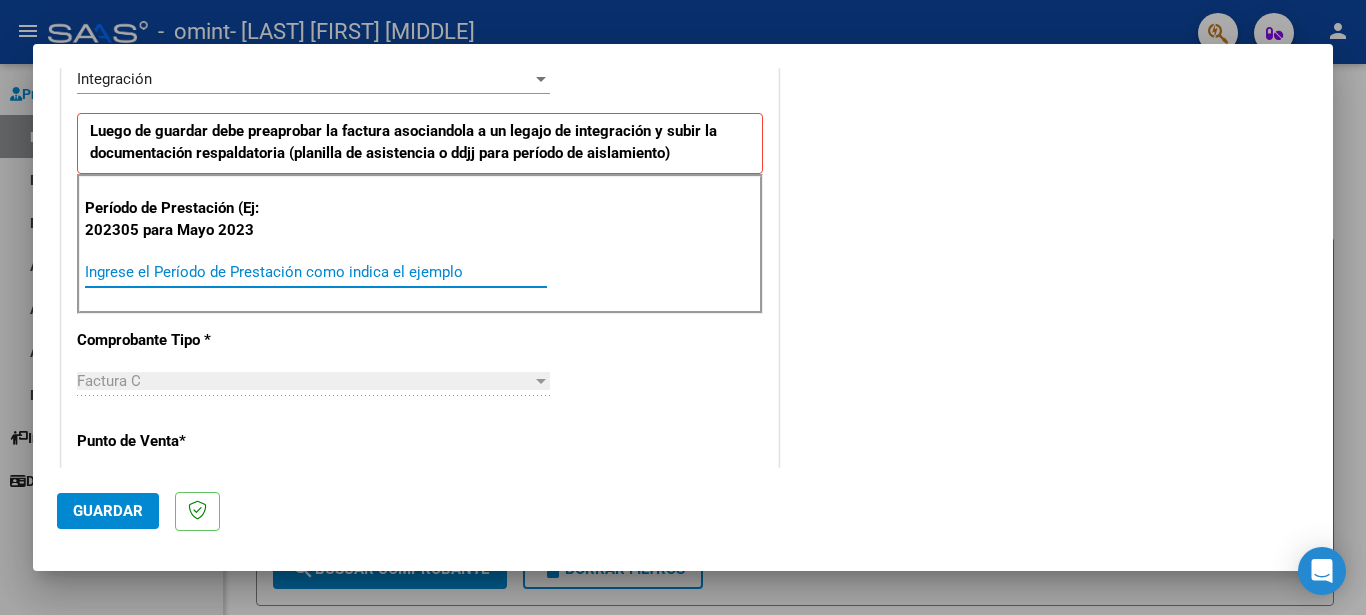 click on "Ingrese el Período de Prestación como indica el ejemplo" at bounding box center (316, 272) 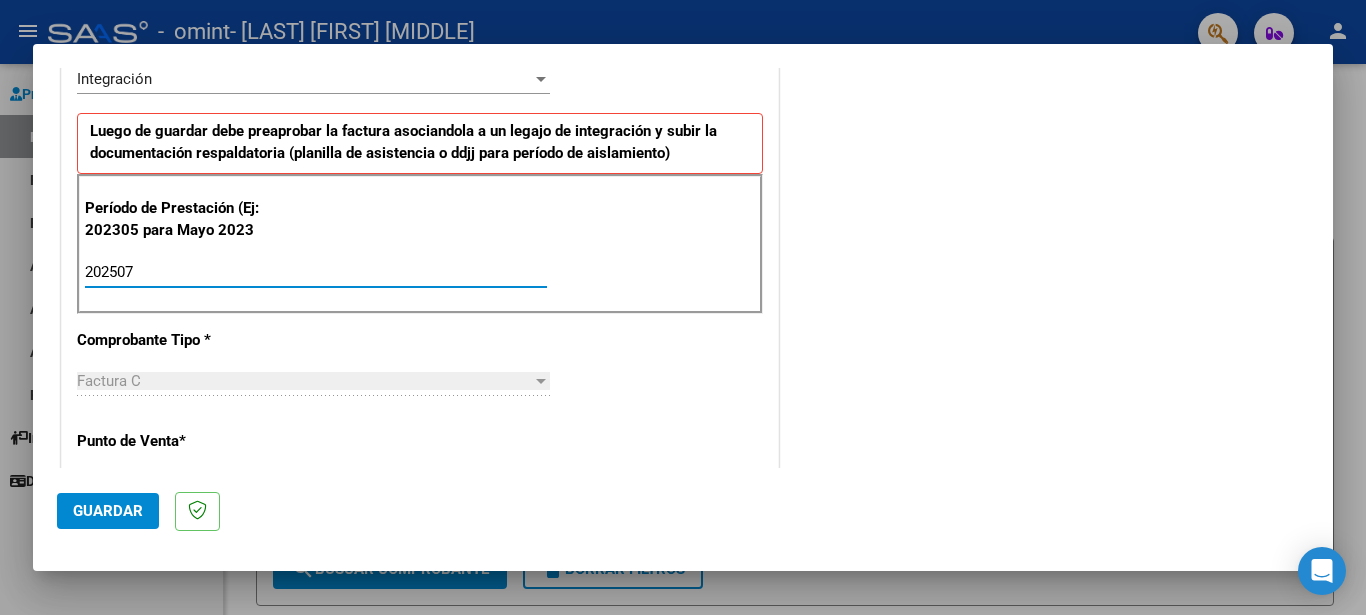 type on "202507" 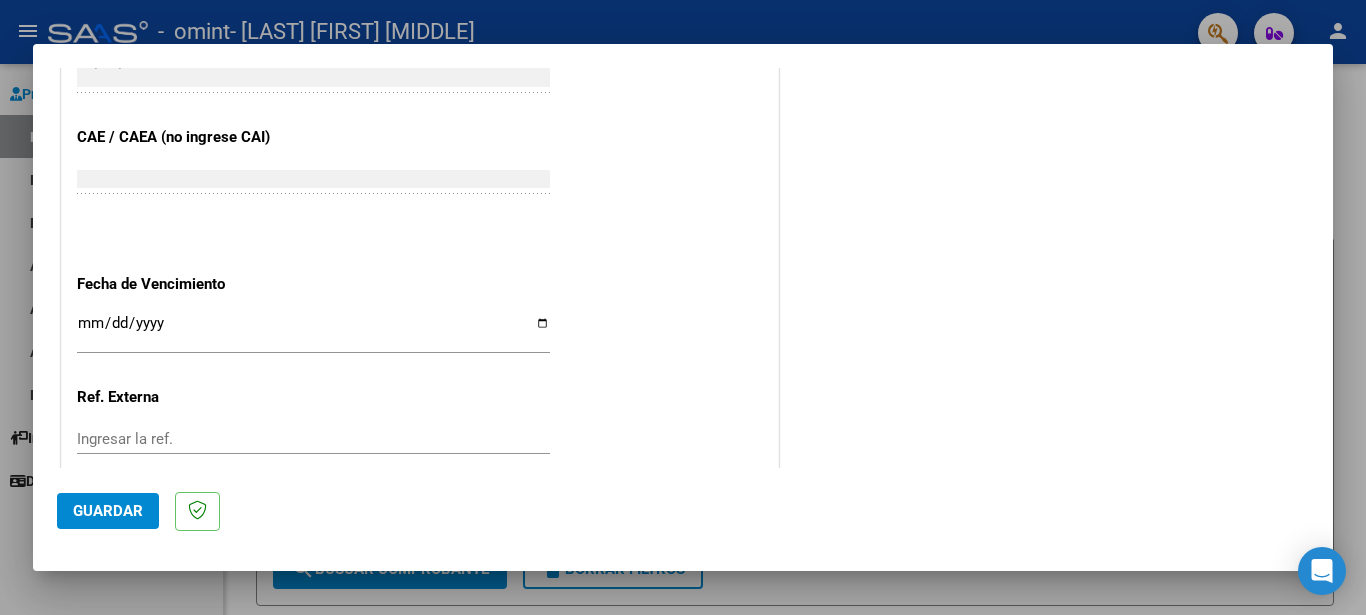 scroll, scrollTop: 1198, scrollLeft: 0, axis: vertical 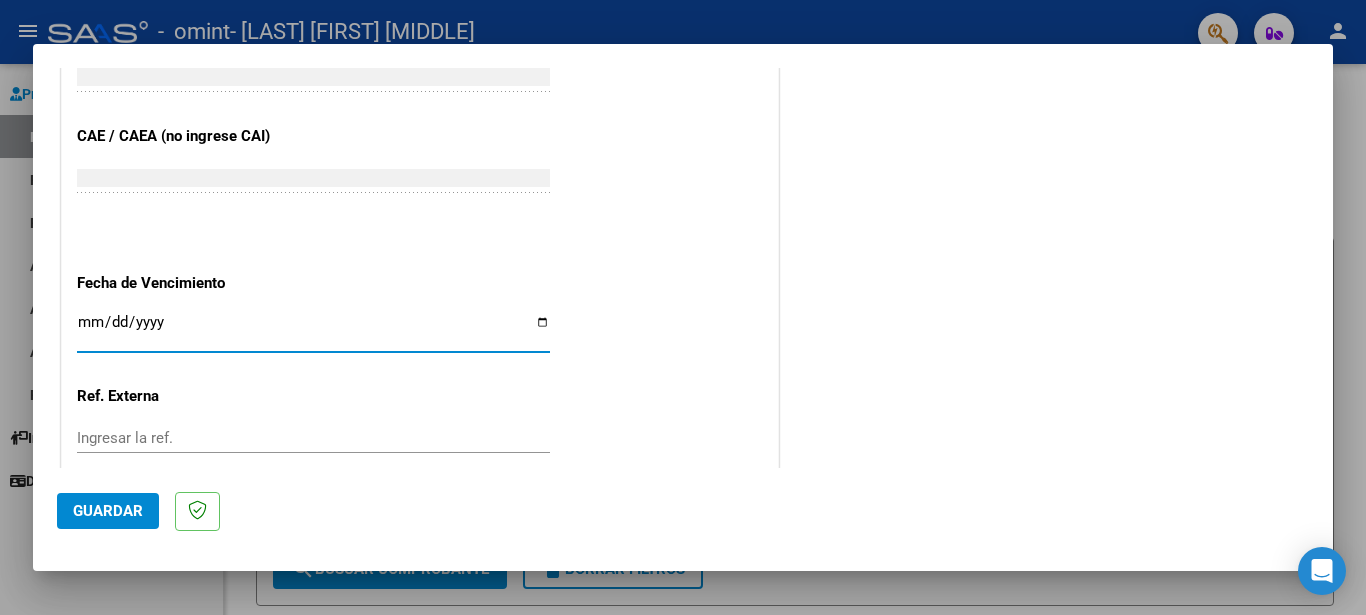 click on "Ingresar la fecha" at bounding box center [313, 330] 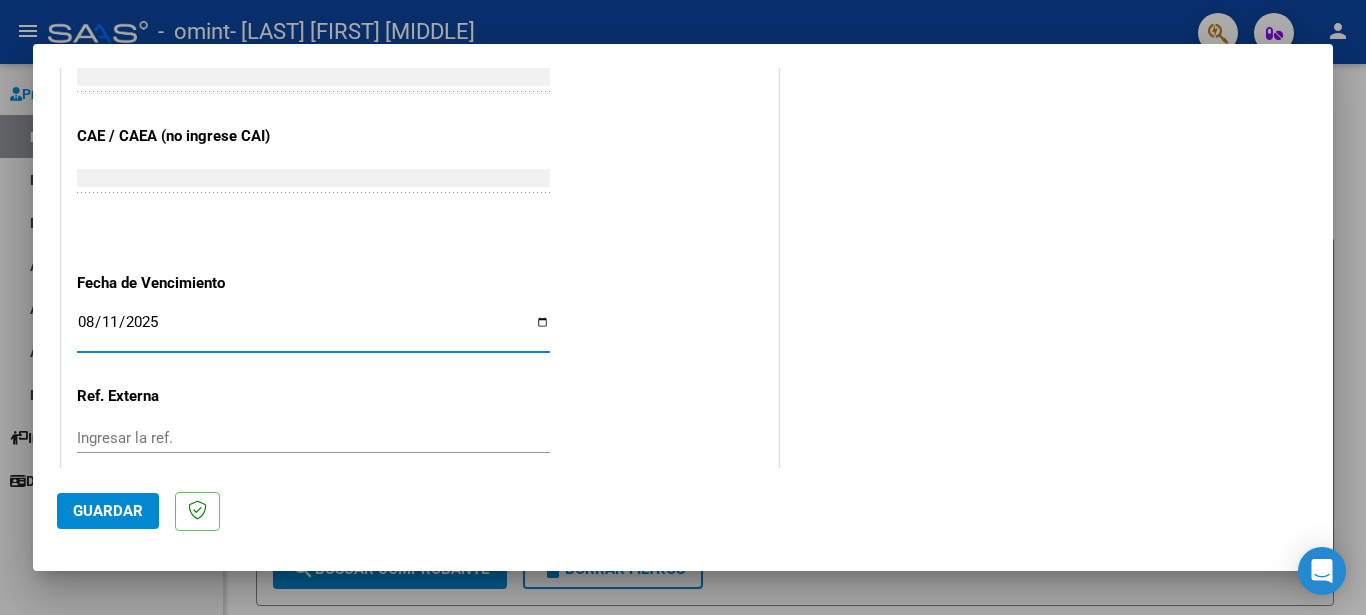 type on "2025-08-11" 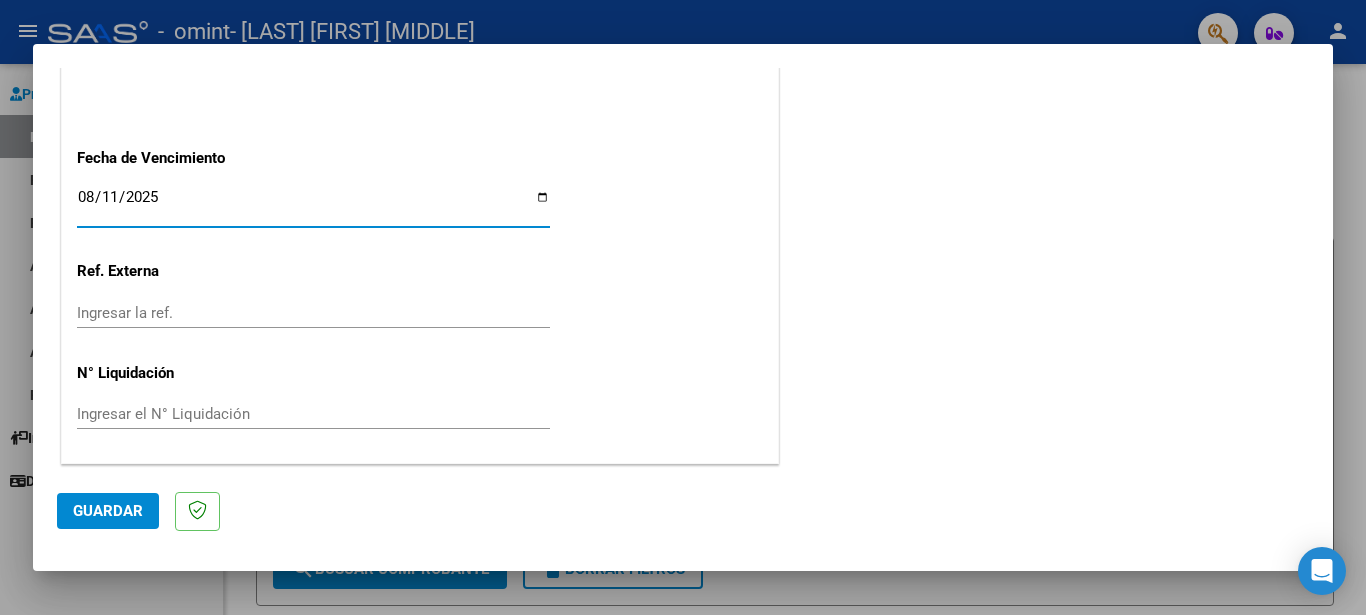 click on "Guardar" 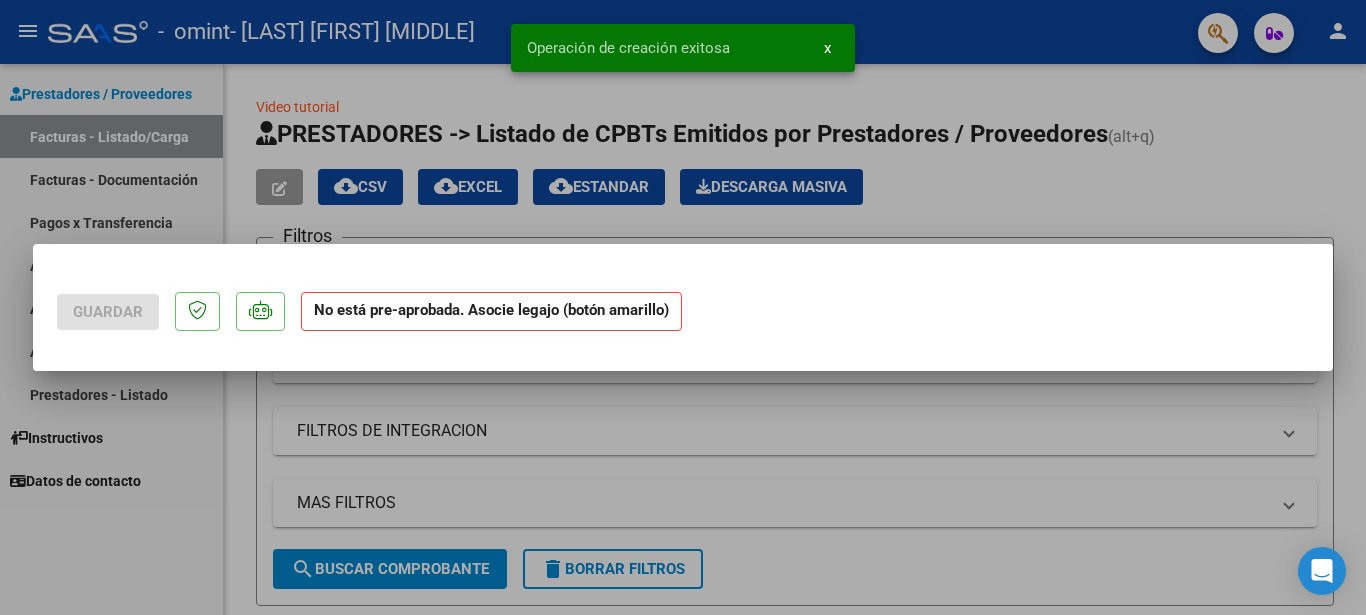 scroll, scrollTop: 0, scrollLeft: 0, axis: both 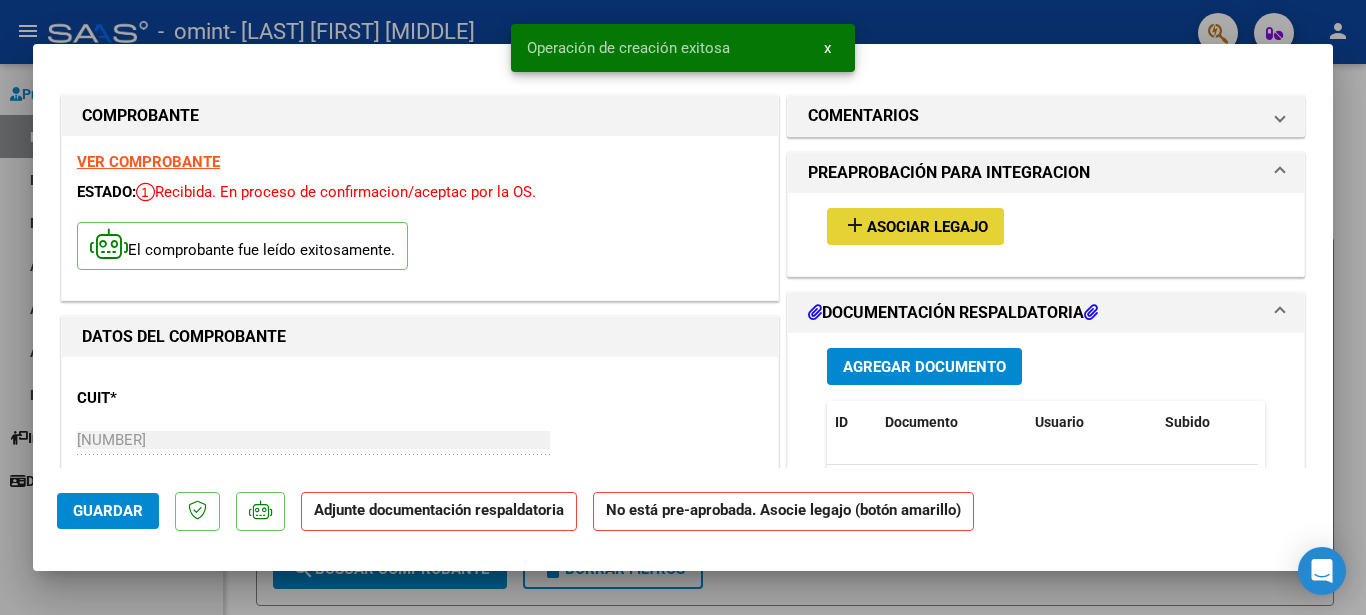 click on "Asociar Legajo" at bounding box center (927, 227) 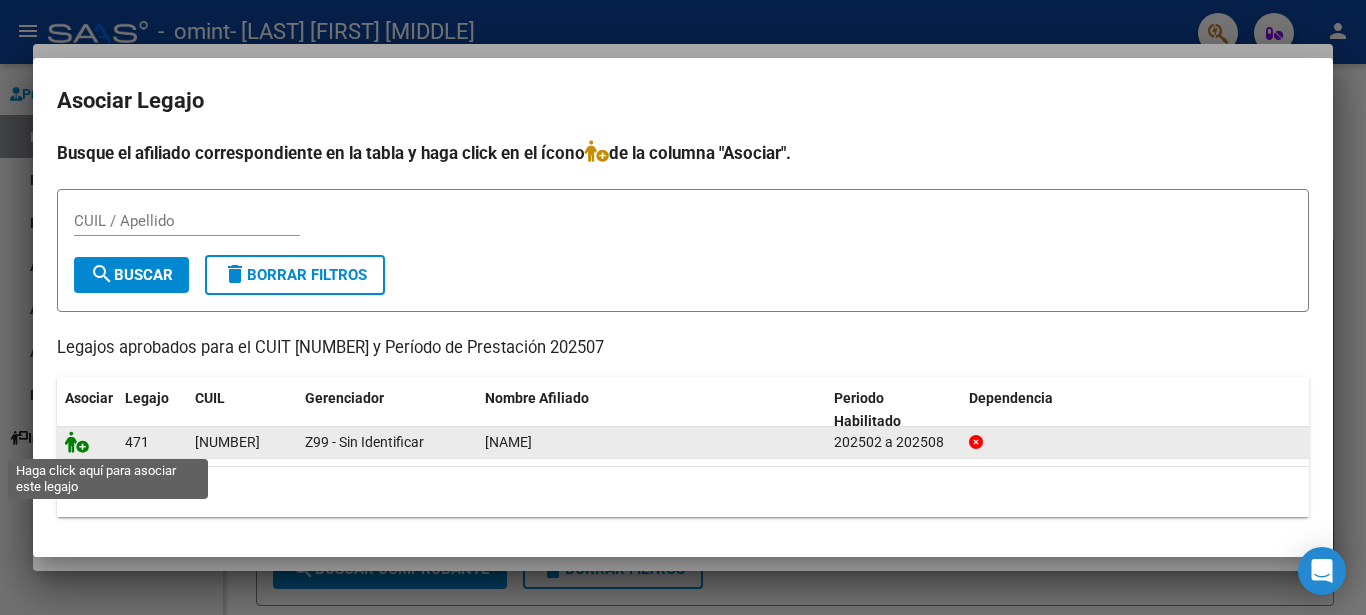 click 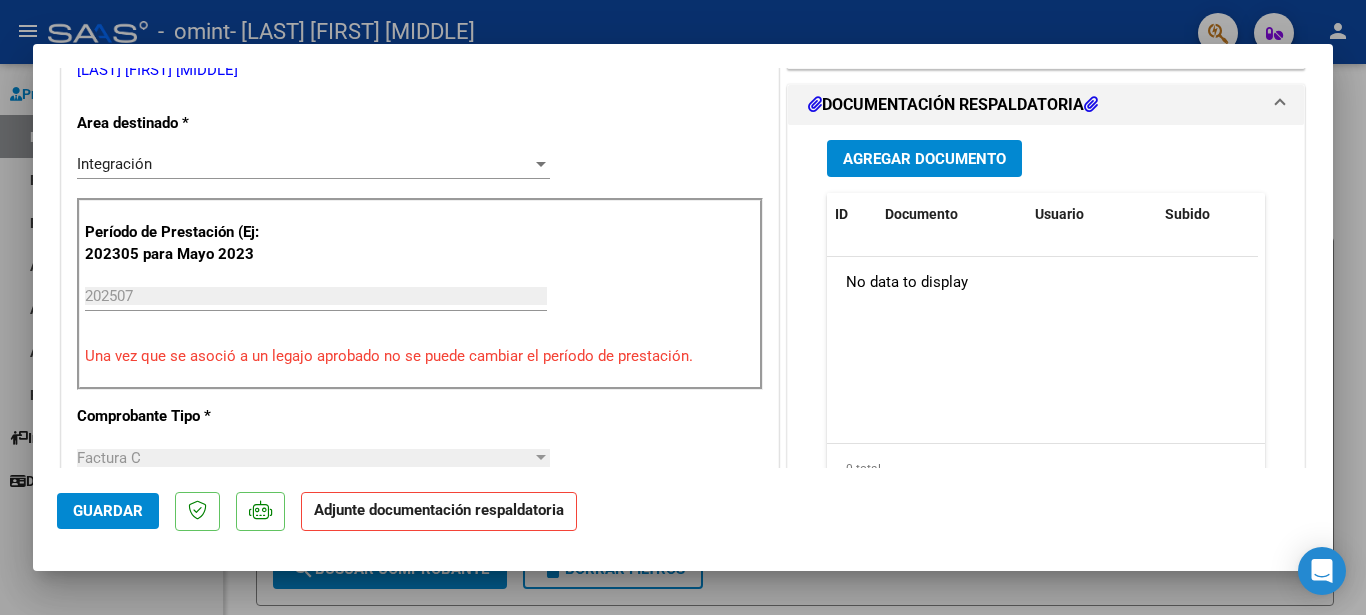 scroll, scrollTop: 468, scrollLeft: 0, axis: vertical 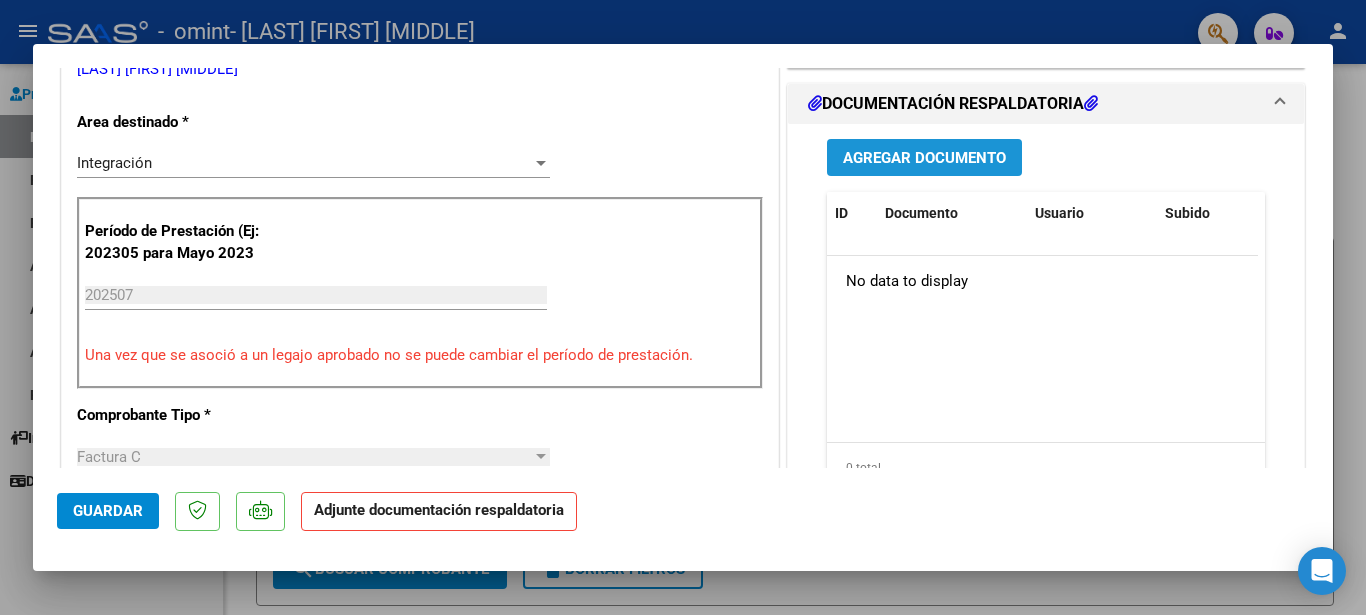 click on "Agregar Documento" at bounding box center (924, 158) 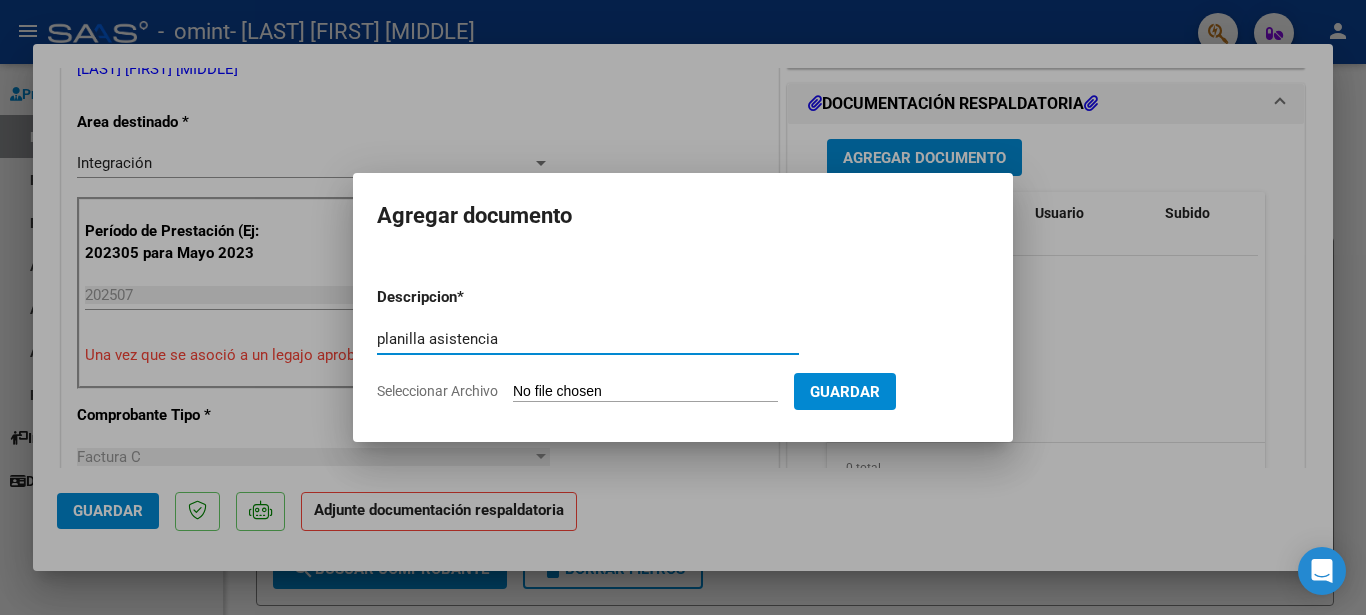 type on "planilla asistencia" 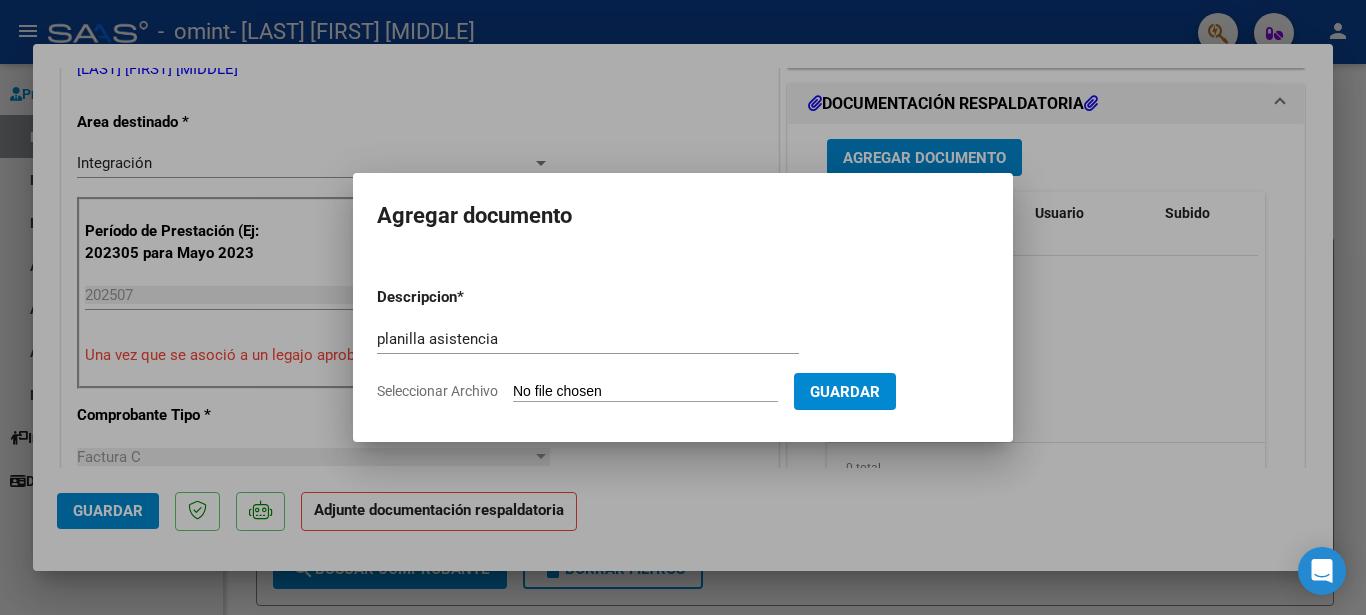 click on "Seleccionar Archivo" 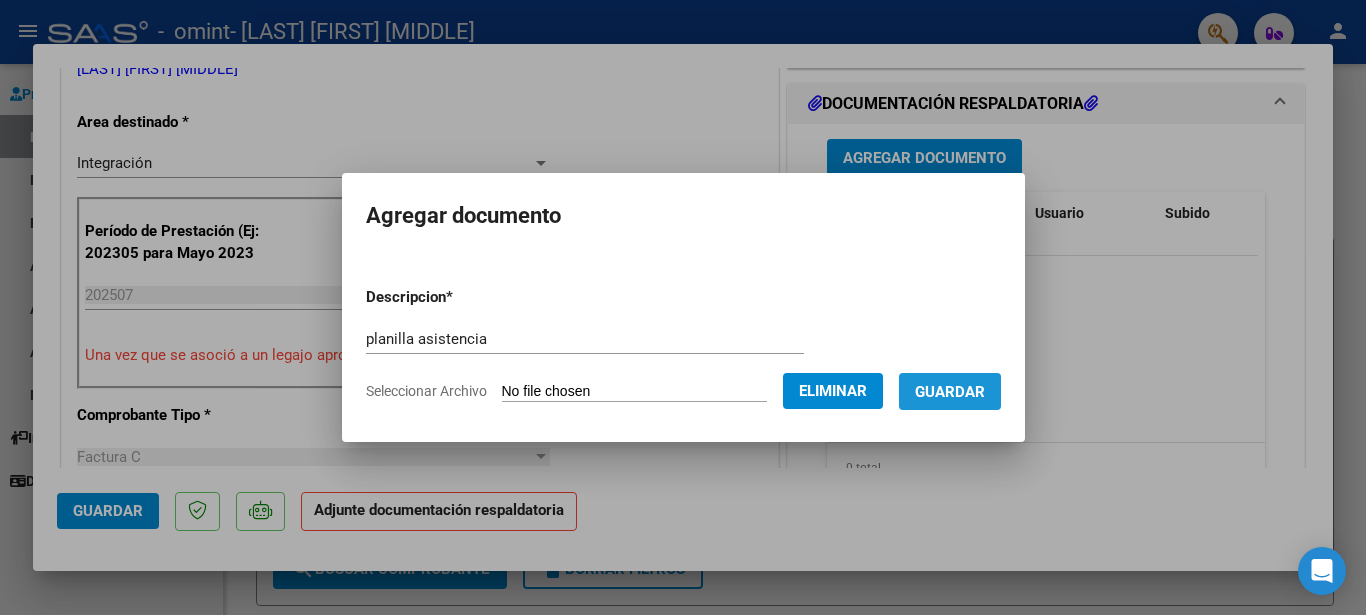 click on "Guardar" at bounding box center (950, 392) 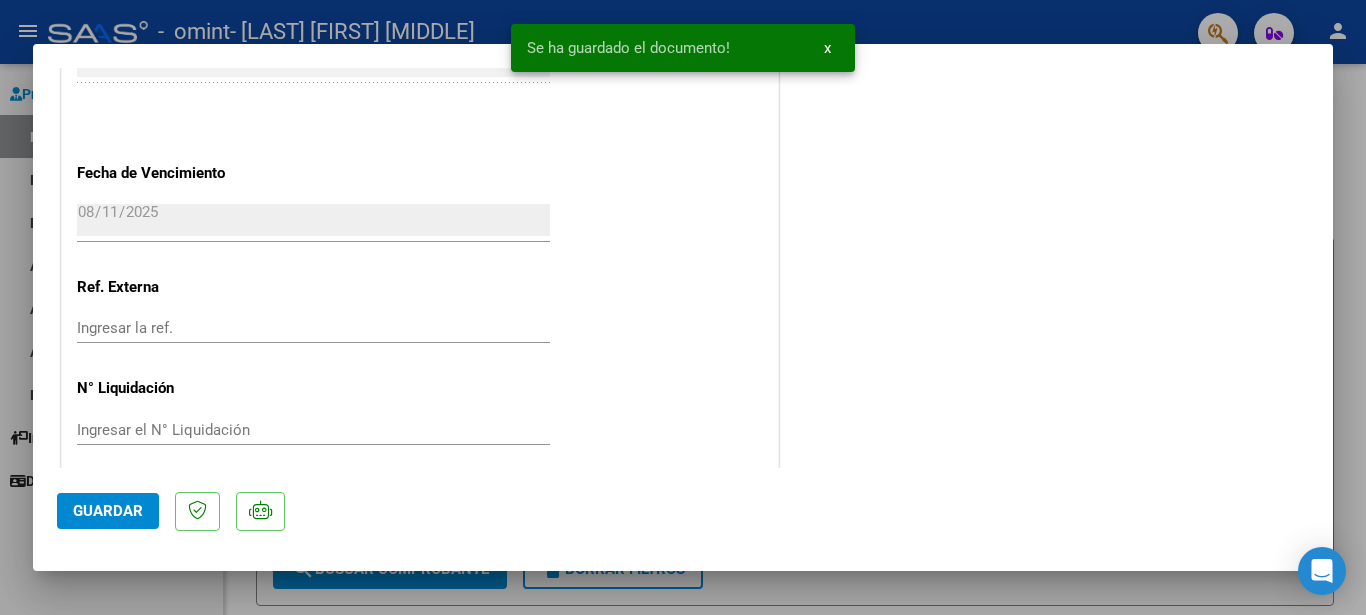 scroll, scrollTop: 1390, scrollLeft: 0, axis: vertical 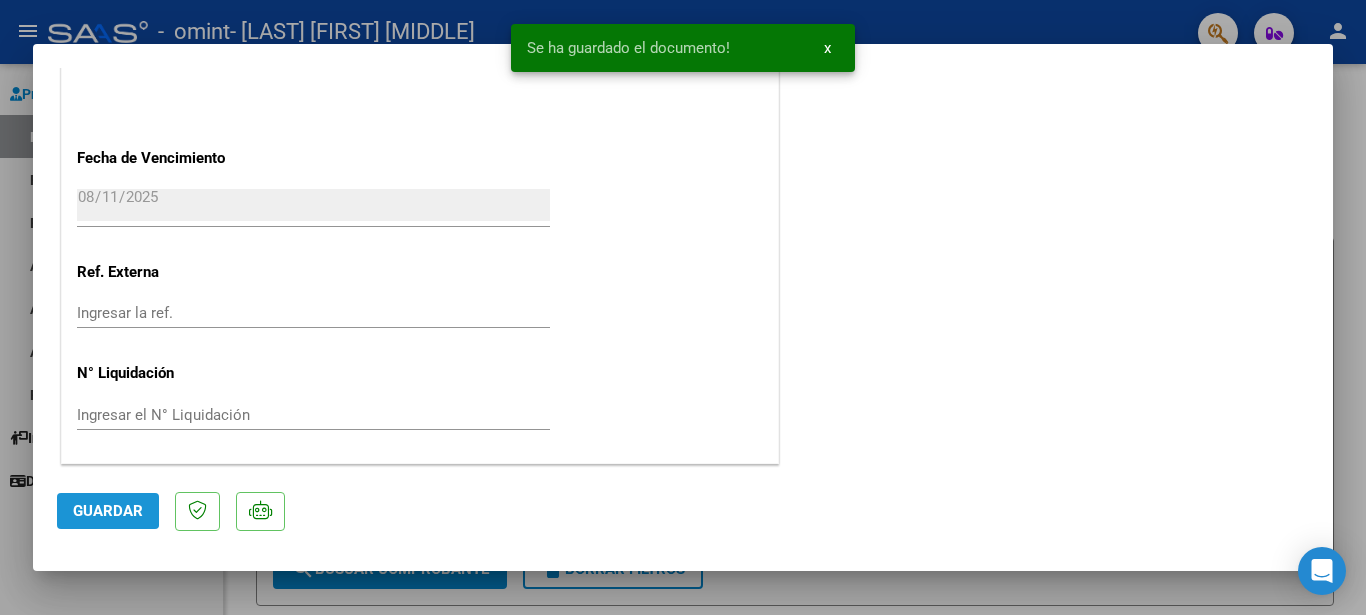 click on "Guardar" 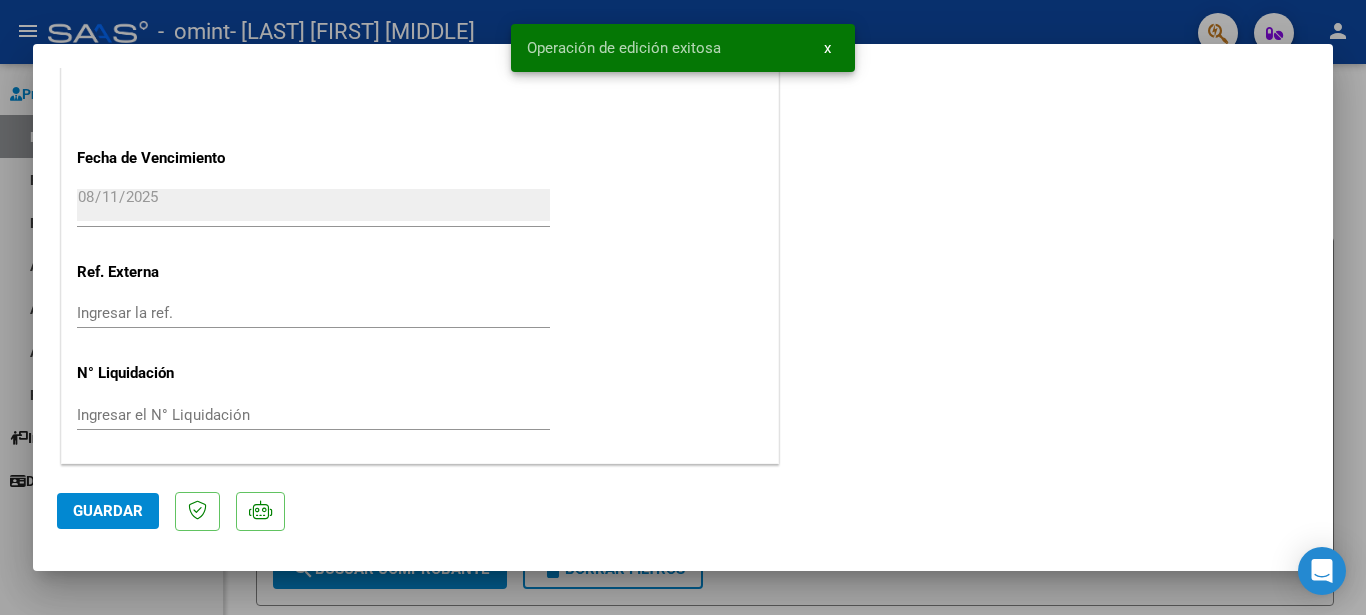 click at bounding box center (683, 307) 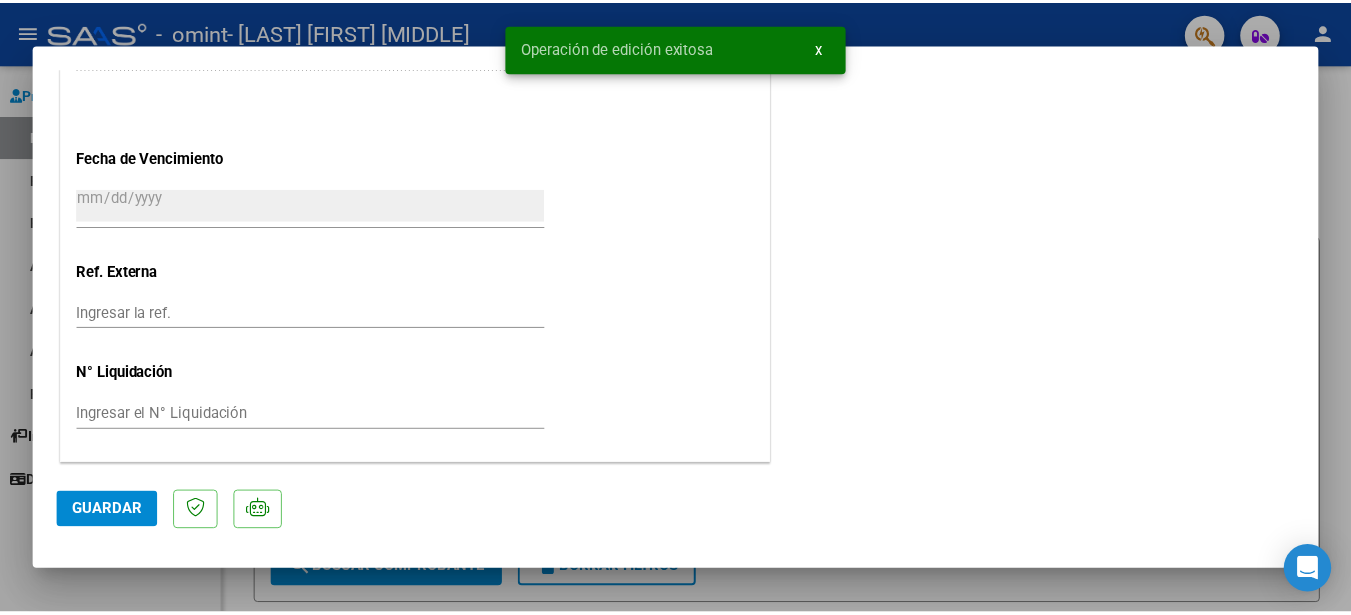 scroll, scrollTop: 1542, scrollLeft: 0, axis: vertical 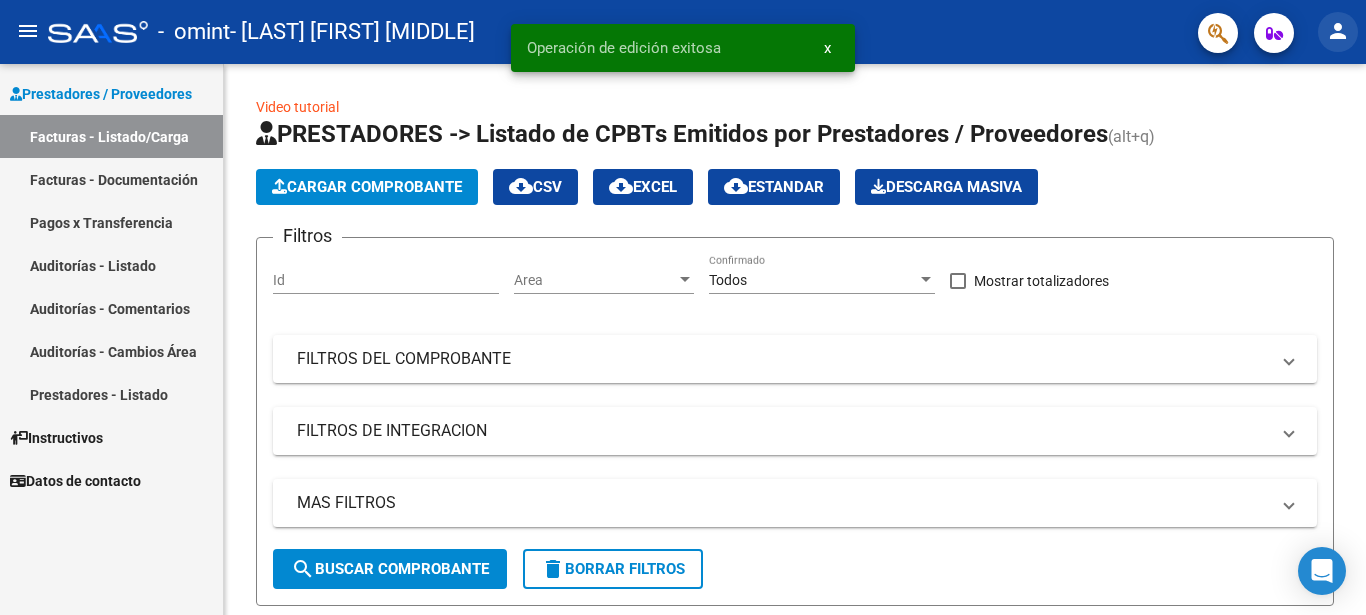 click on "person" 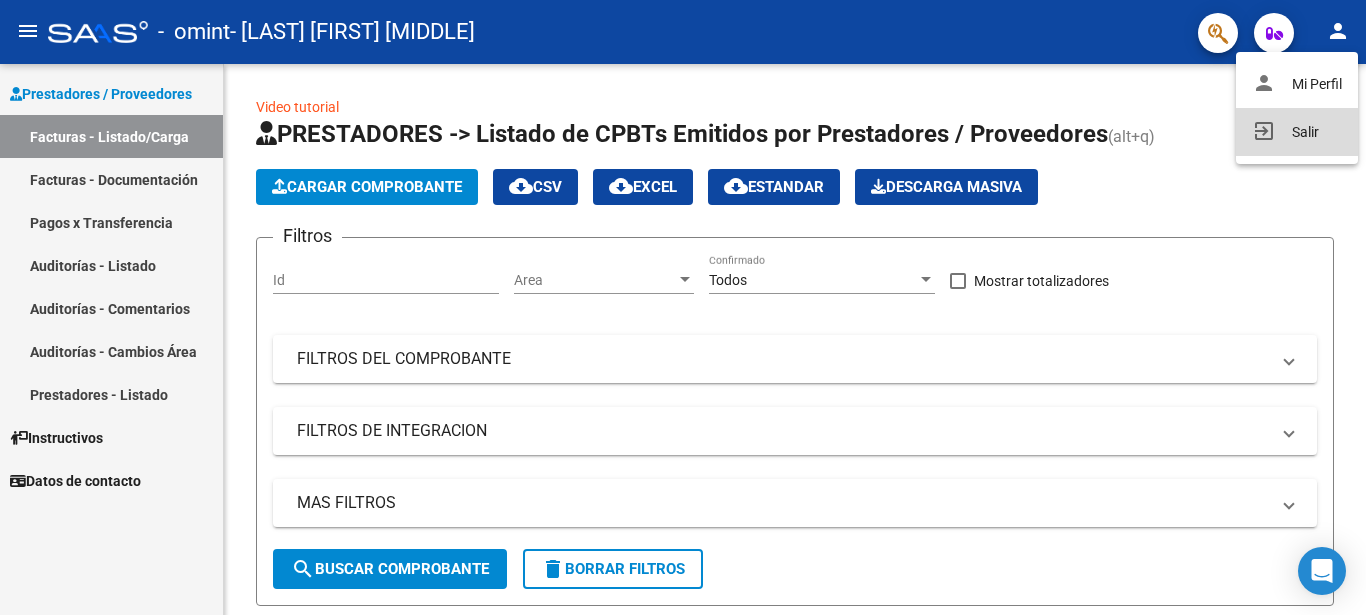 click on "exit_to_app  Salir" at bounding box center [1297, 132] 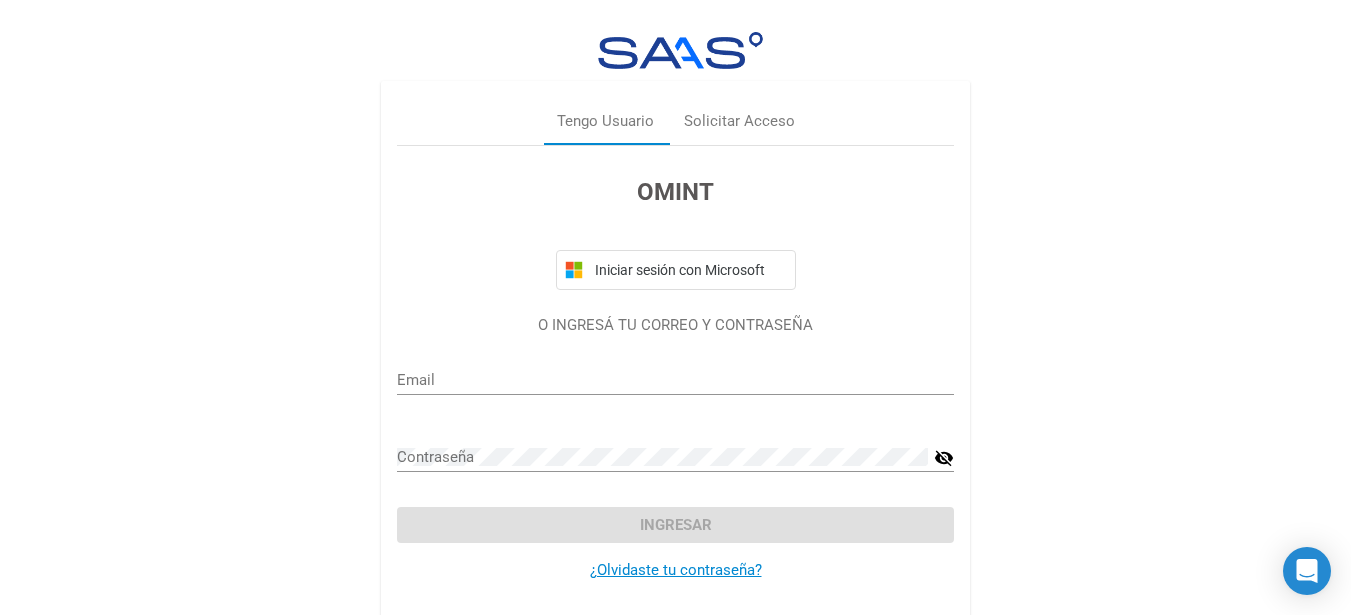 type on "marianelacaampos@gmail.com" 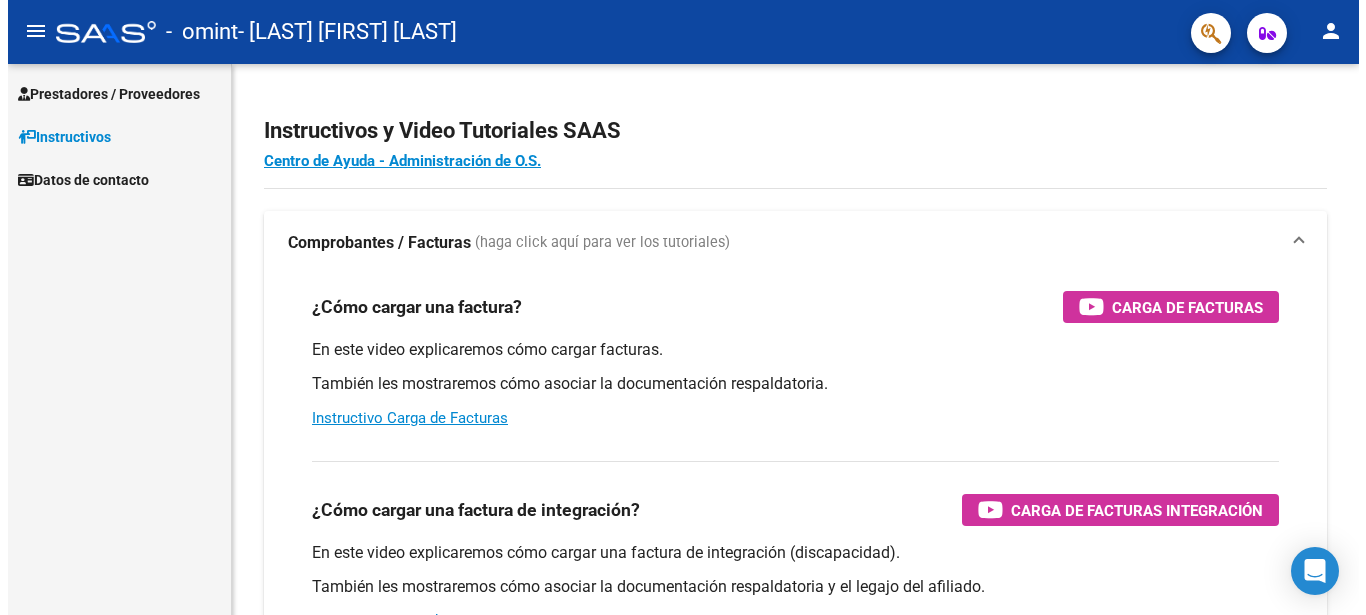 scroll, scrollTop: 0, scrollLeft: 0, axis: both 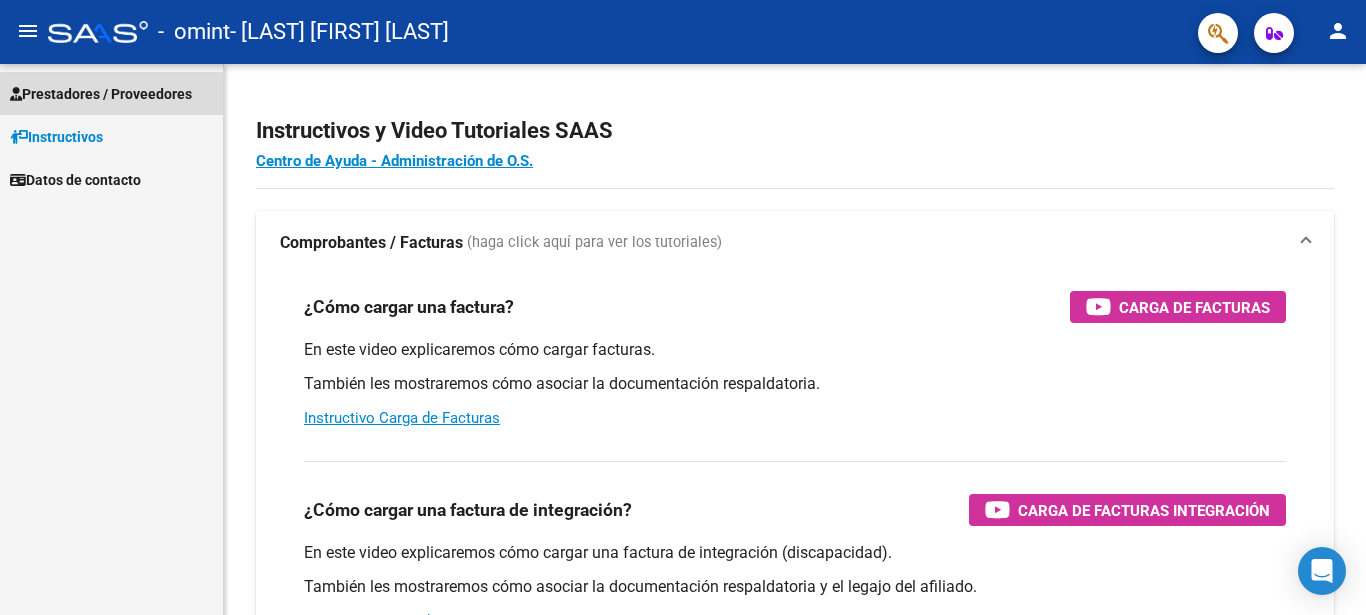 click on "Prestadores / Proveedores" at bounding box center [101, 94] 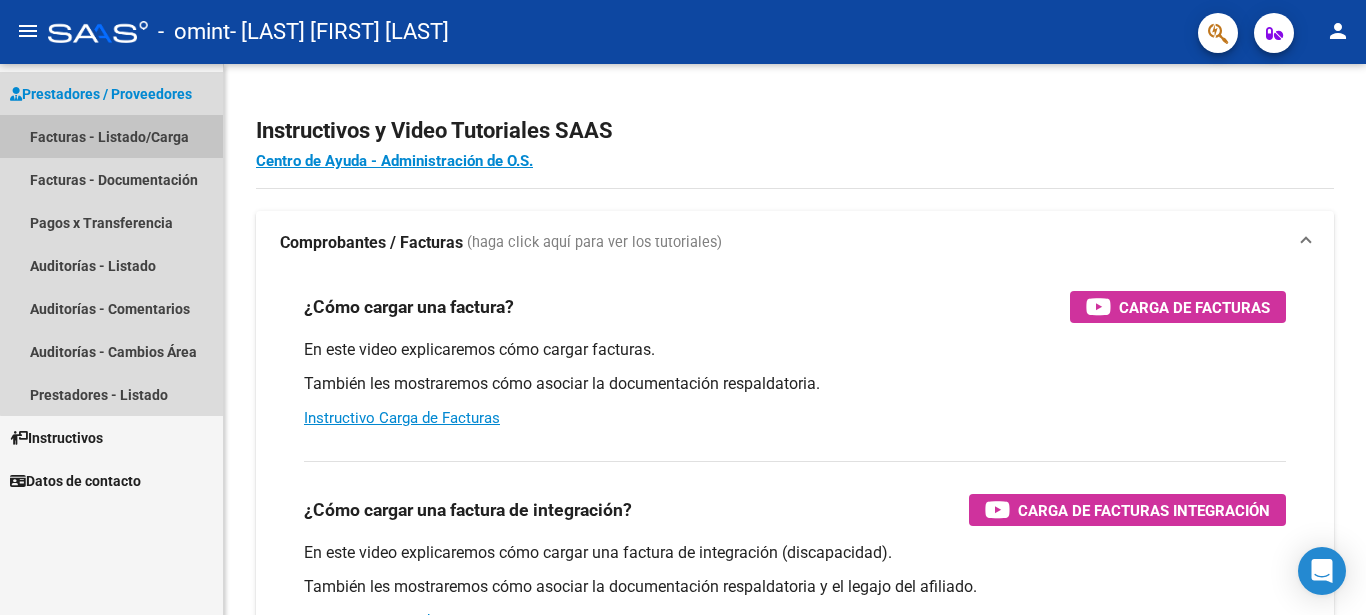 click on "Facturas - Listado/Carga" at bounding box center [111, 136] 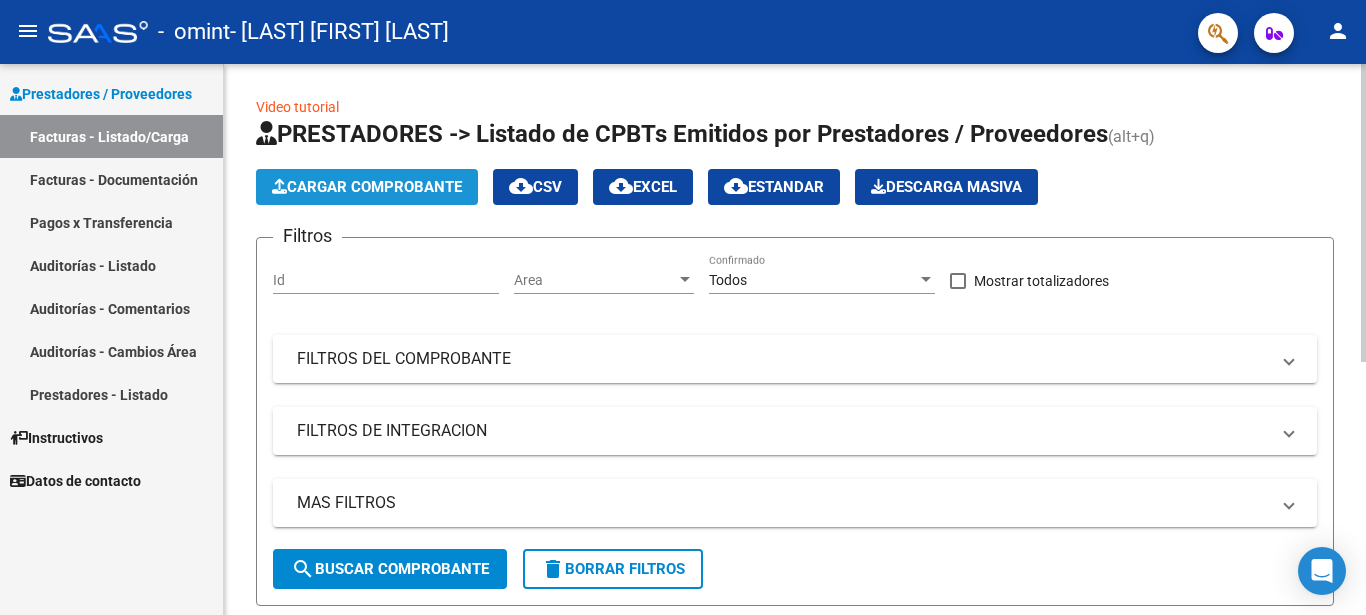 click on "Cargar Comprobante" 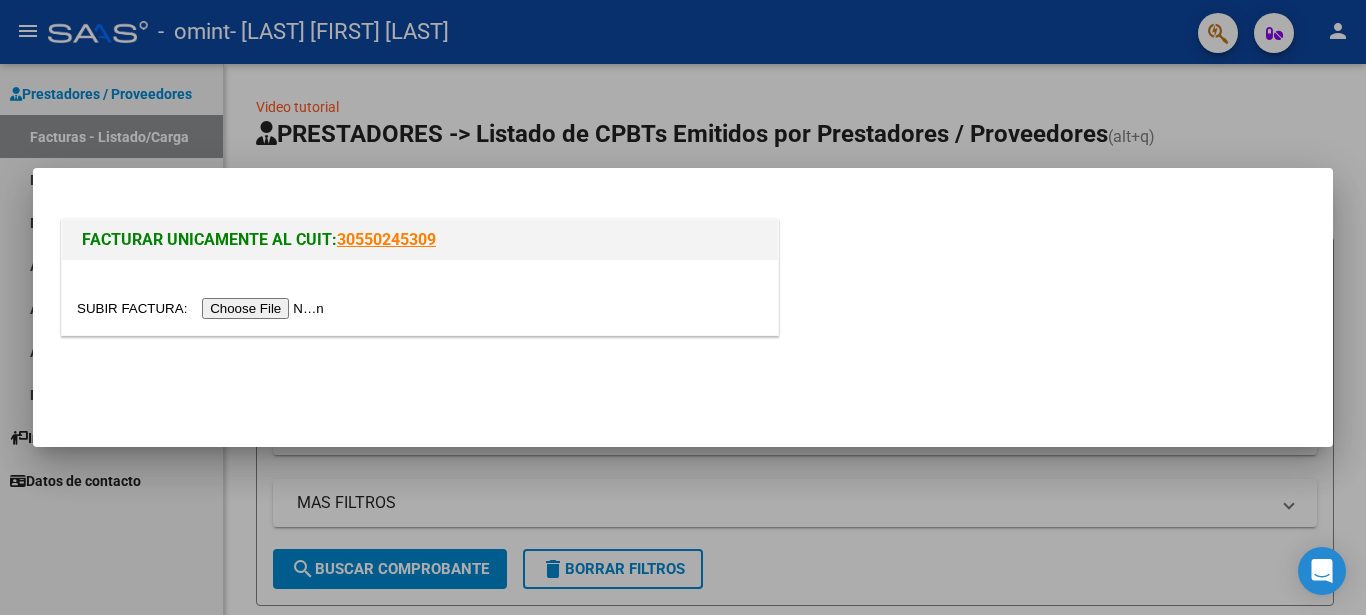 click at bounding box center (203, 308) 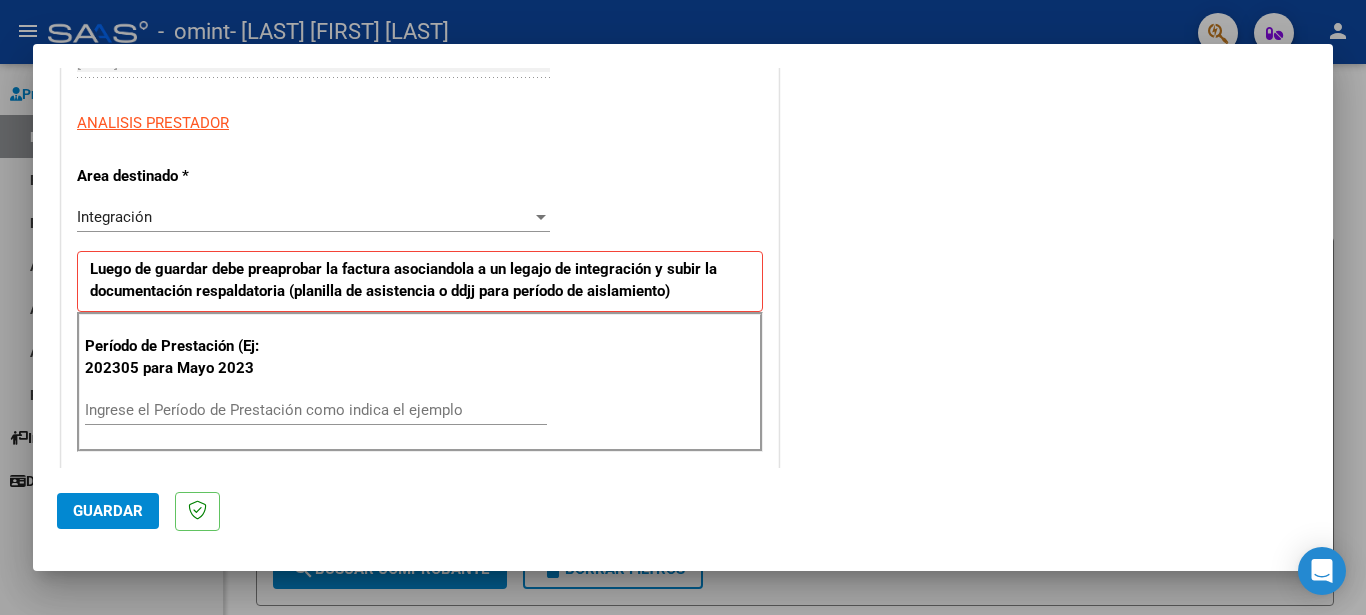 scroll, scrollTop: 406, scrollLeft: 0, axis: vertical 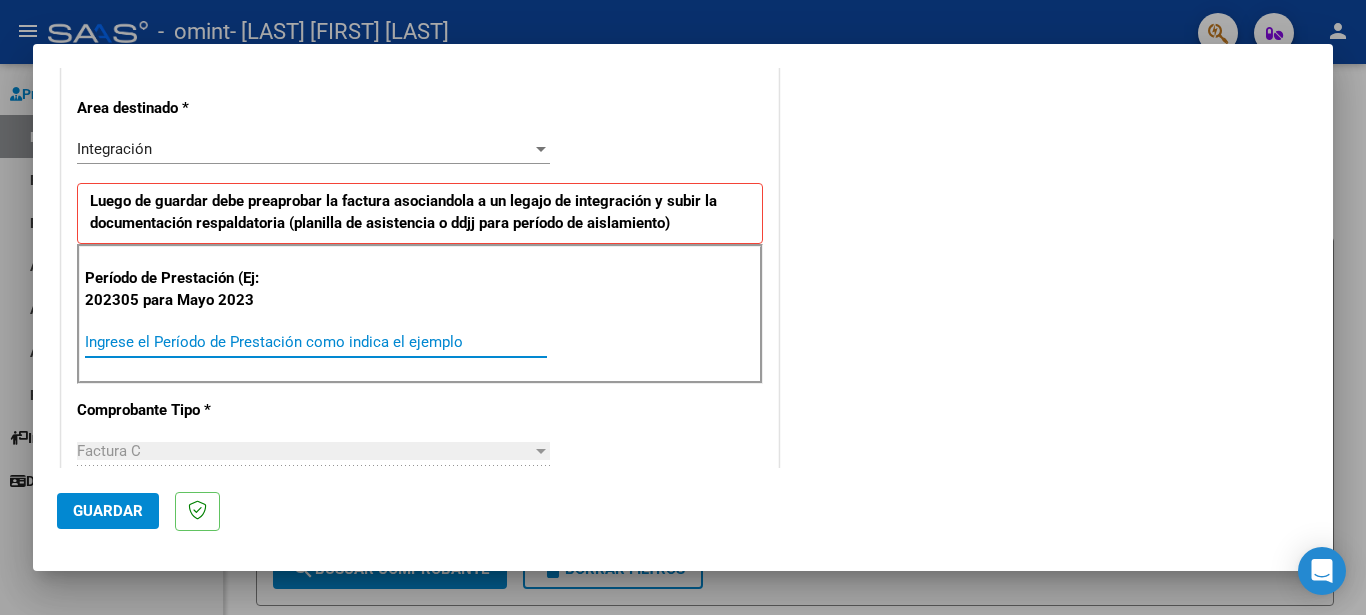 click on "Ingrese el Período de Prestación como indica el ejemplo" at bounding box center [316, 342] 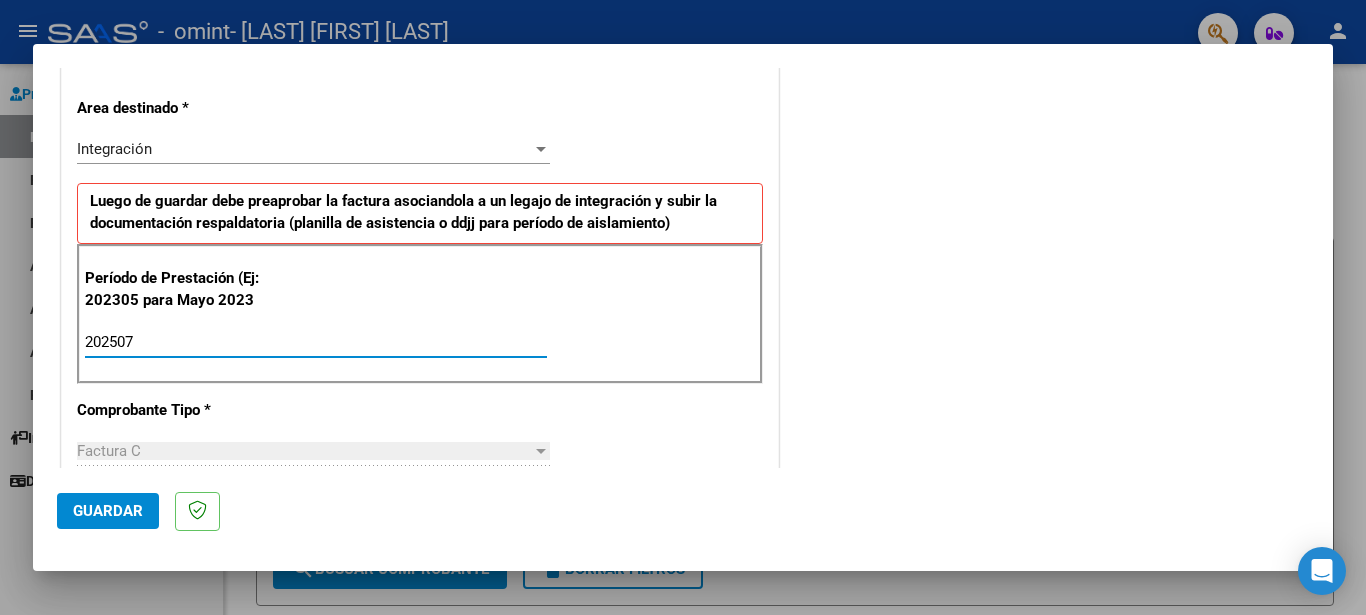 type on "202507" 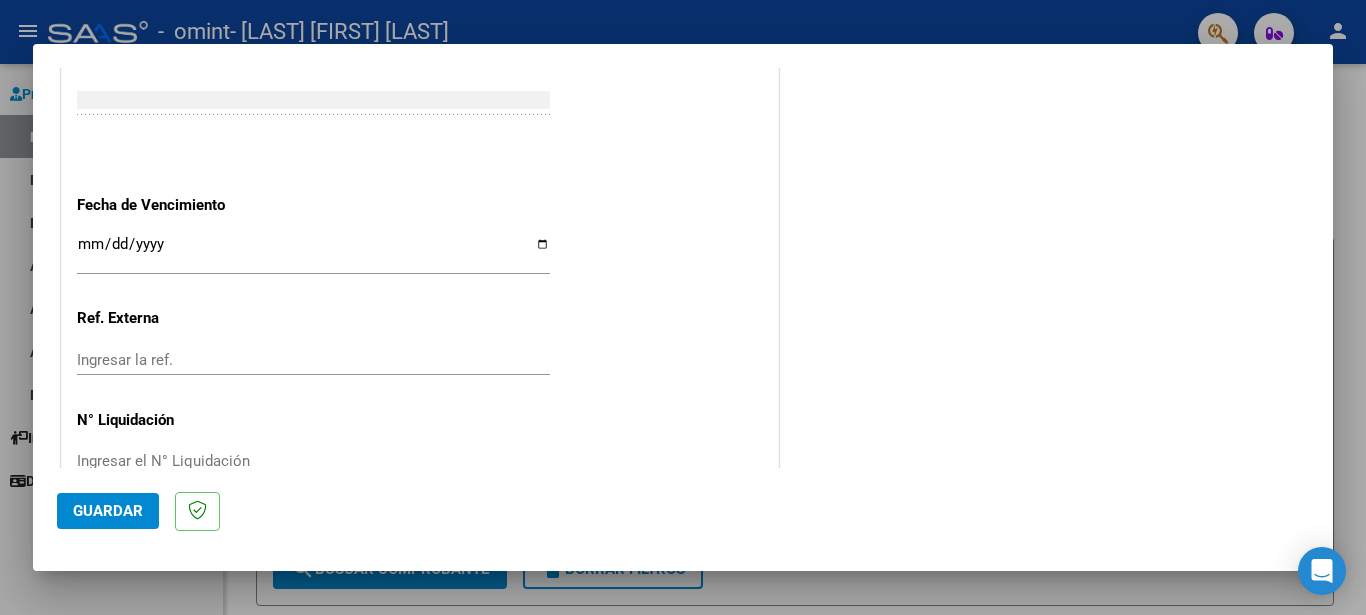 scroll, scrollTop: 1288, scrollLeft: 0, axis: vertical 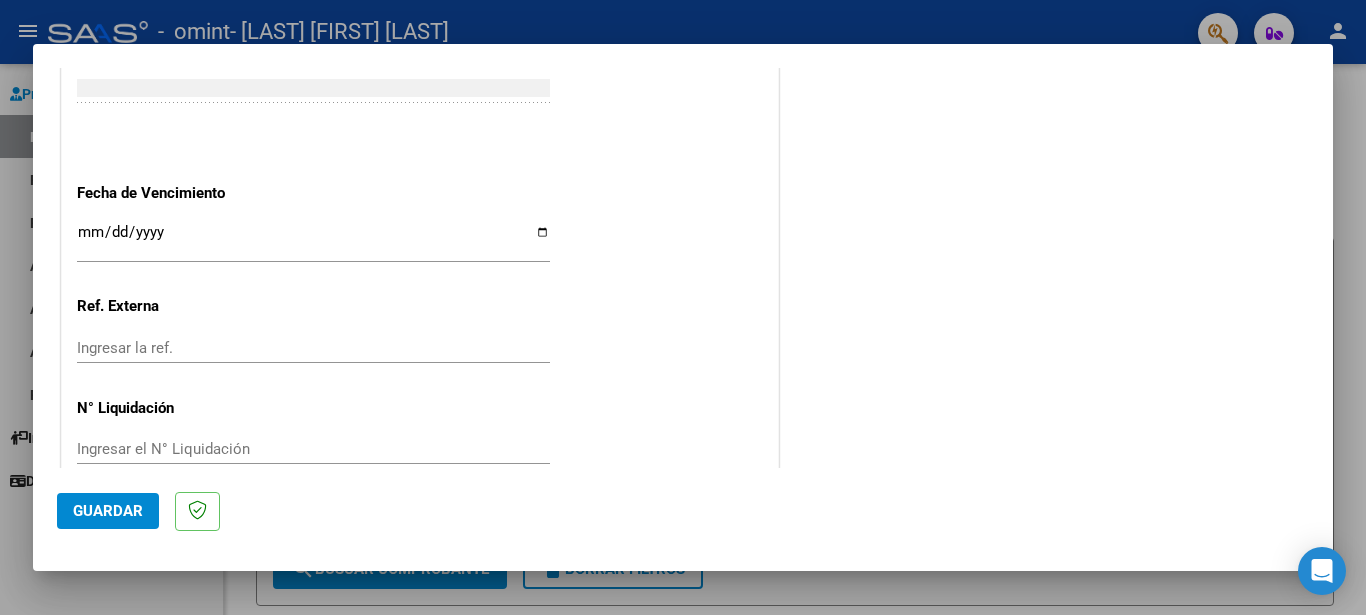 click on "Ingresar la fecha" at bounding box center (313, 240) 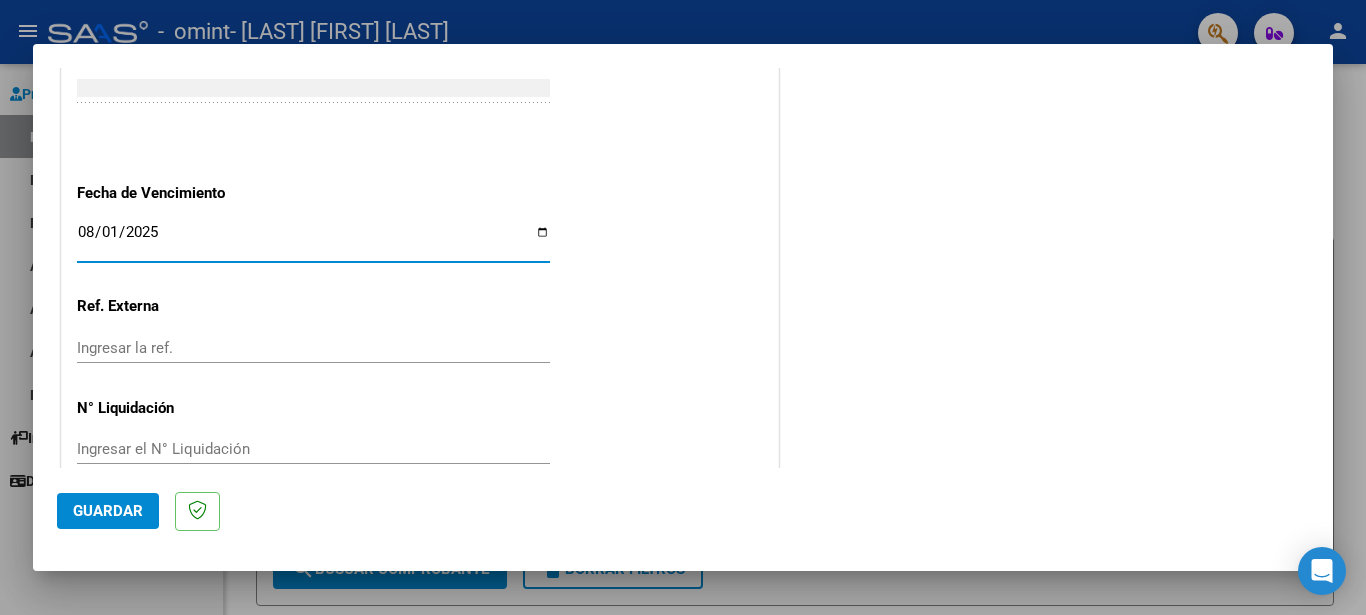 click on "2025-08-01" at bounding box center (313, 240) 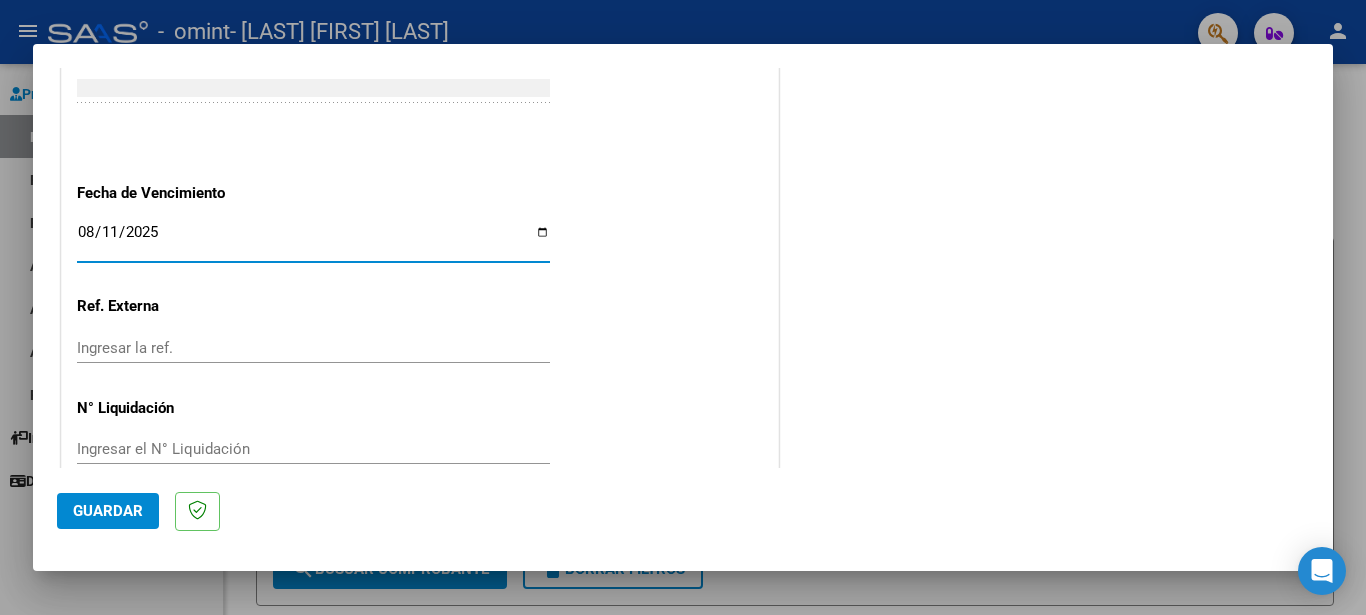 type on "2025-08-11" 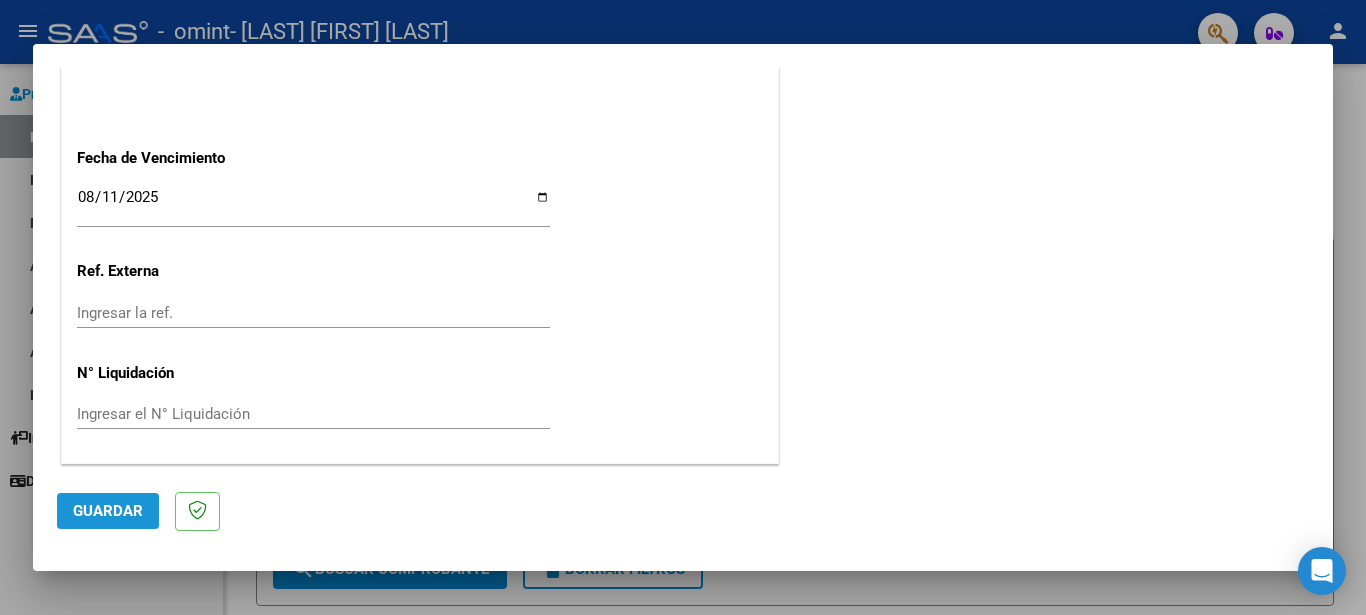 click on "Guardar" 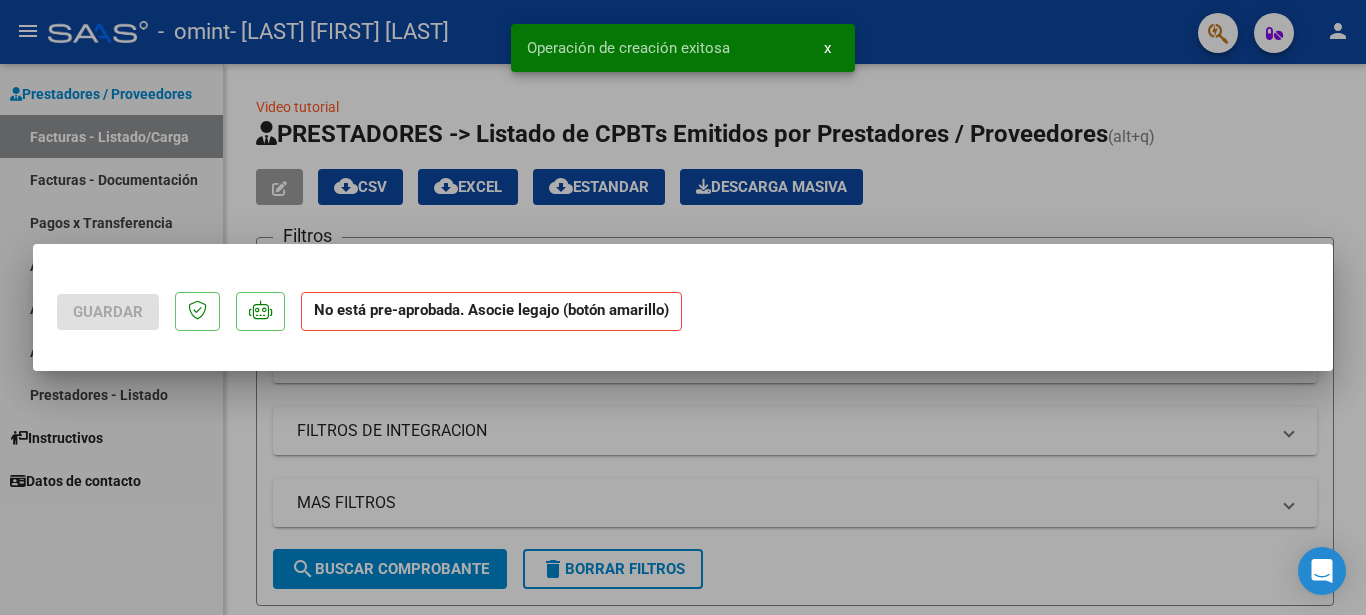 scroll, scrollTop: 0, scrollLeft: 0, axis: both 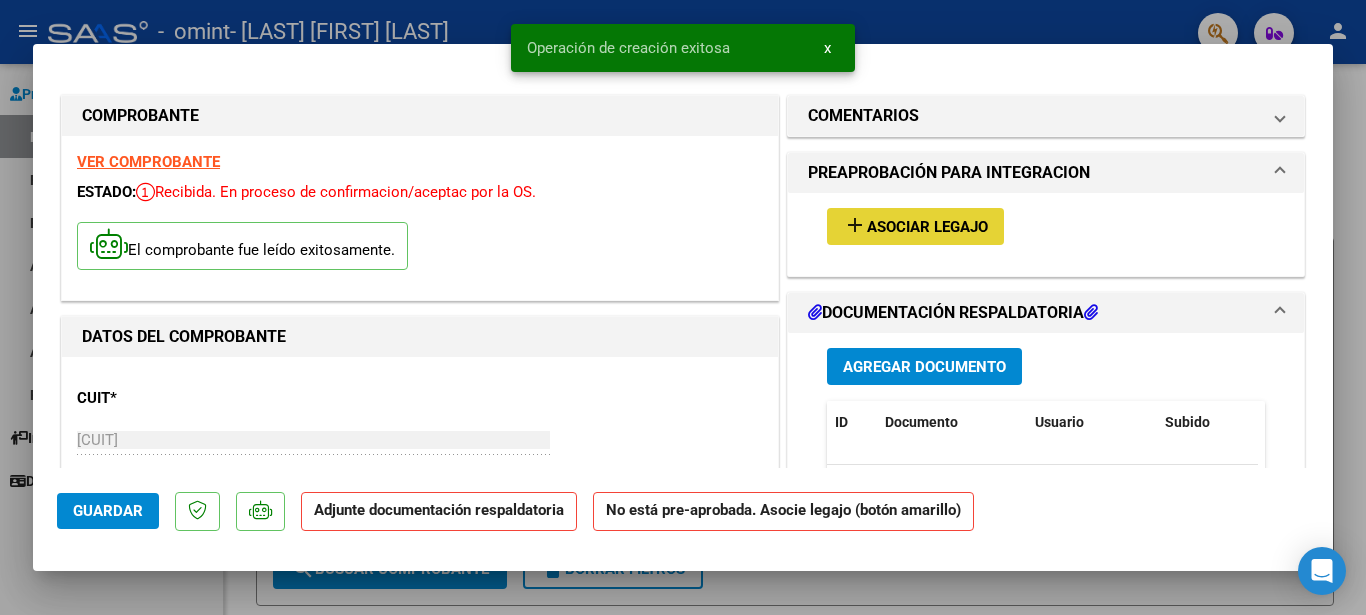 click on "Asociar Legajo" at bounding box center [927, 227] 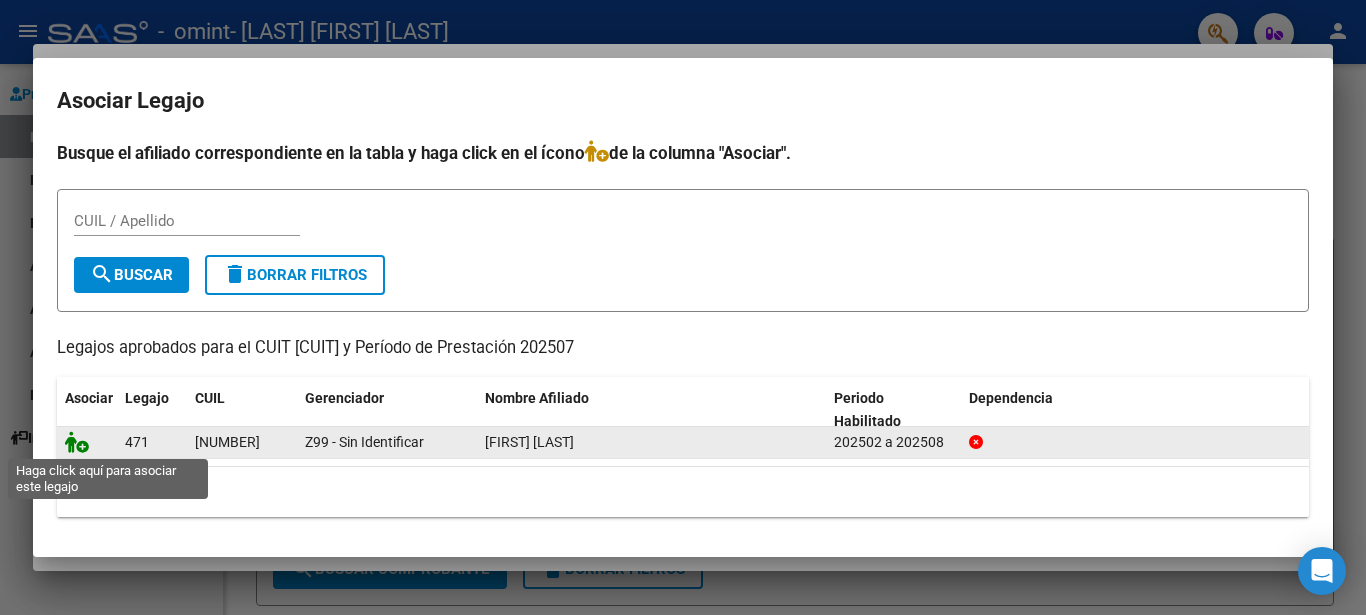 click 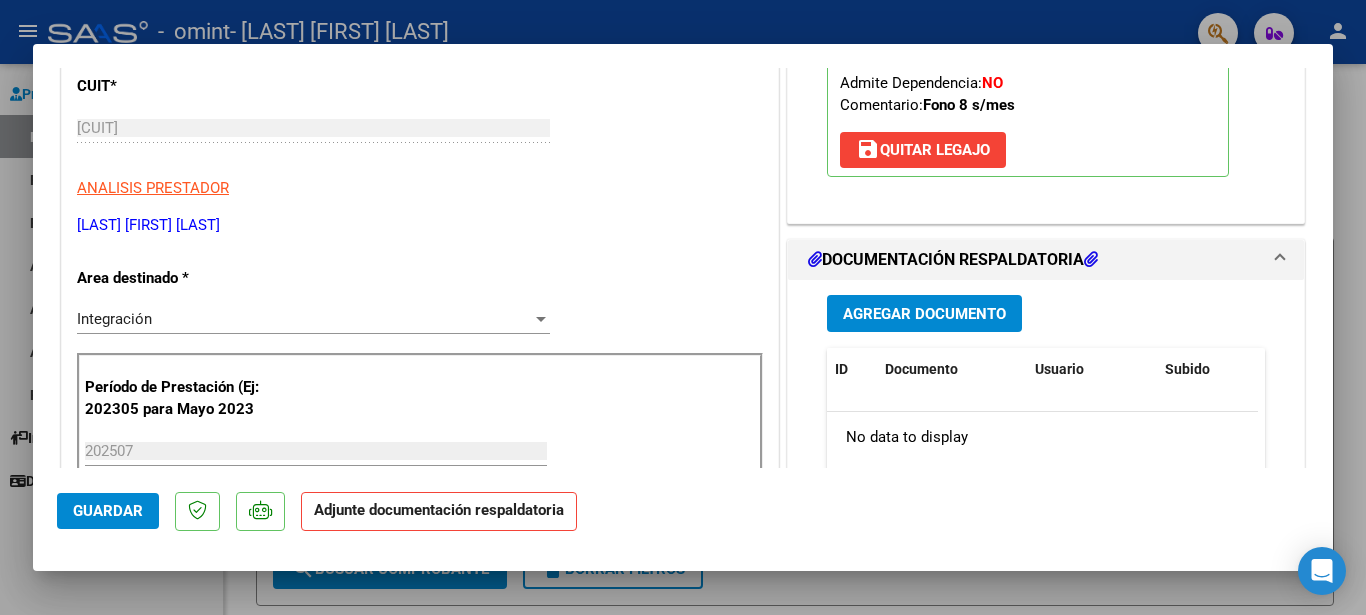 scroll, scrollTop: 313, scrollLeft: 0, axis: vertical 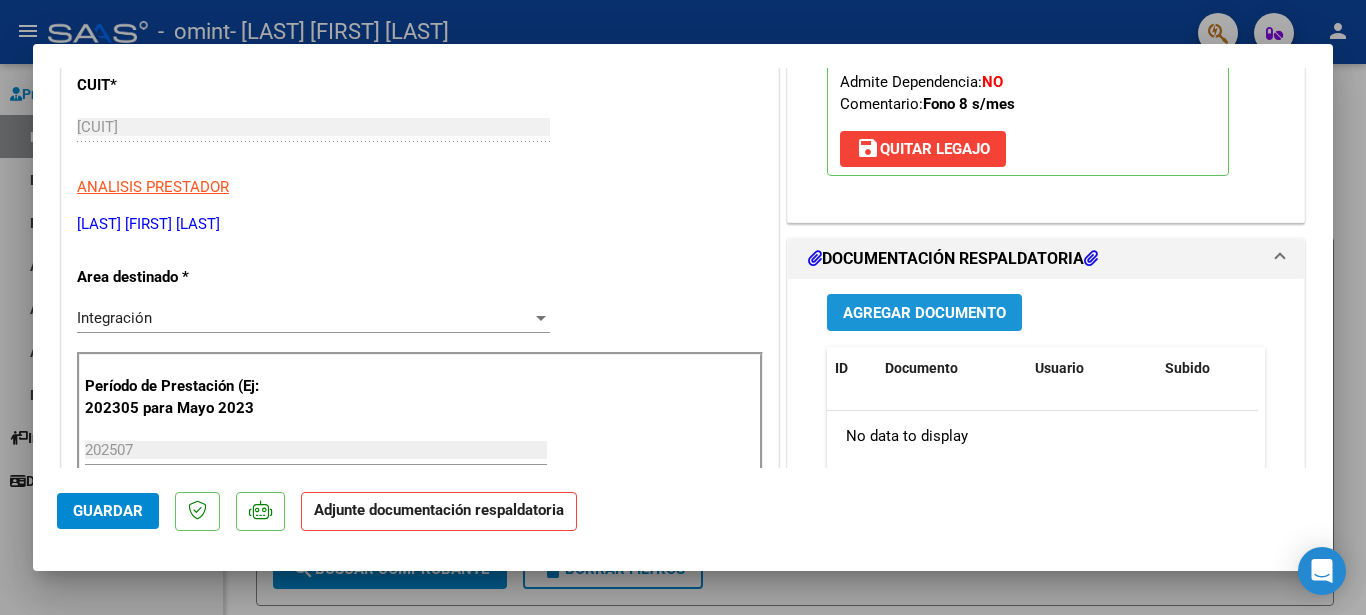 click on "Agregar Documento" at bounding box center [924, 313] 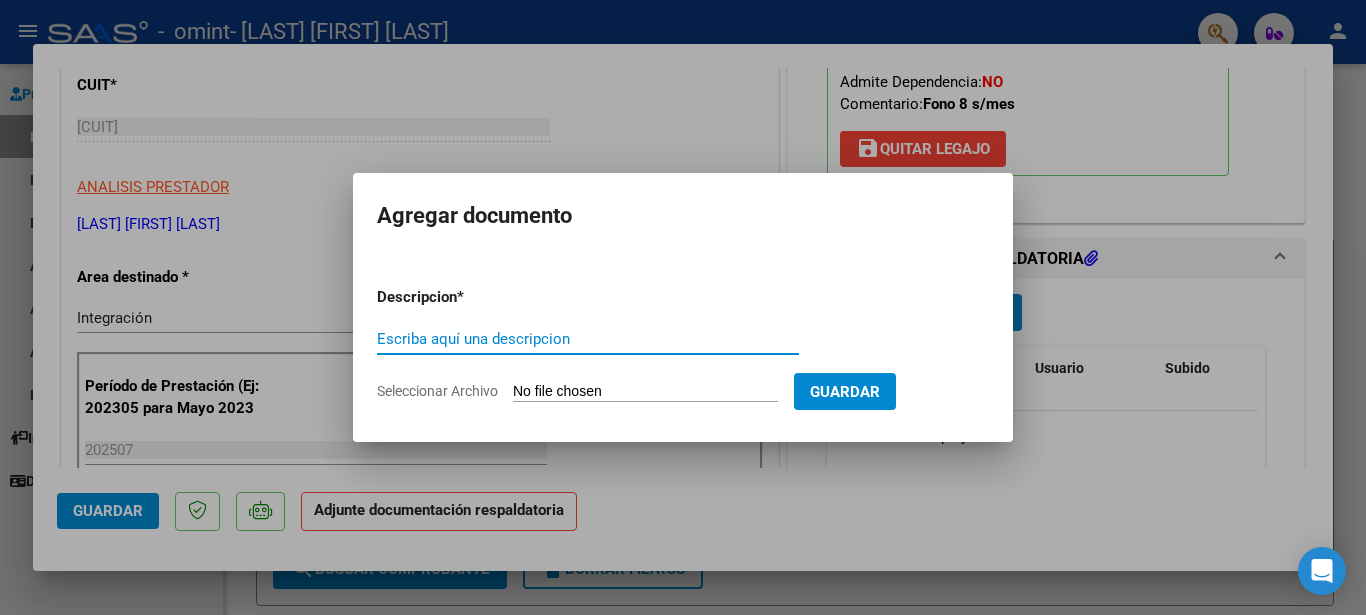 type on "o" 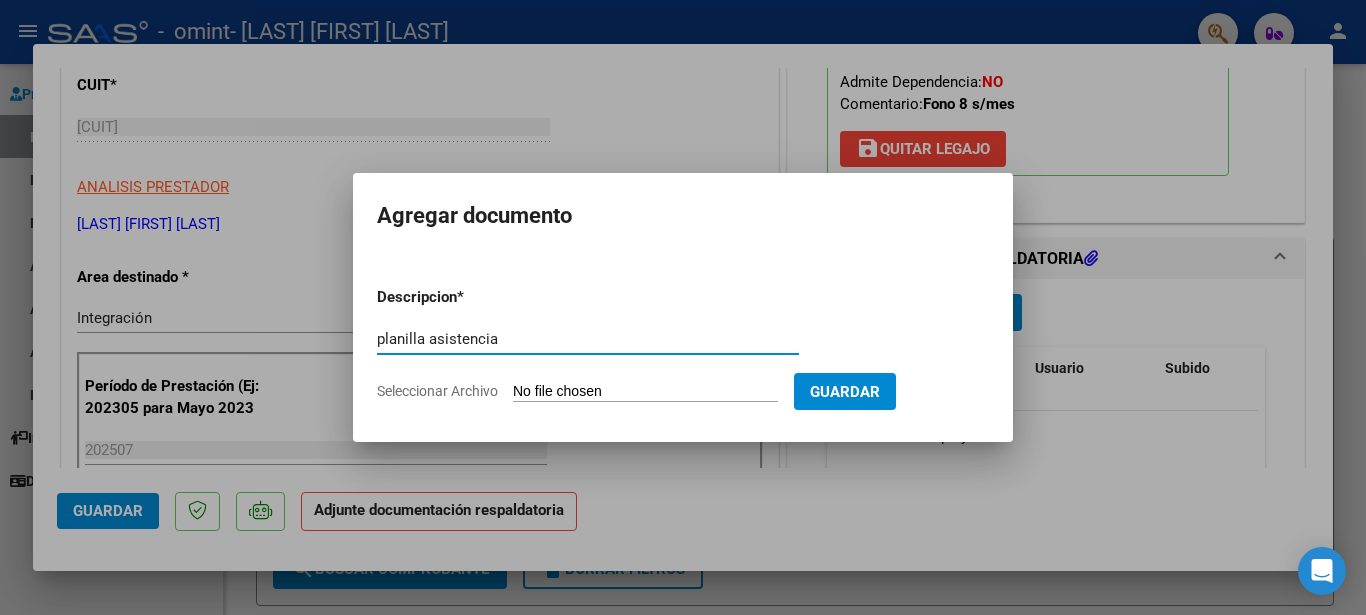 type on "planilla asistencia" 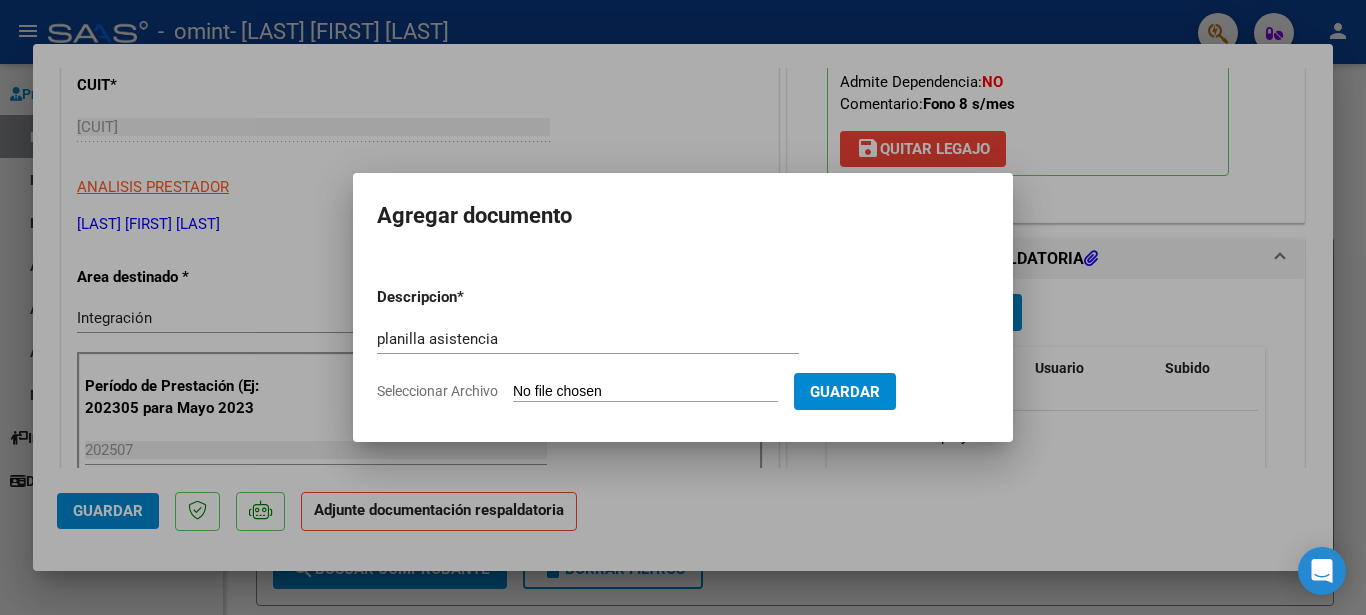 click on "Seleccionar Archivo" 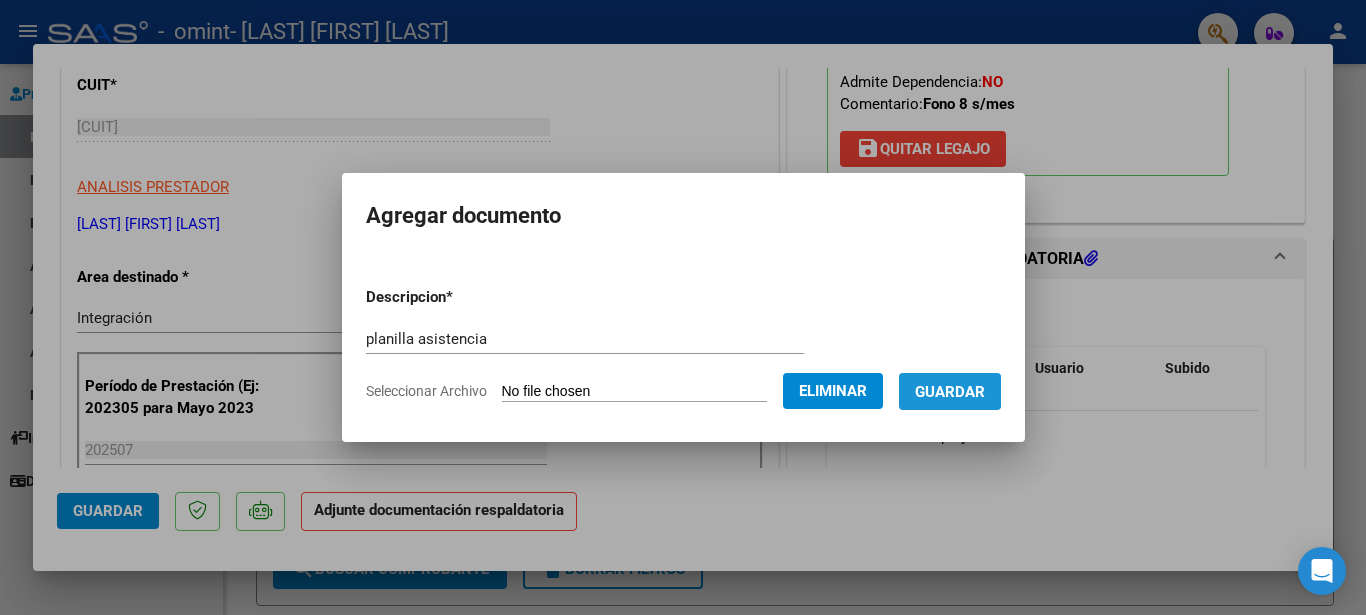 click on "Guardar" at bounding box center [950, 392] 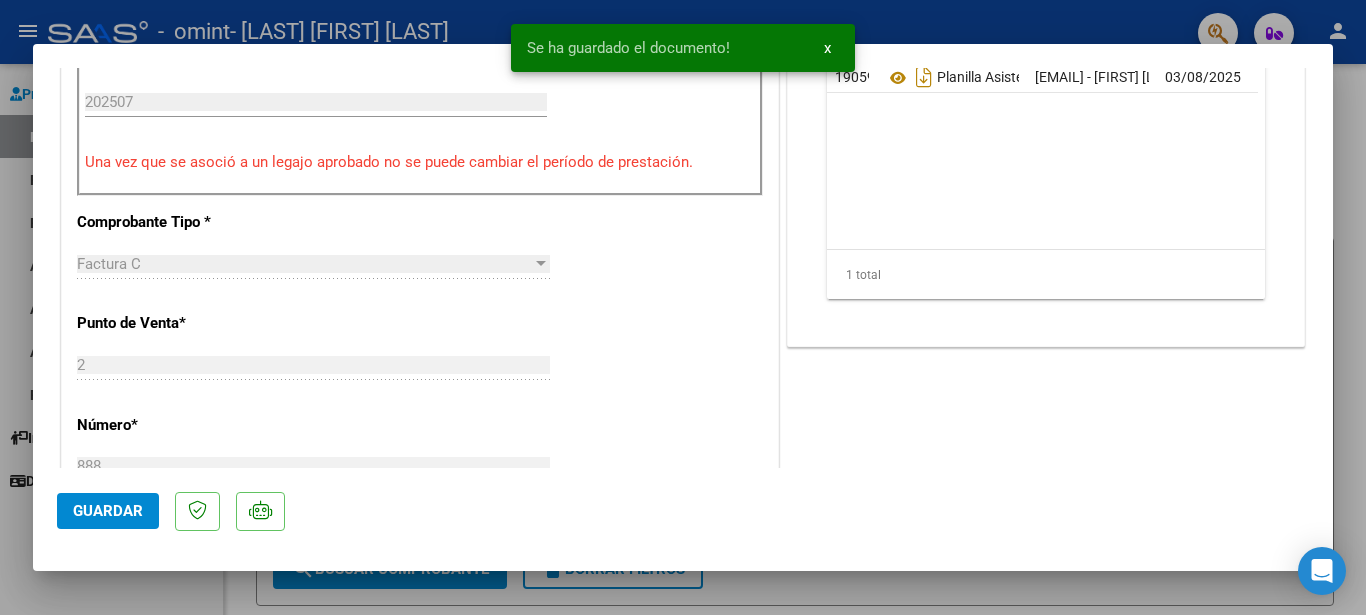 scroll, scrollTop: 662, scrollLeft: 0, axis: vertical 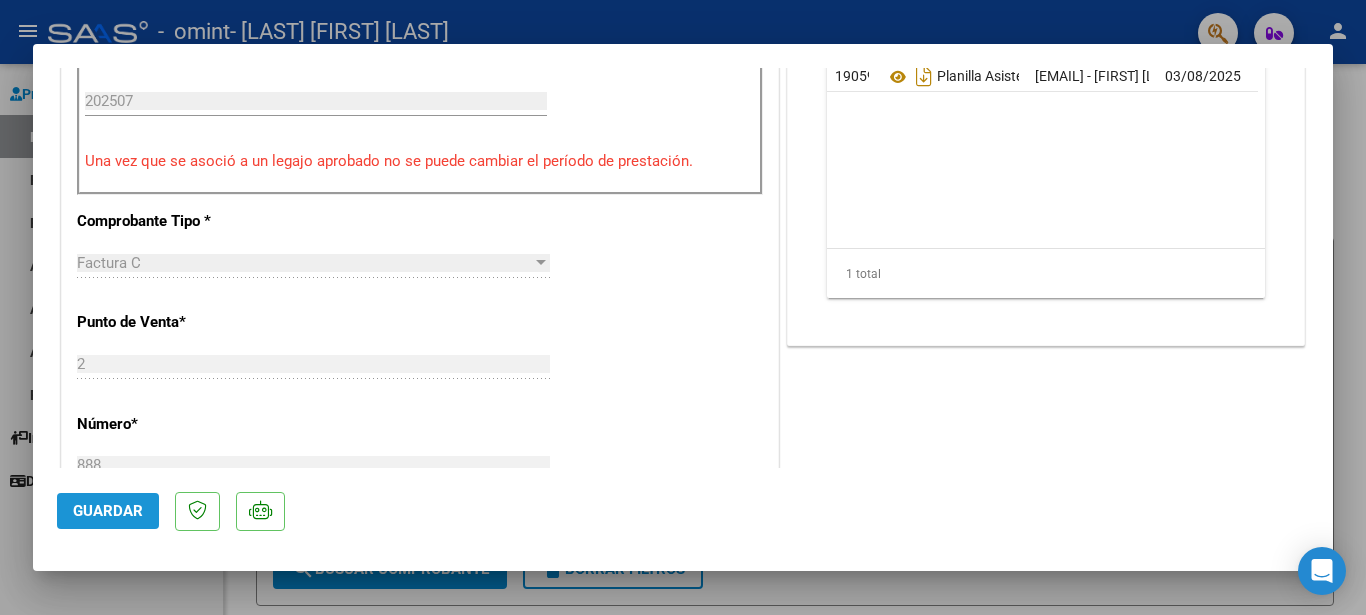 click on "Guardar" 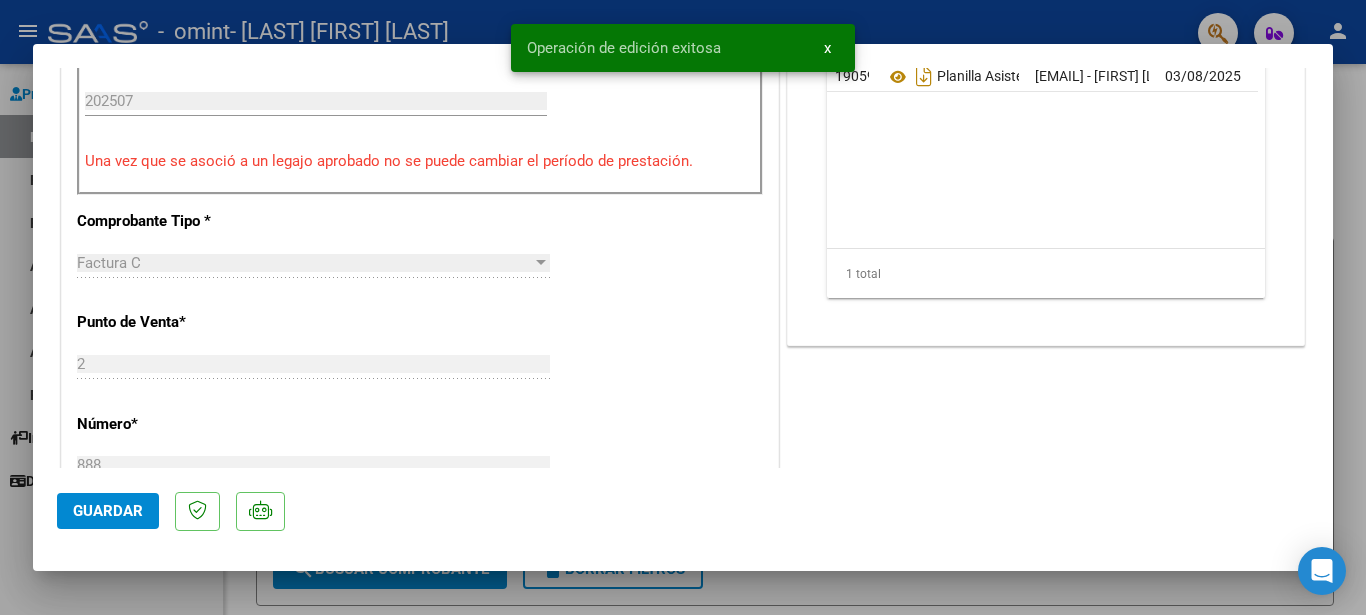 click on "Operación de edición exitosa x" at bounding box center (683, 48) 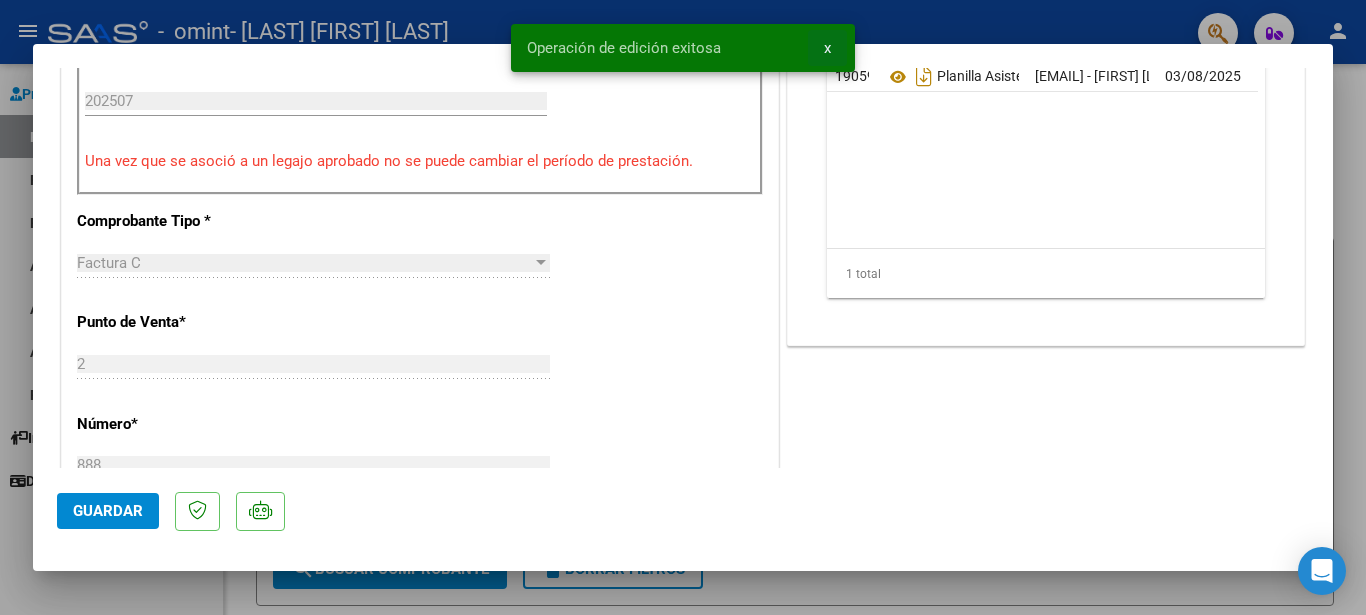 click on "x" at bounding box center (827, 48) 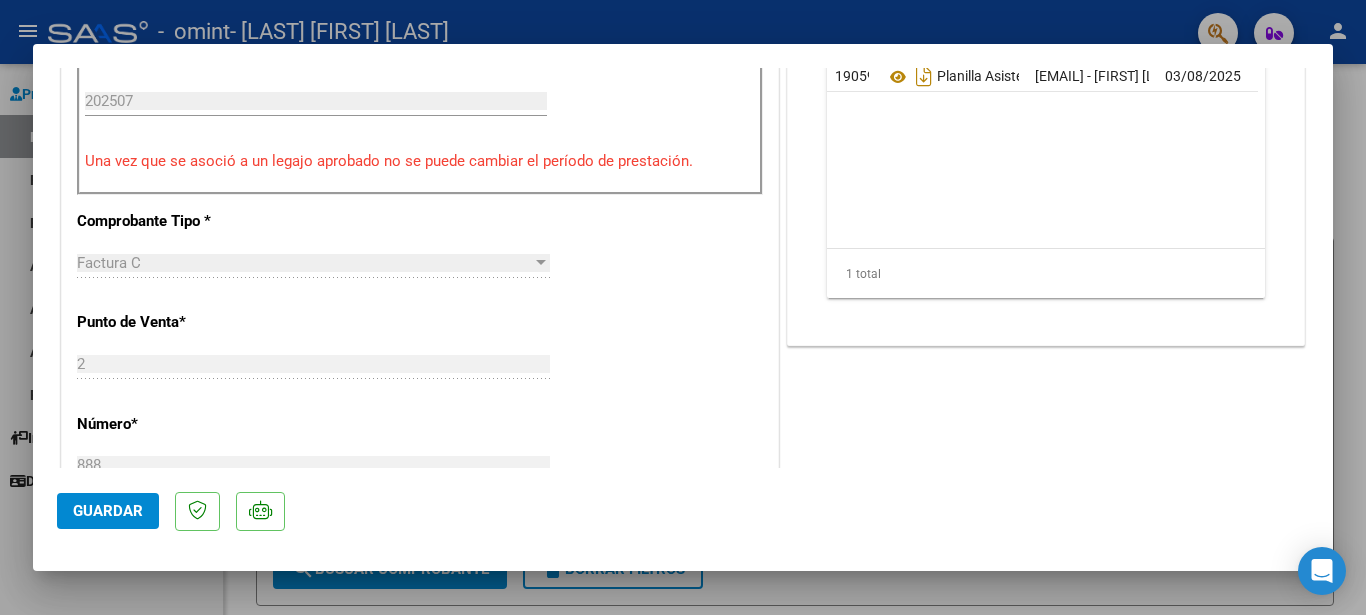 click at bounding box center (683, 307) 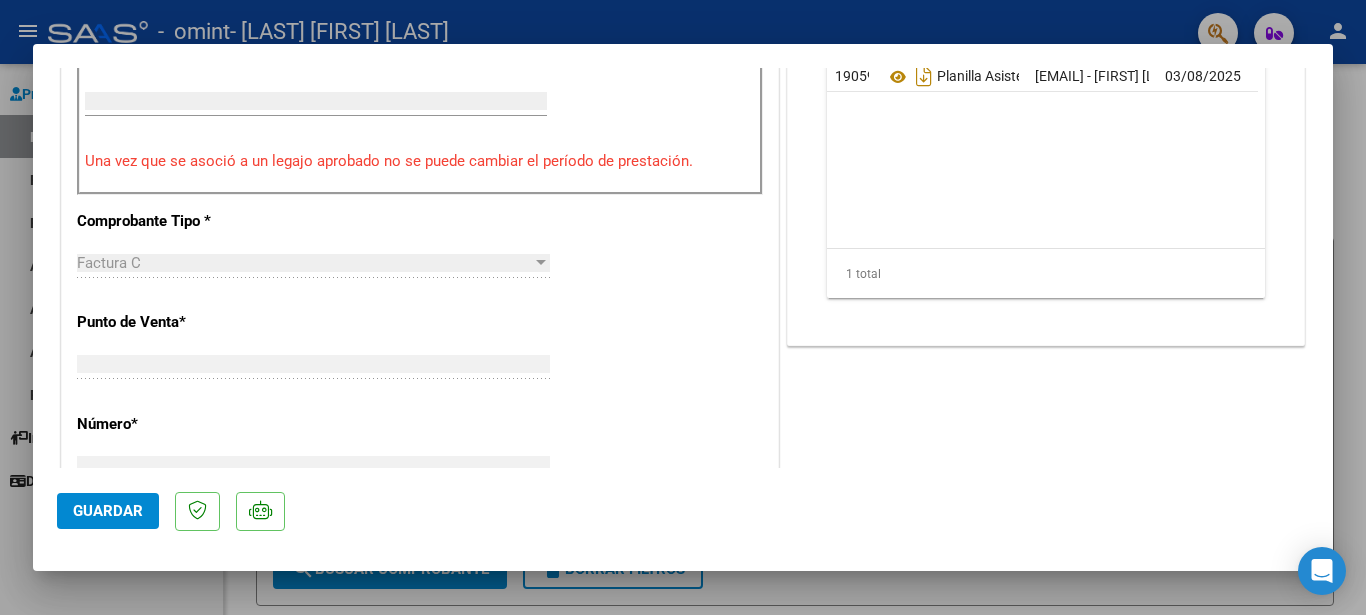 scroll, scrollTop: 621, scrollLeft: 0, axis: vertical 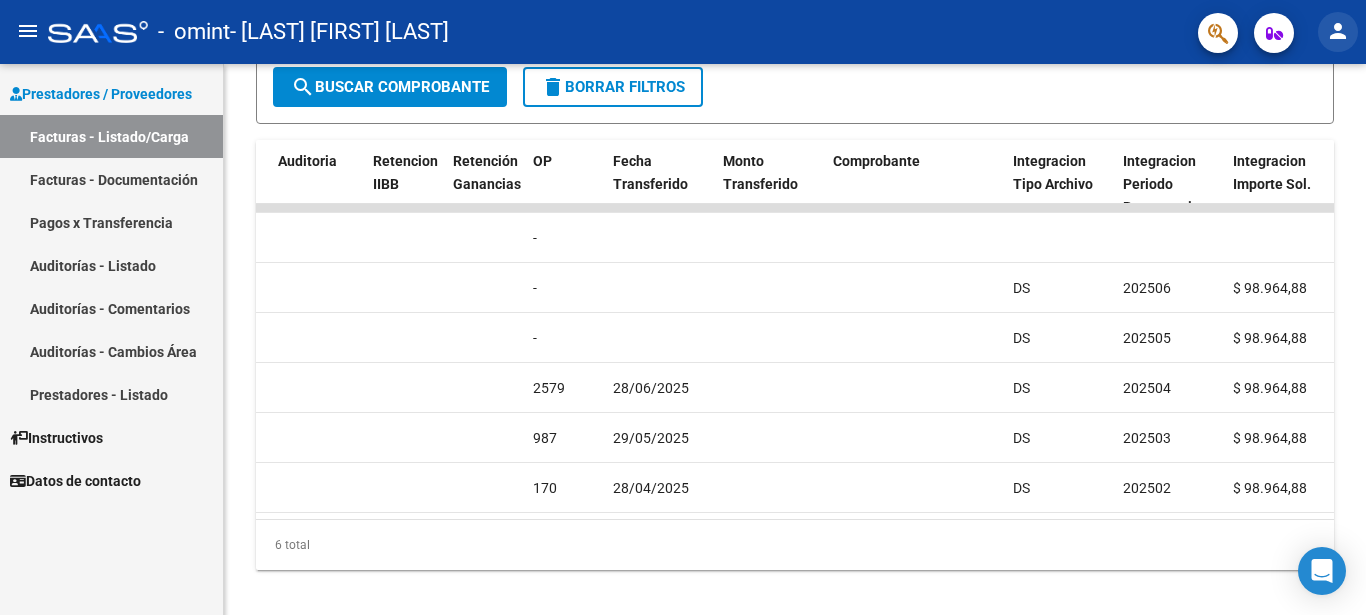 click on "person" 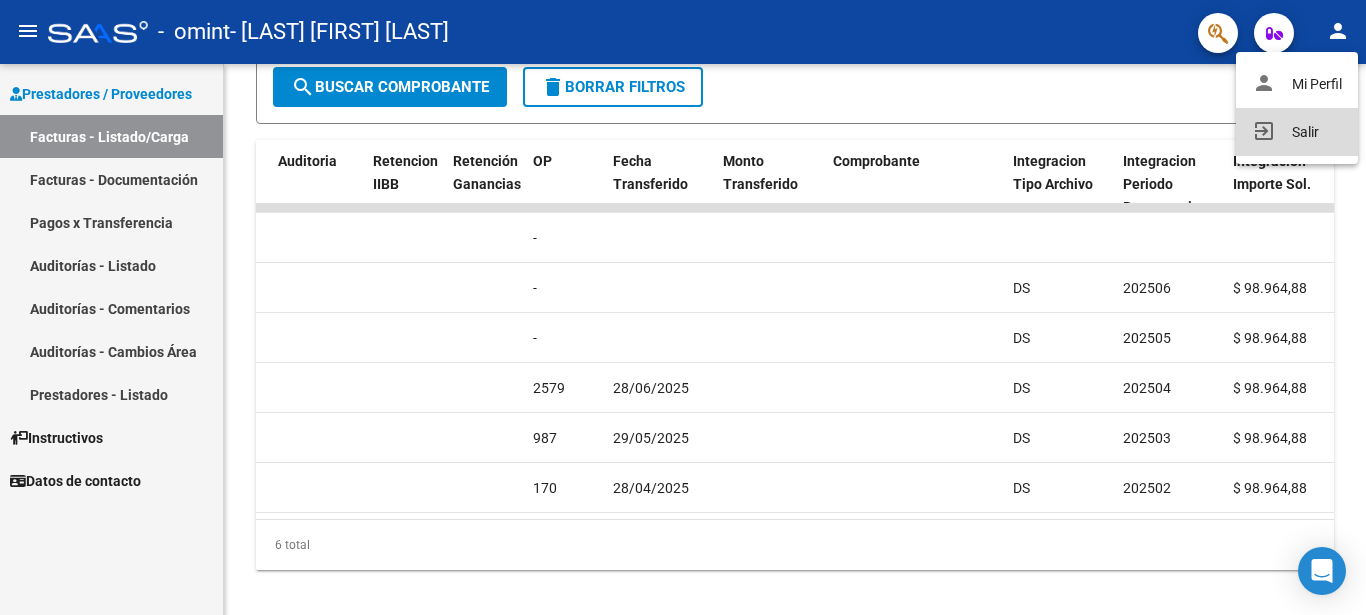 click on "exit_to_app  Salir" at bounding box center [1297, 132] 